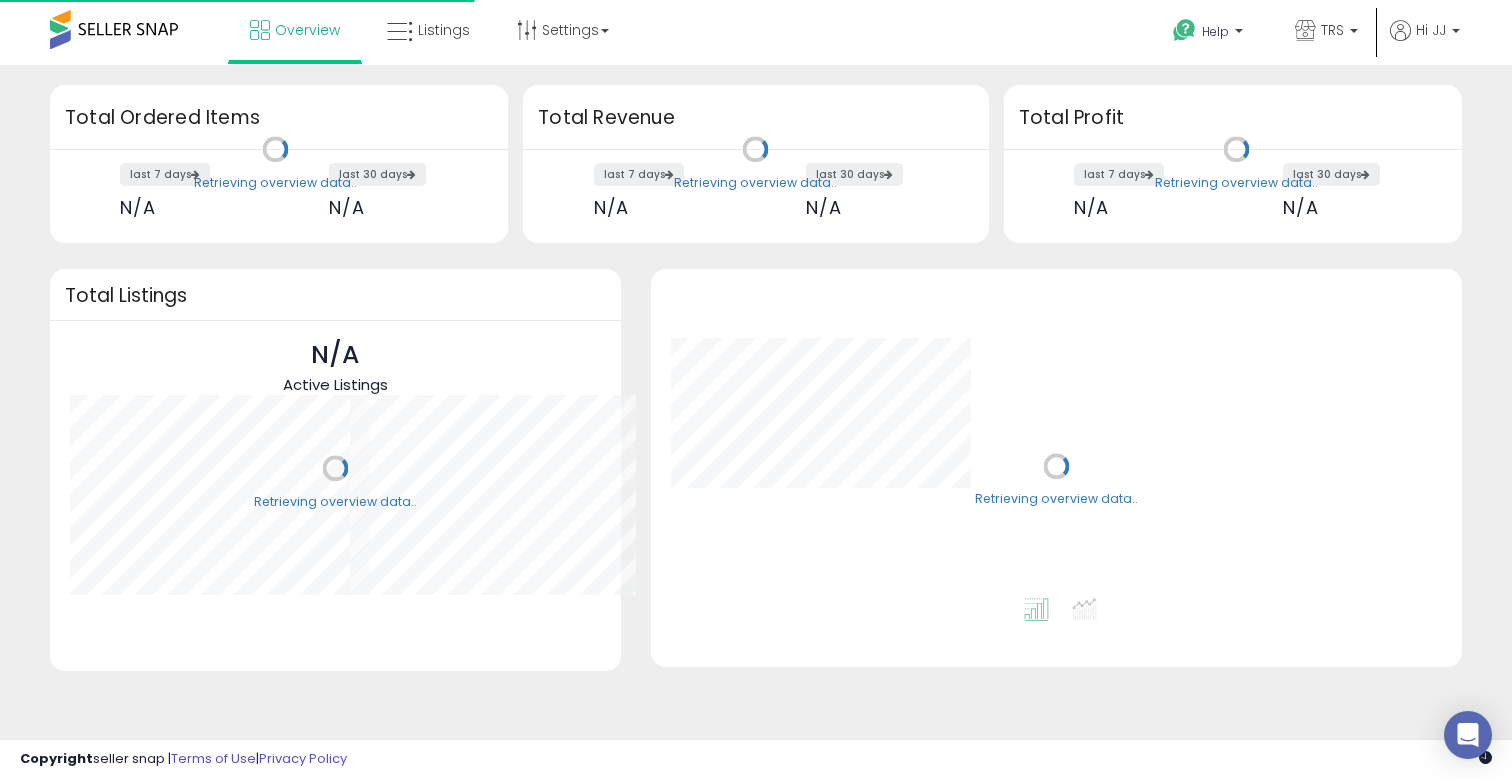 scroll, scrollTop: 0, scrollLeft: 0, axis: both 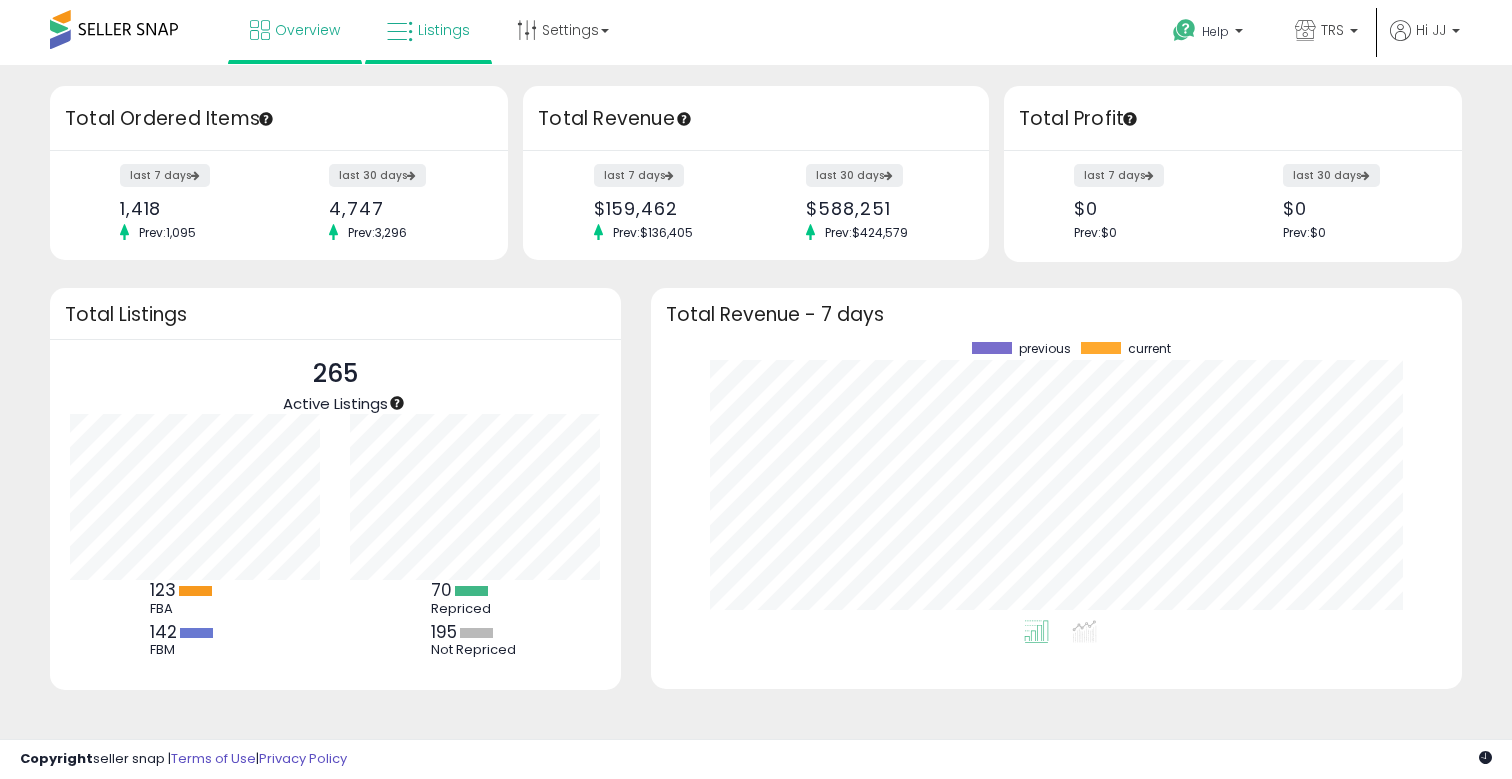 click on "Listings" at bounding box center [444, 30] 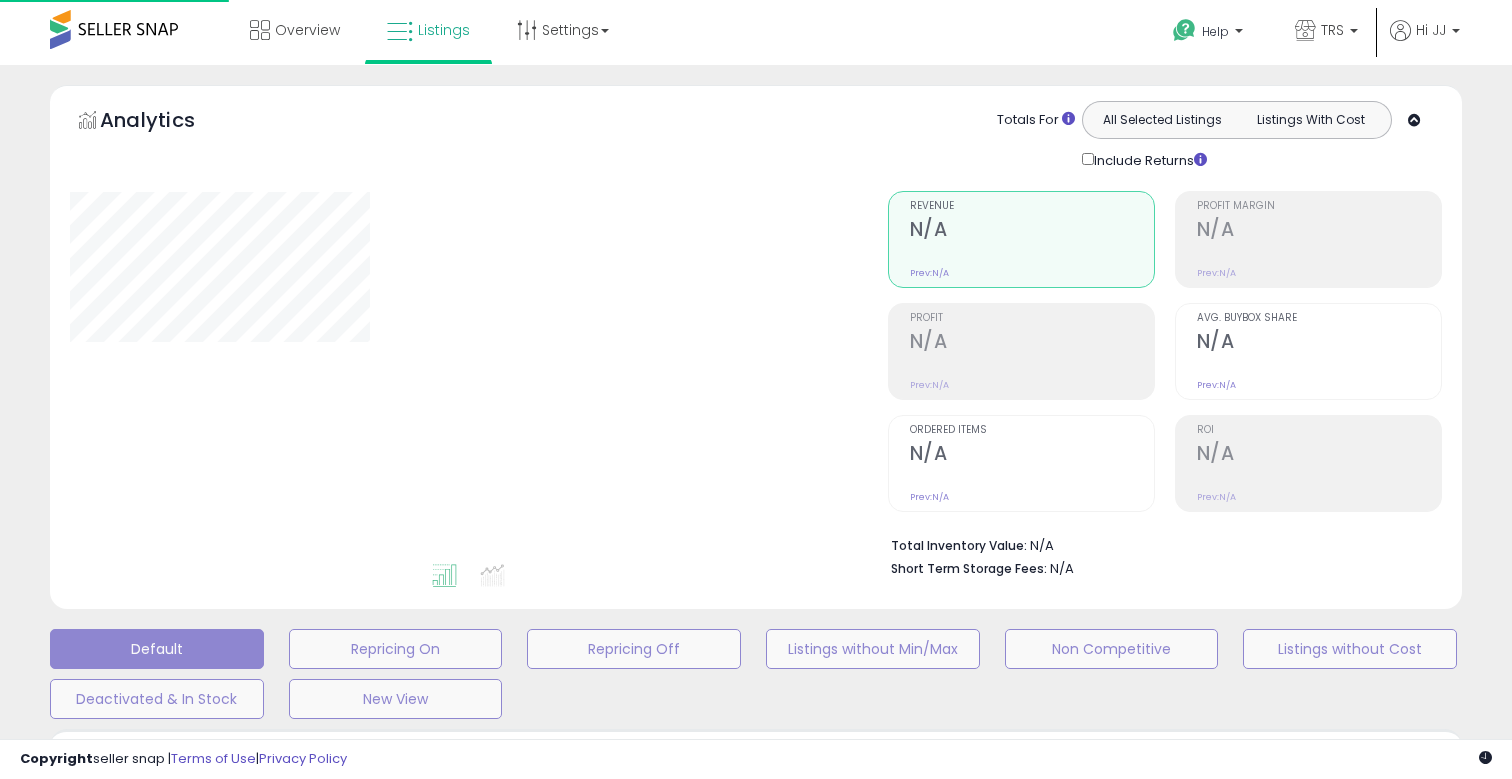 scroll, scrollTop: 0, scrollLeft: 0, axis: both 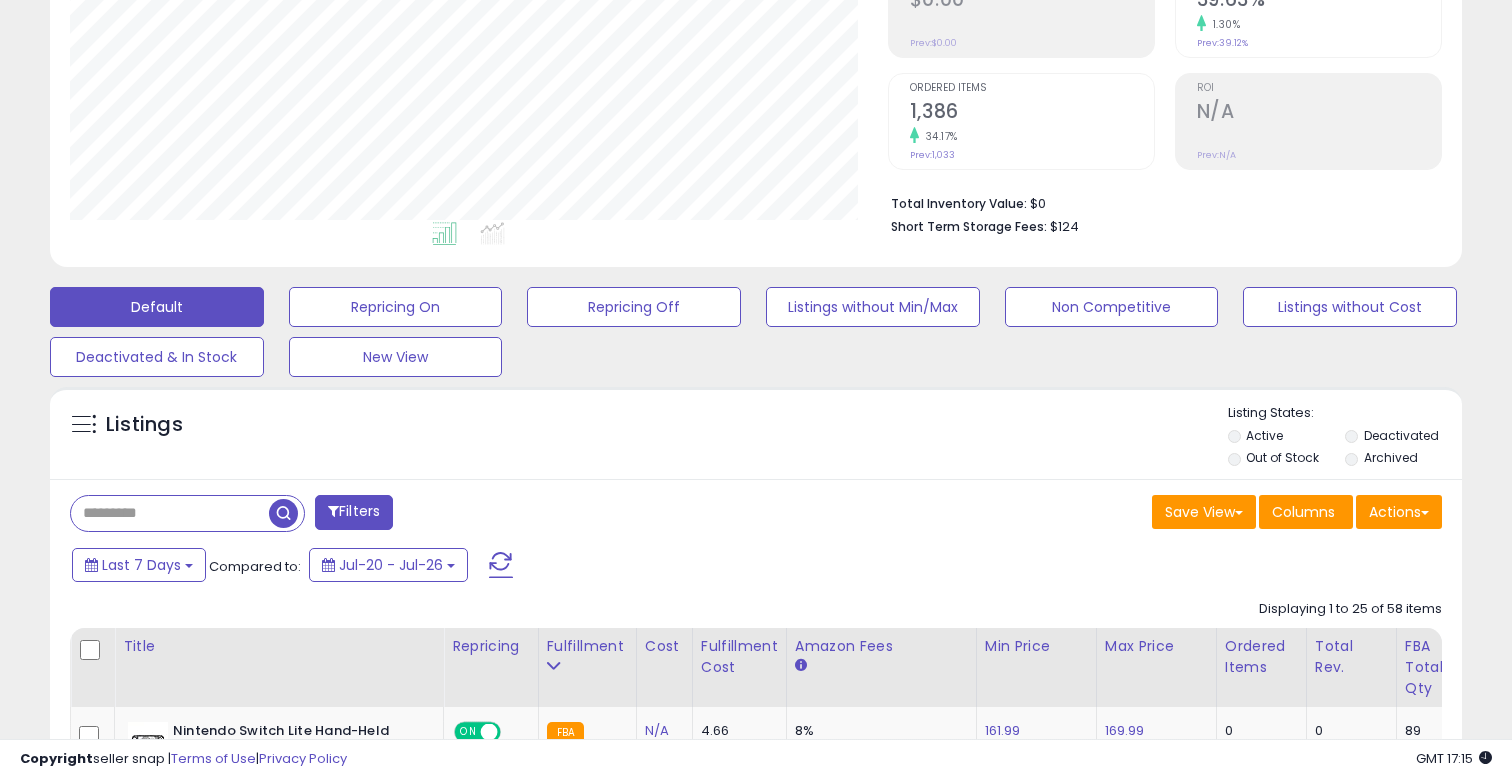 click on "Filters" at bounding box center [405, 515] 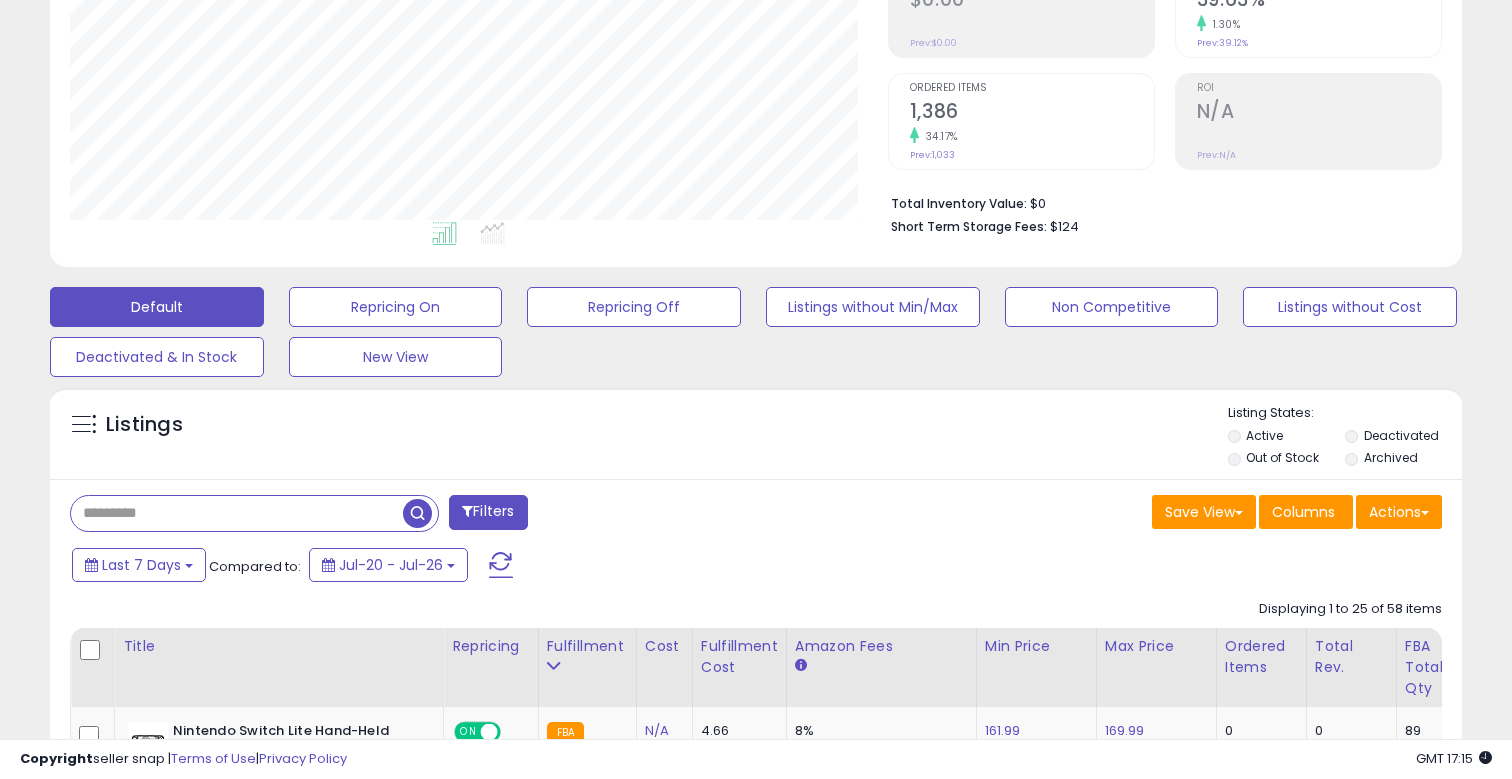 click at bounding box center [237, 513] 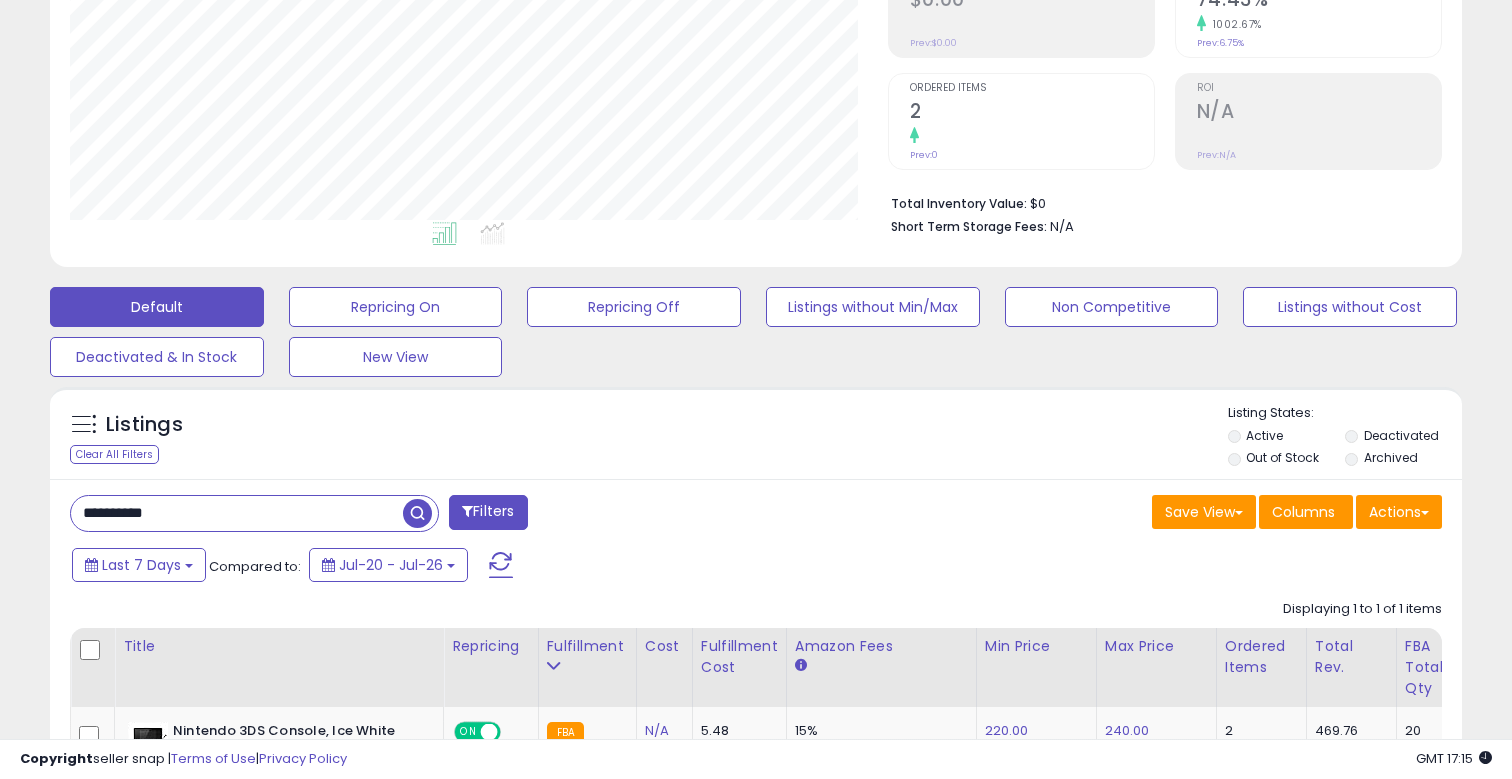 scroll, scrollTop: 999590, scrollLeft: 999182, axis: both 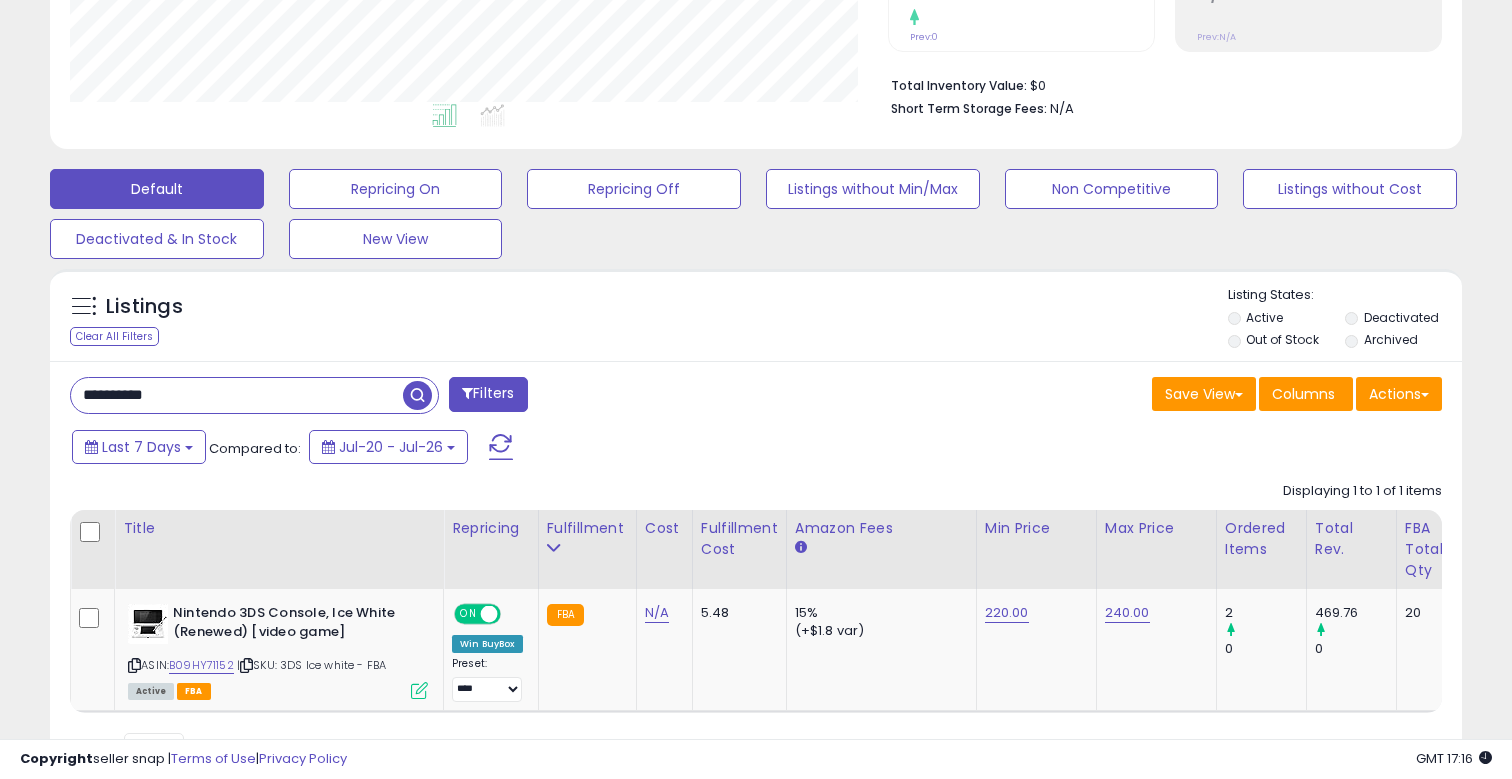 click on "**********" at bounding box center [237, 395] 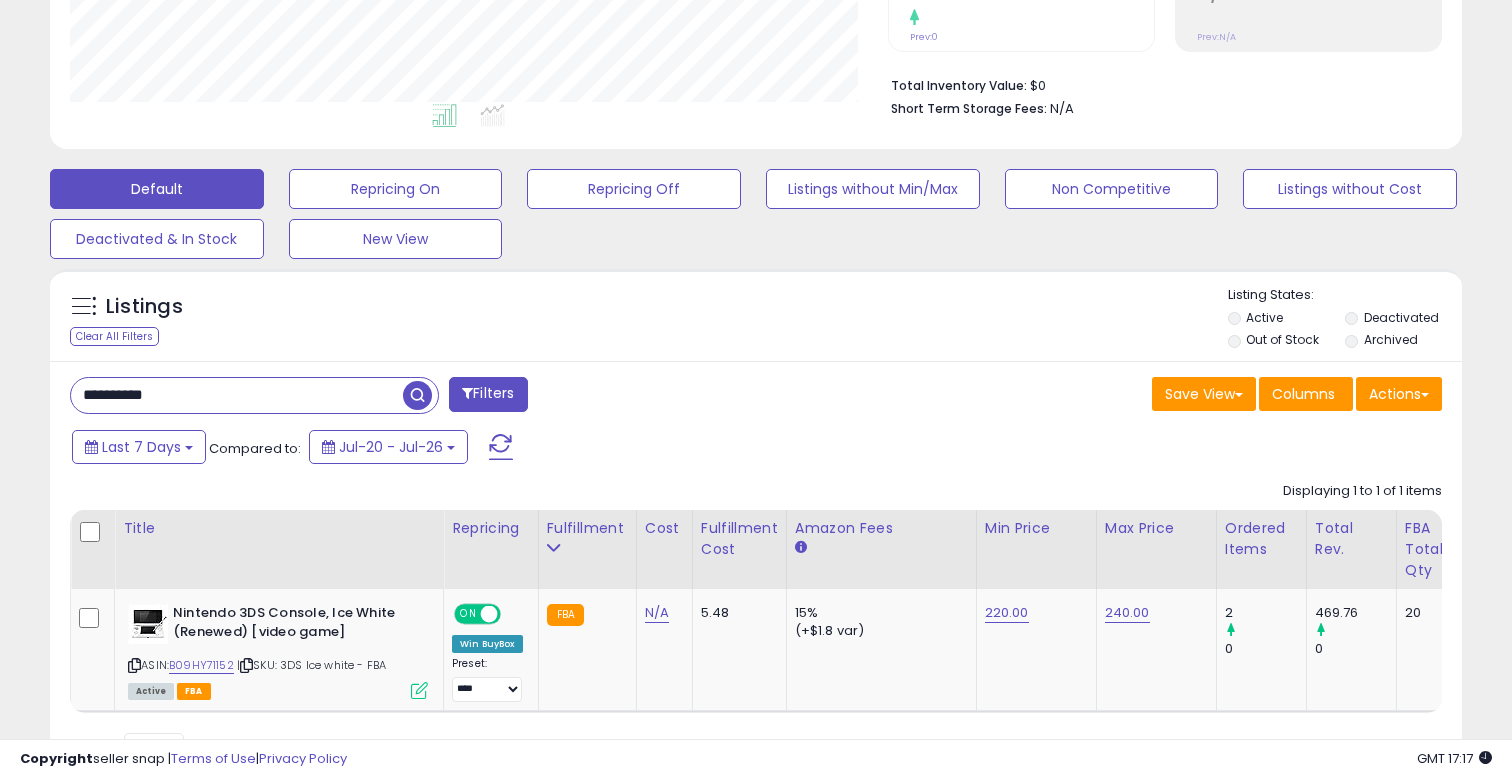 scroll, scrollTop: 419, scrollLeft: 0, axis: vertical 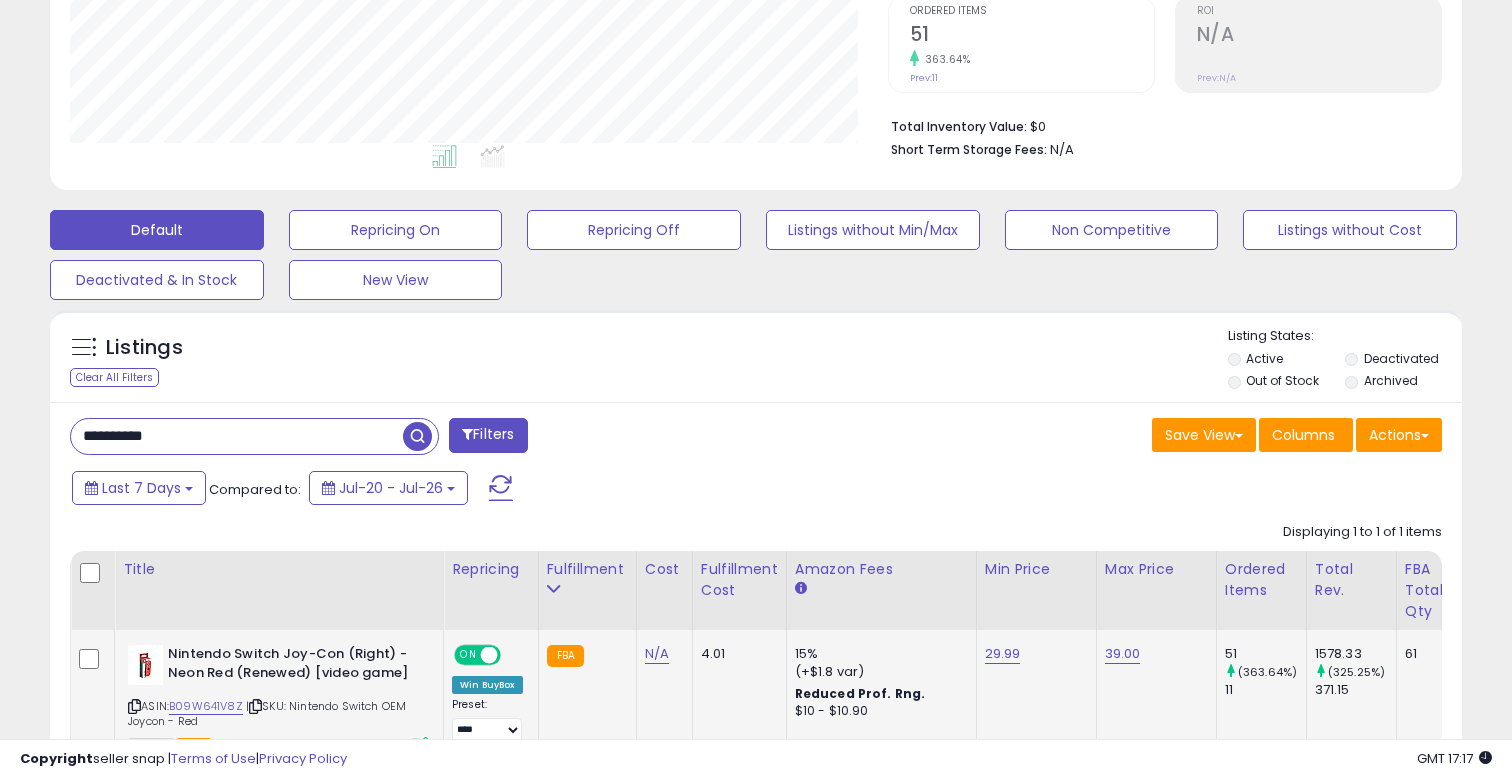 click on "39.00" at bounding box center (1123, 654) 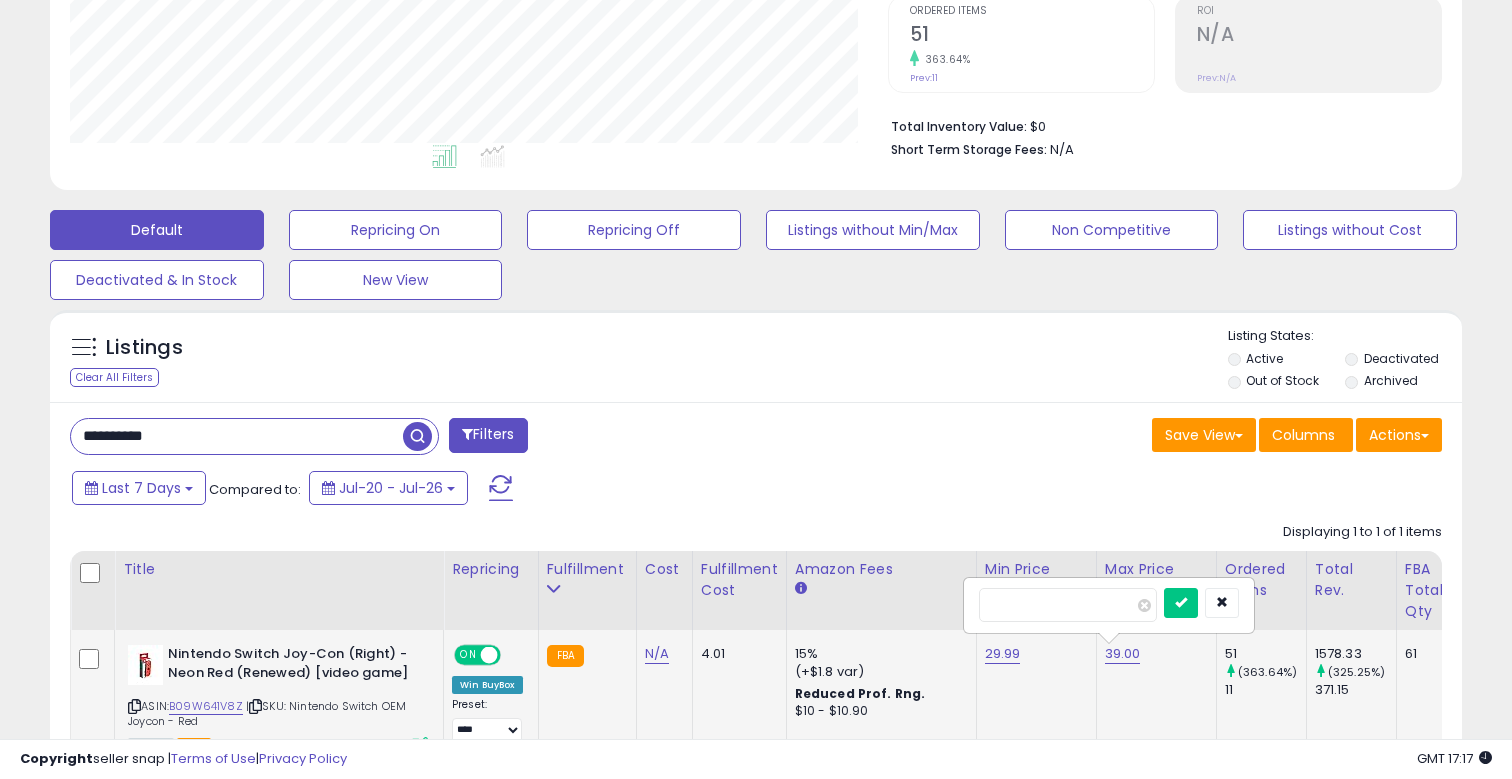 drag, startPoint x: 1080, startPoint y: 592, endPoint x: 970, endPoint y: 591, distance: 110.00455 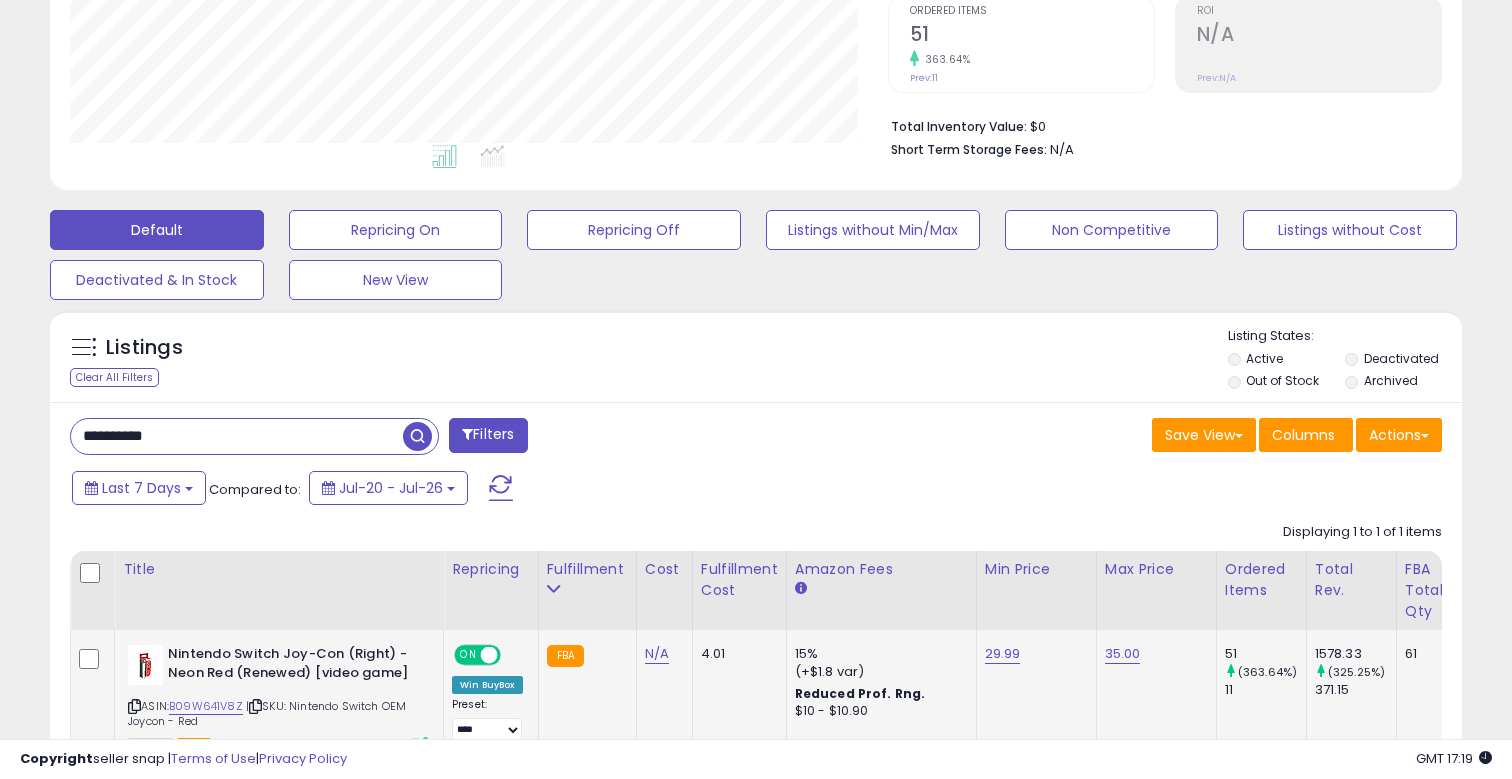 click on "**********" at bounding box center (237, 436) 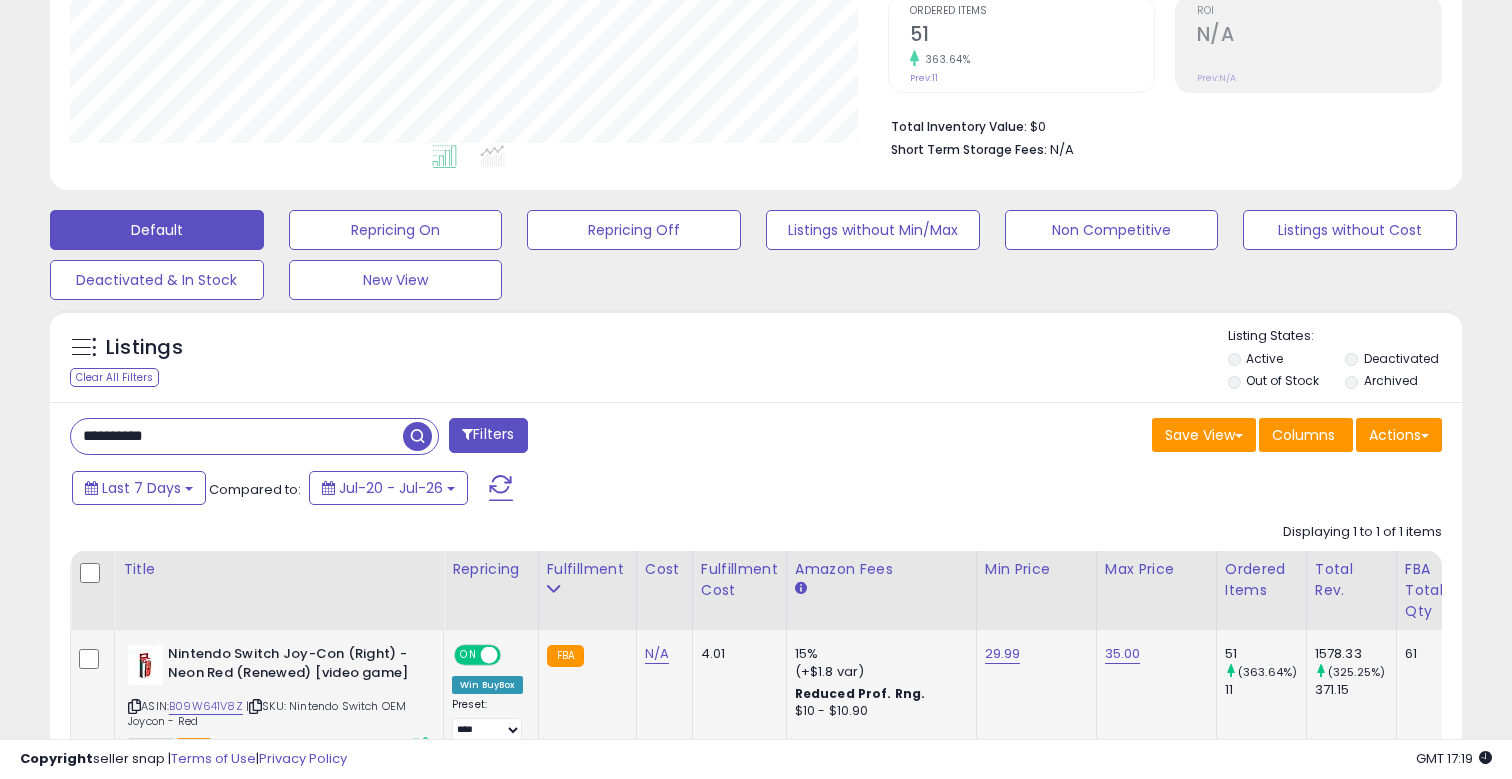 paste 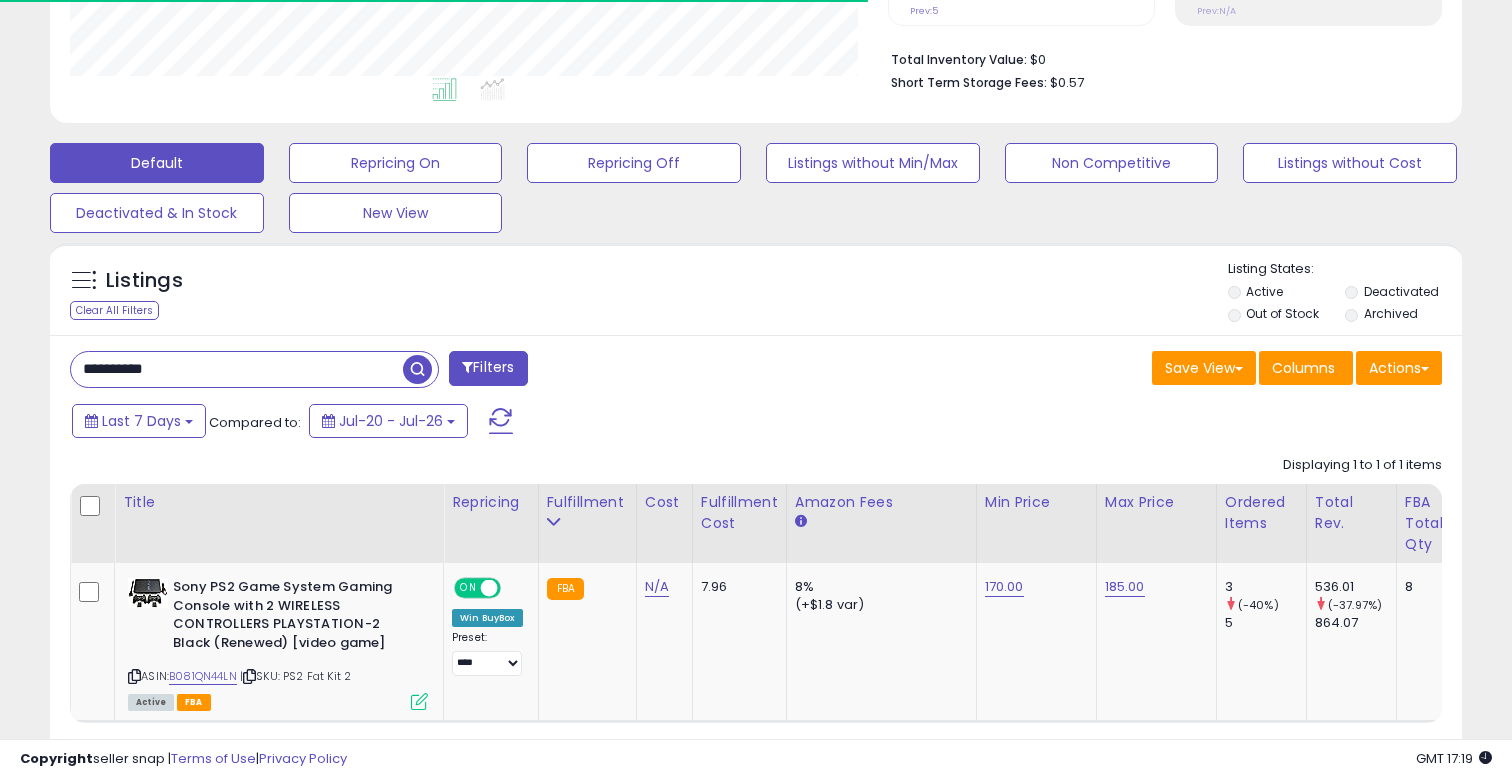 scroll, scrollTop: 493, scrollLeft: 1, axis: both 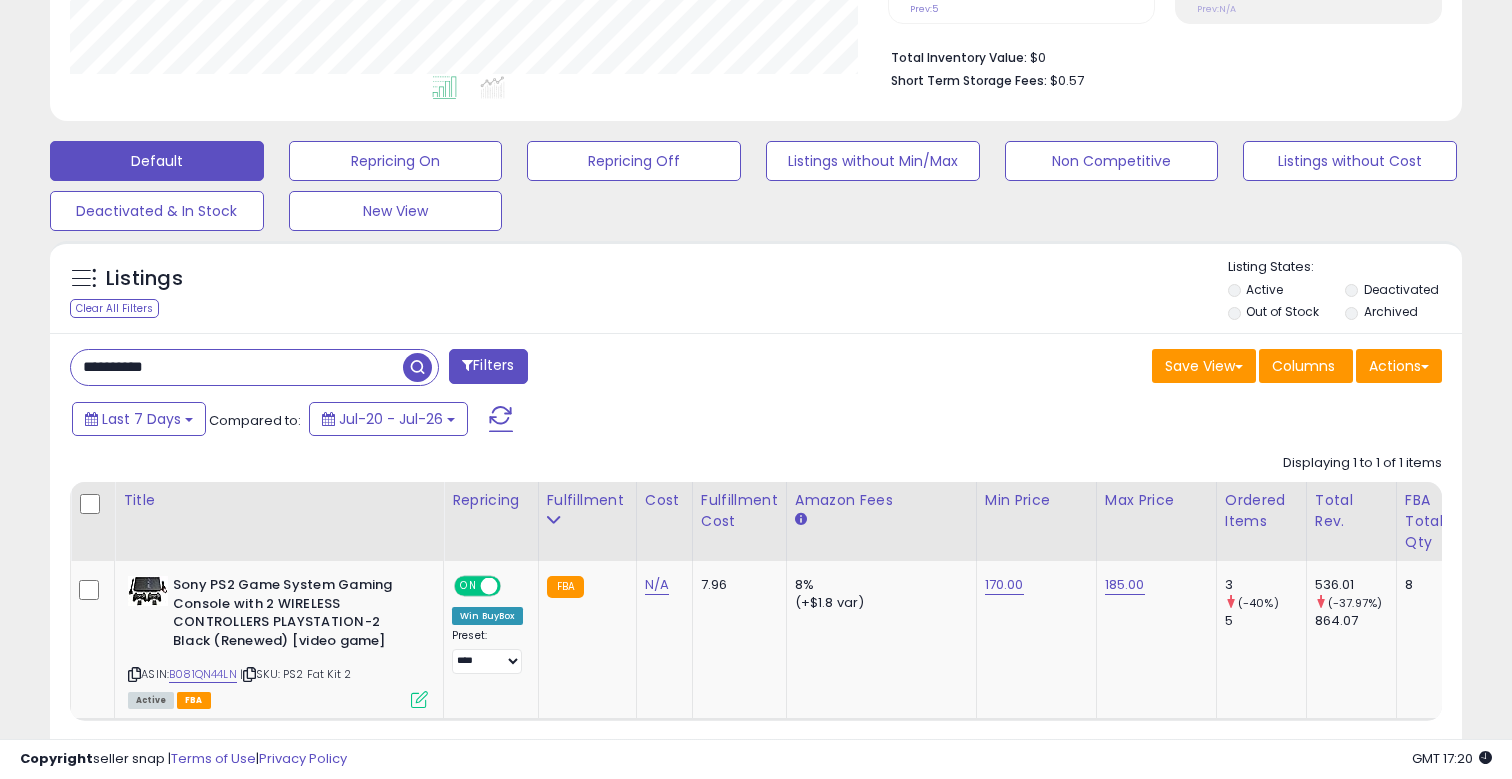 click on "**********" at bounding box center [237, 367] 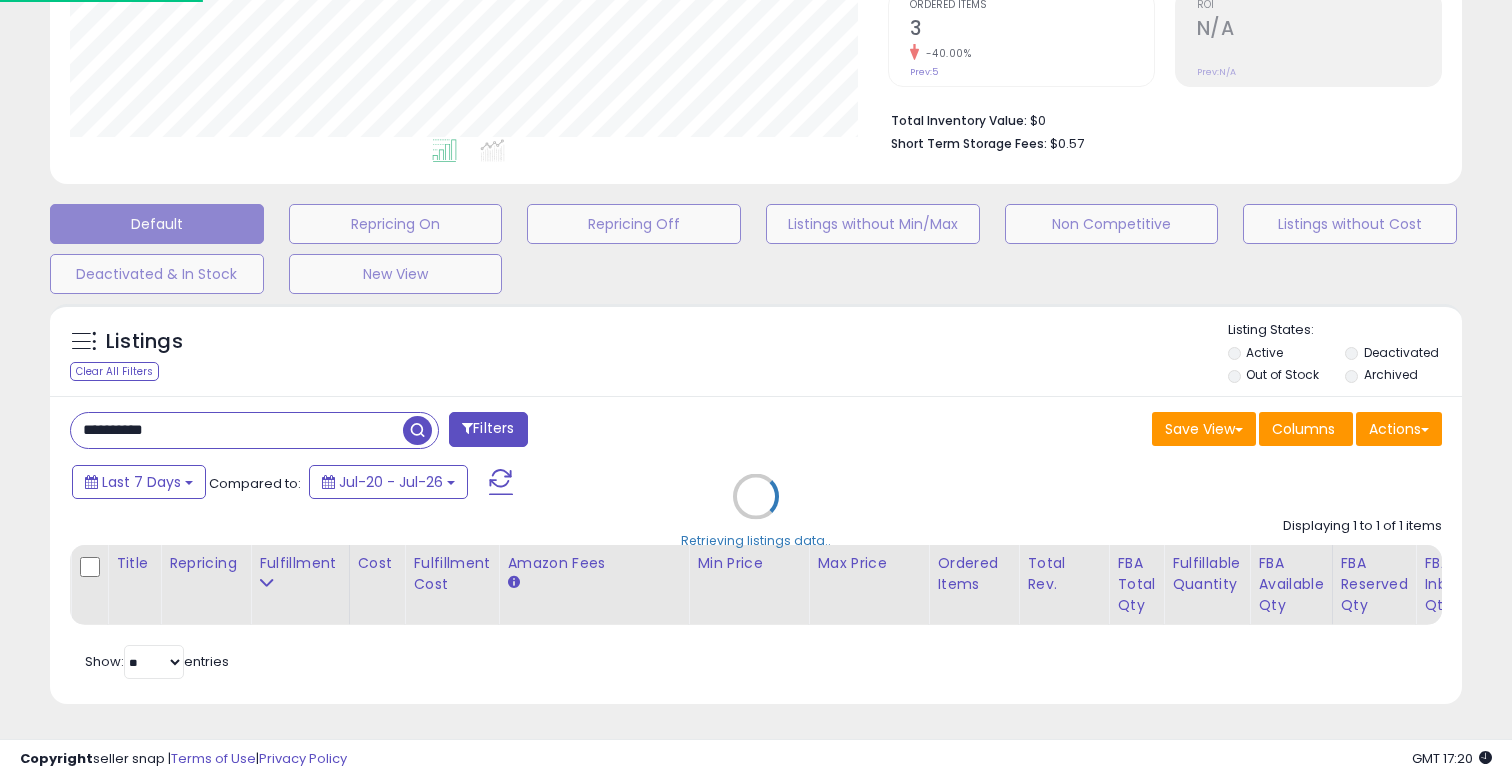 scroll, scrollTop: 419, scrollLeft: 0, axis: vertical 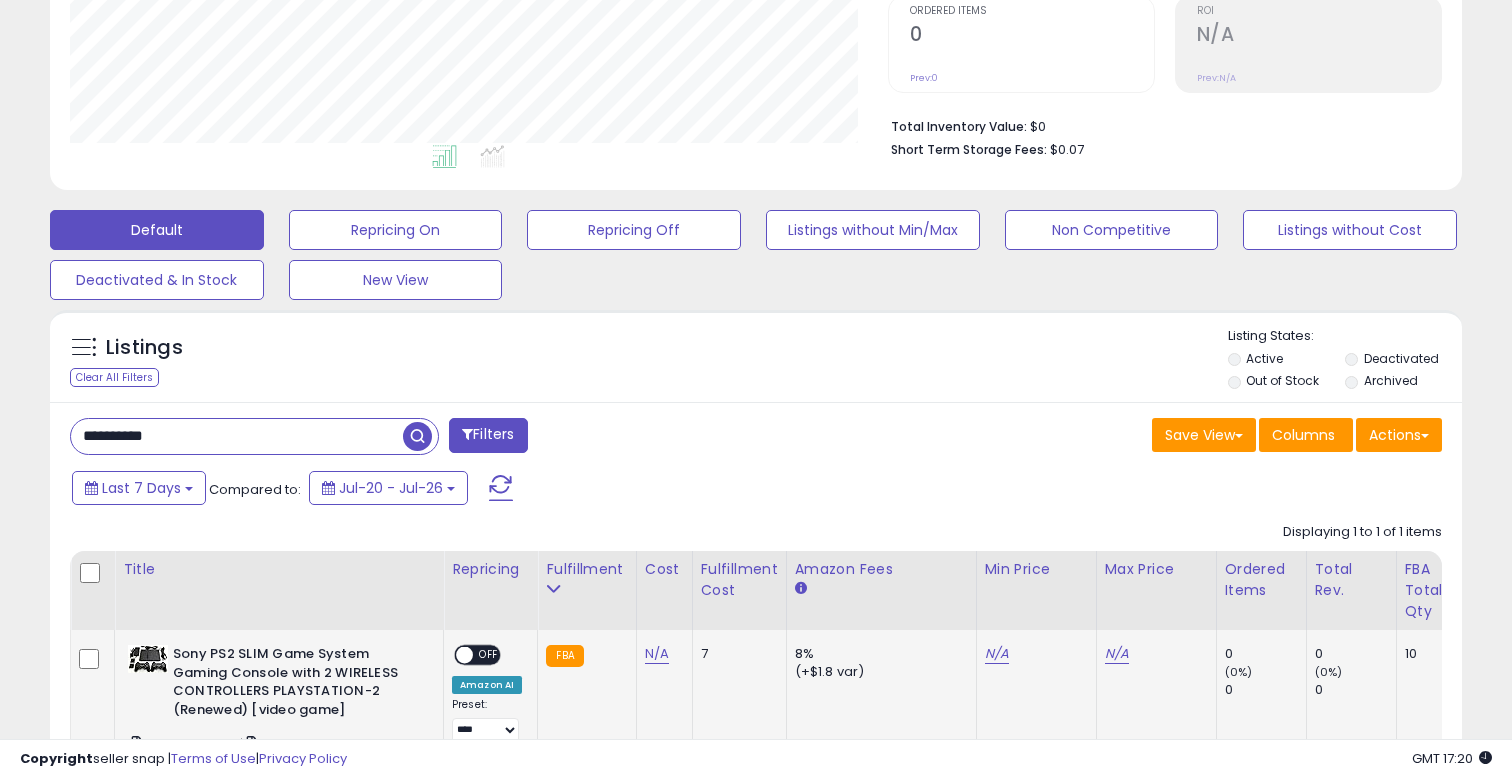 click on "N/A" at bounding box center [997, 654] 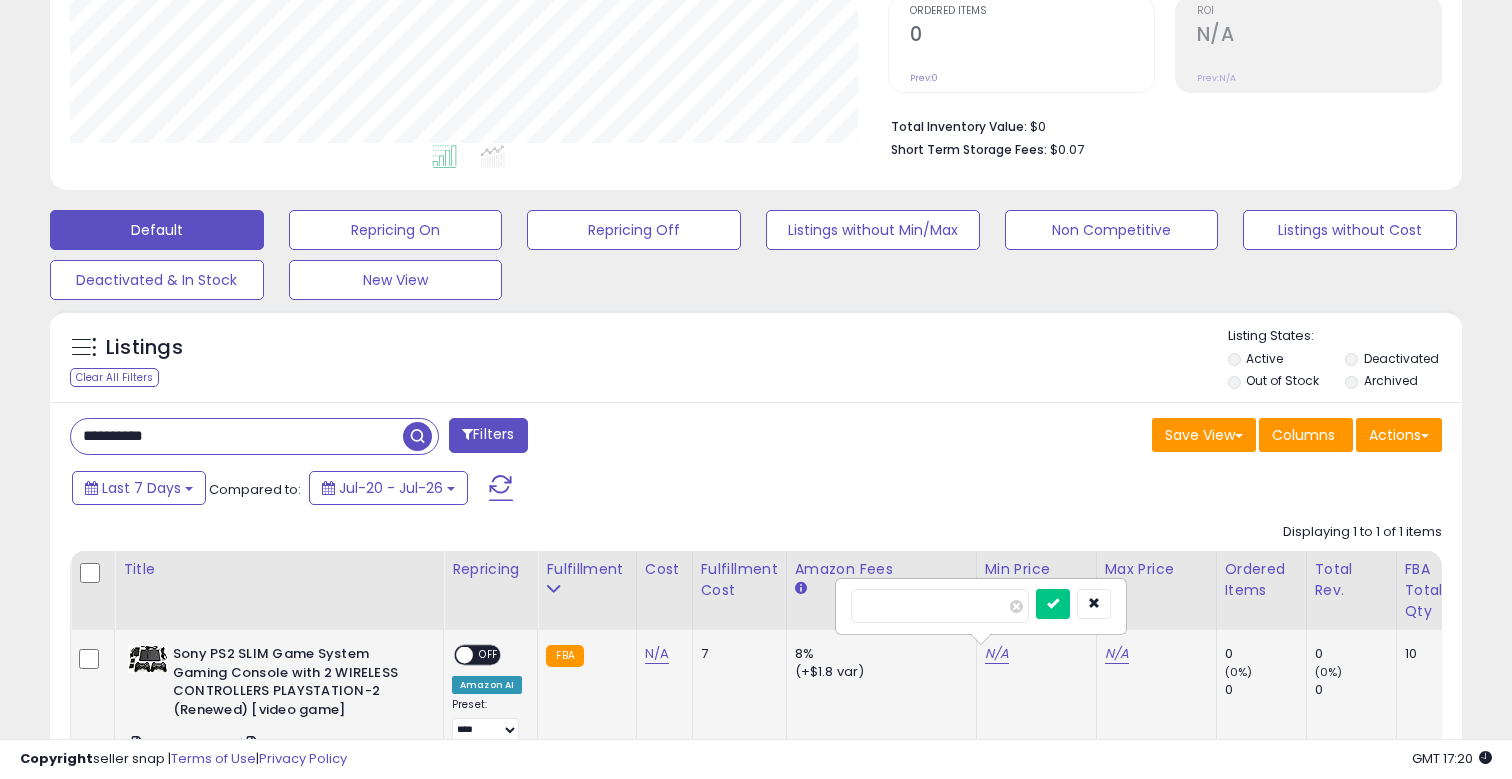 type on "******" 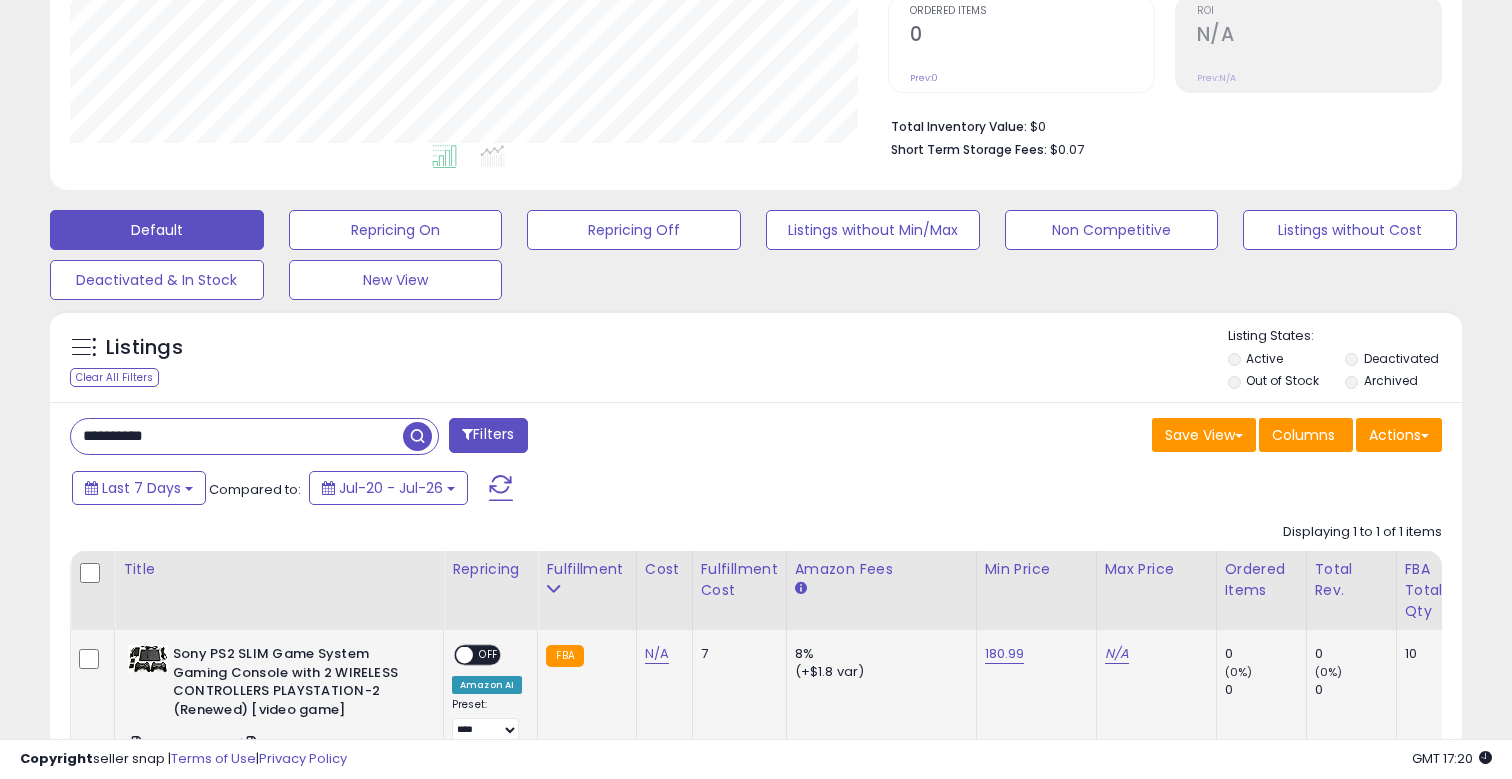 click on "N/A" at bounding box center [1117, 654] 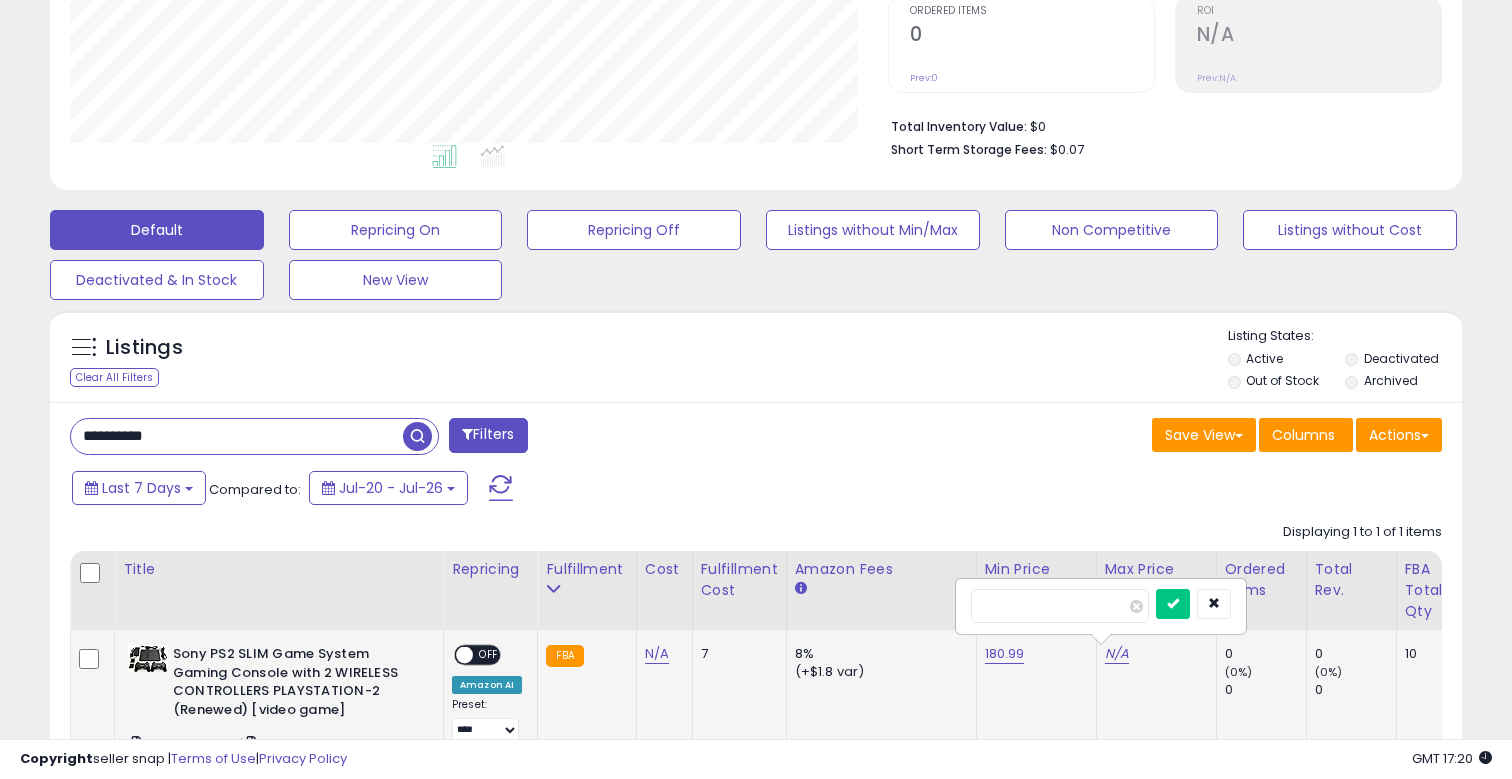 type on "******" 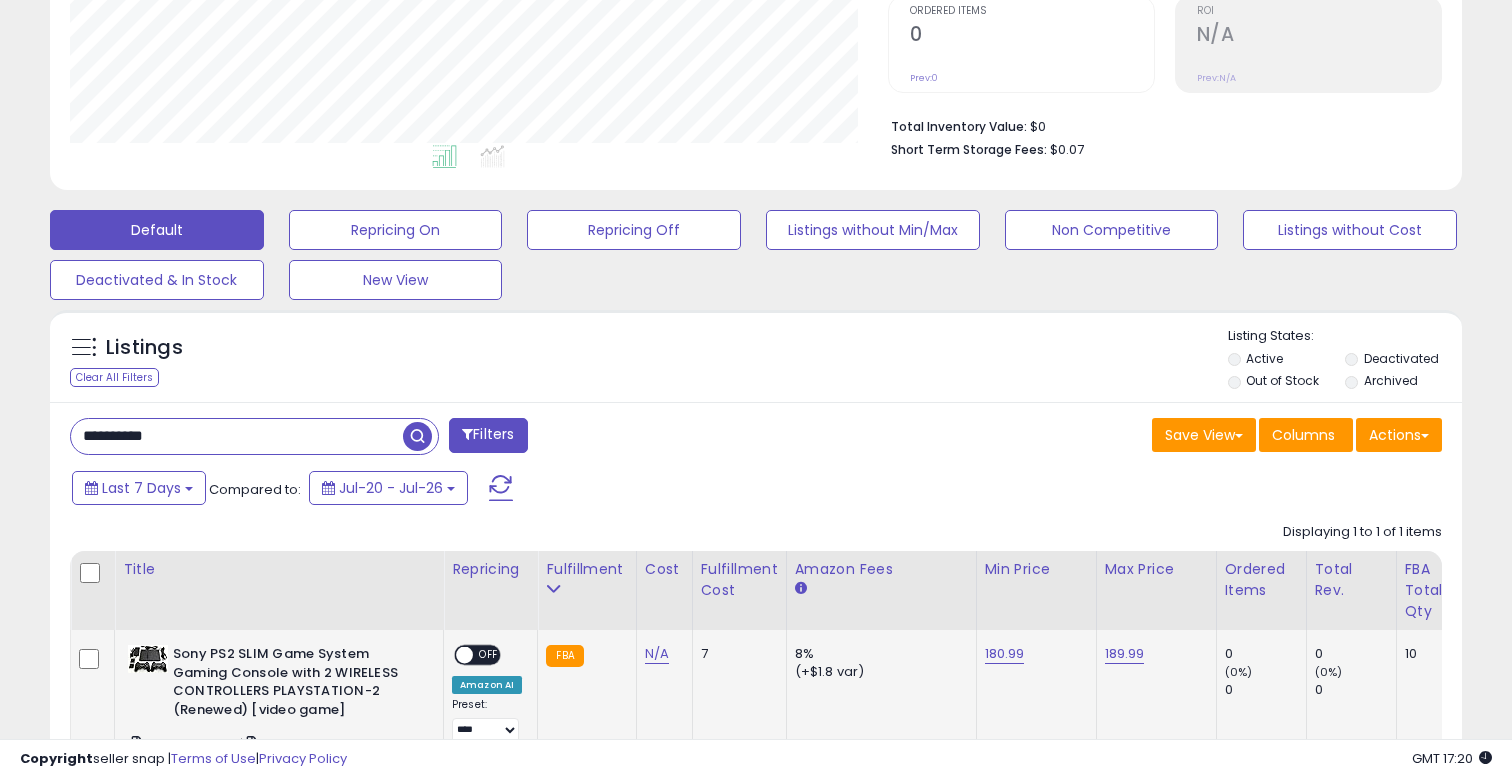 click on "OFF" at bounding box center [489, 655] 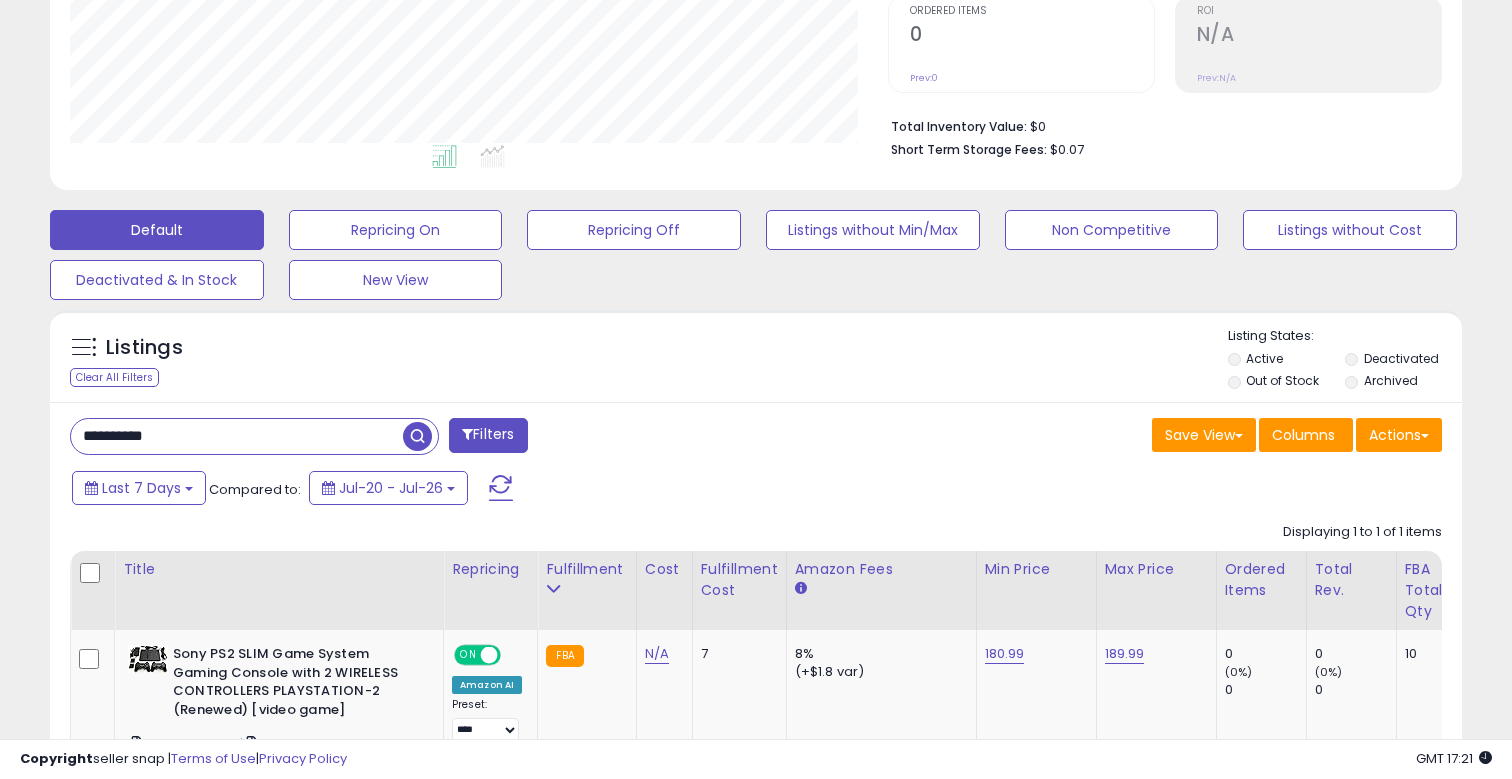 click on "**********" at bounding box center [237, 436] 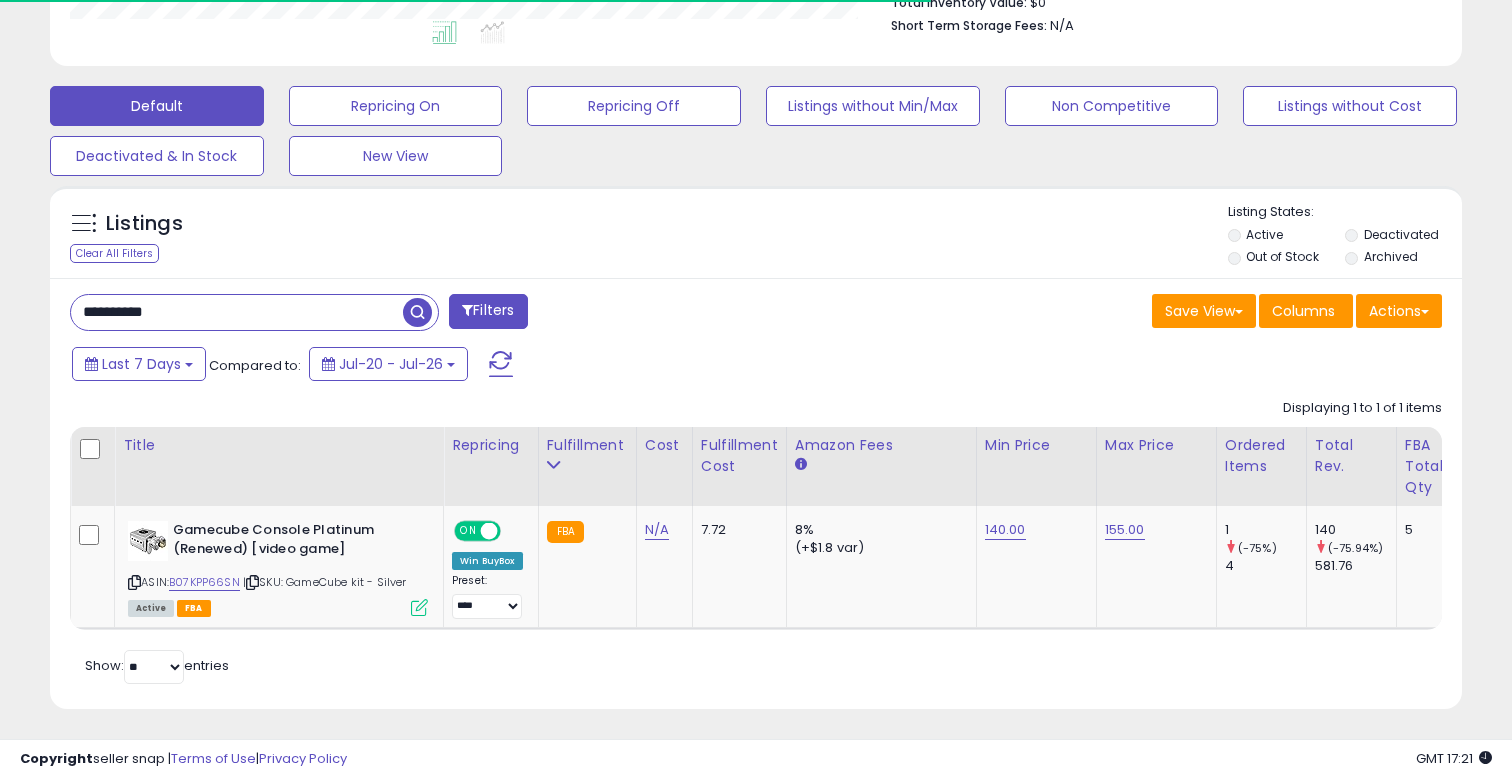 scroll, scrollTop: 542, scrollLeft: 0, axis: vertical 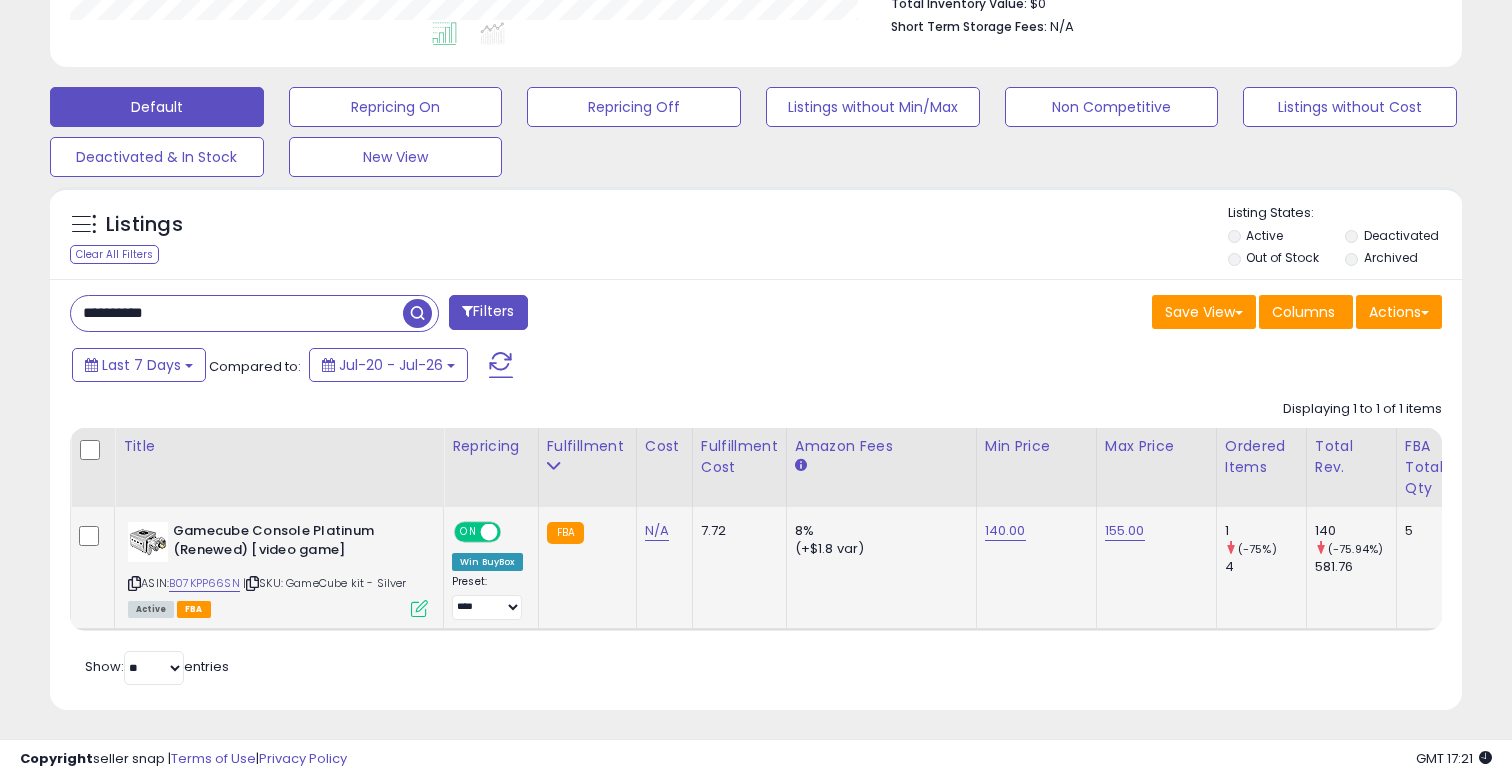 click on "140.00" at bounding box center [1005, 531] 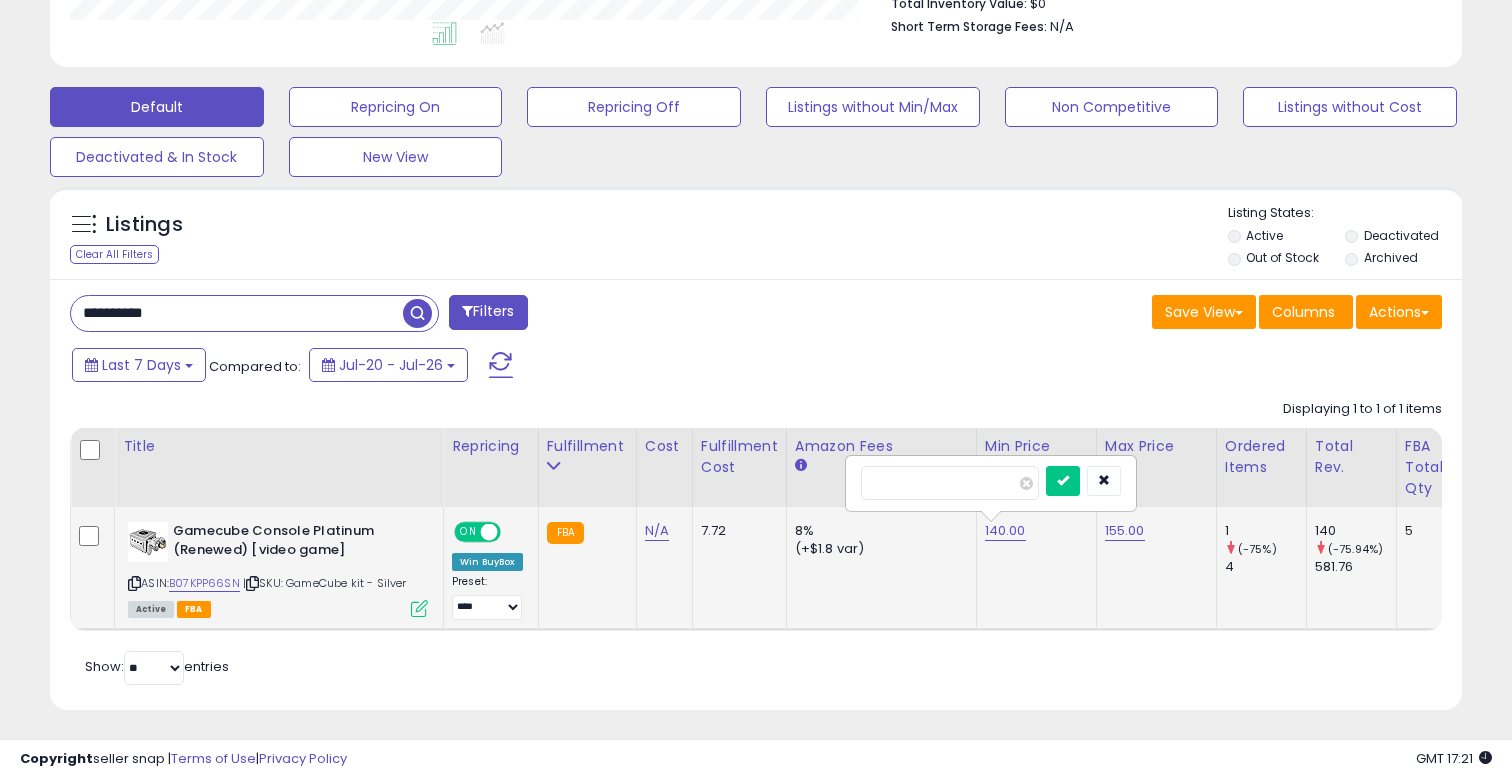 drag, startPoint x: 968, startPoint y: 478, endPoint x: 890, endPoint y: 466, distance: 78.91768 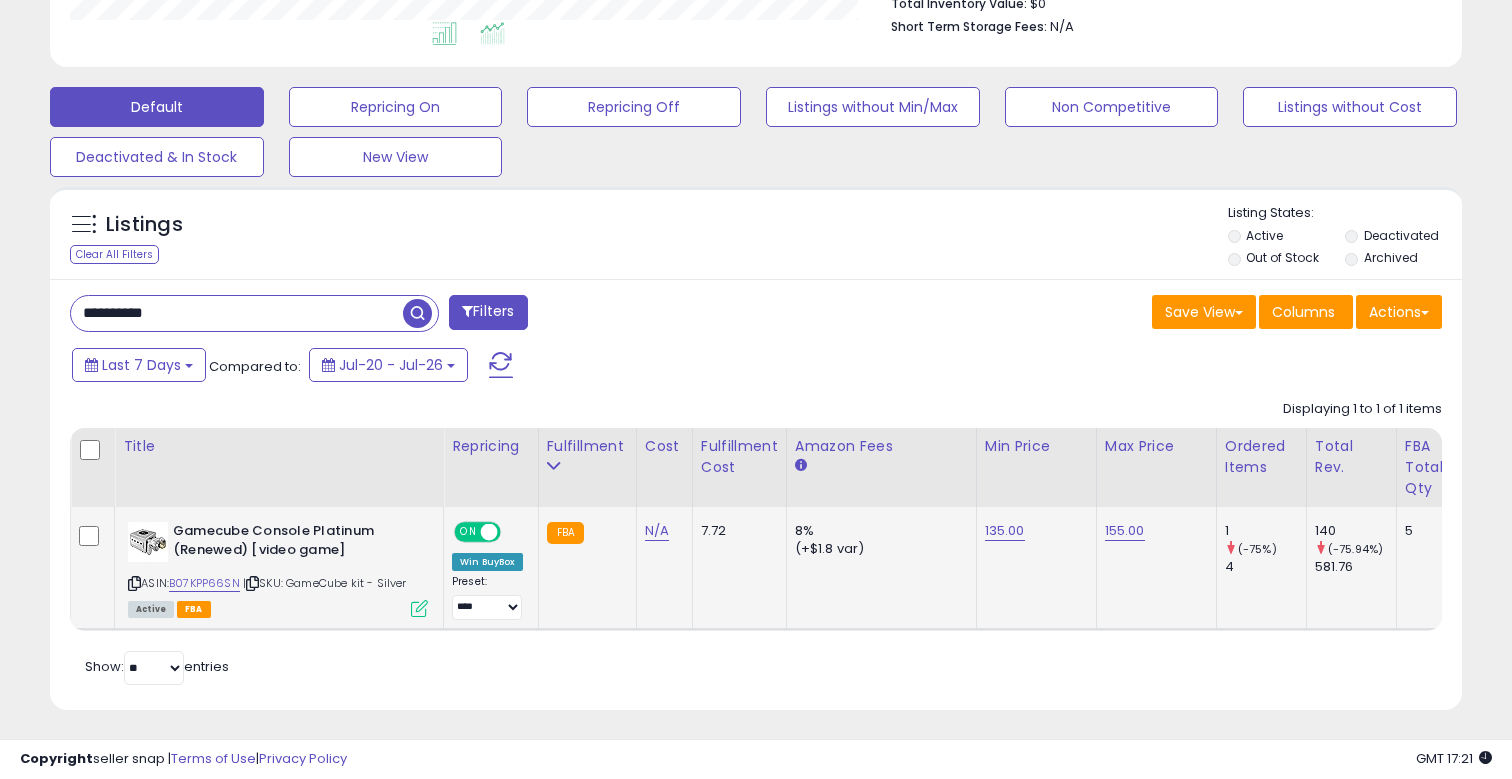 scroll, scrollTop: 541, scrollLeft: 0, axis: vertical 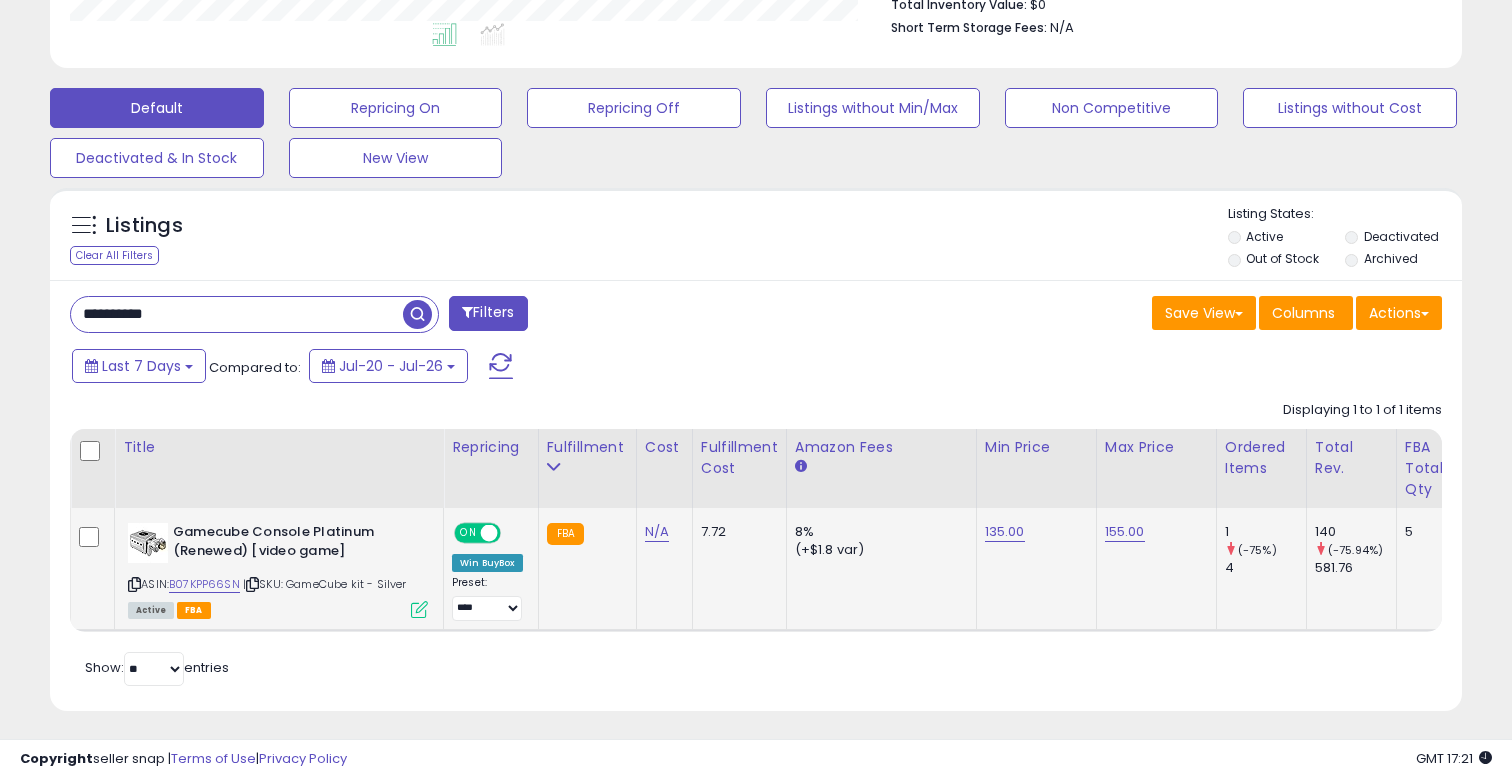 click on "**********" at bounding box center [237, 314] 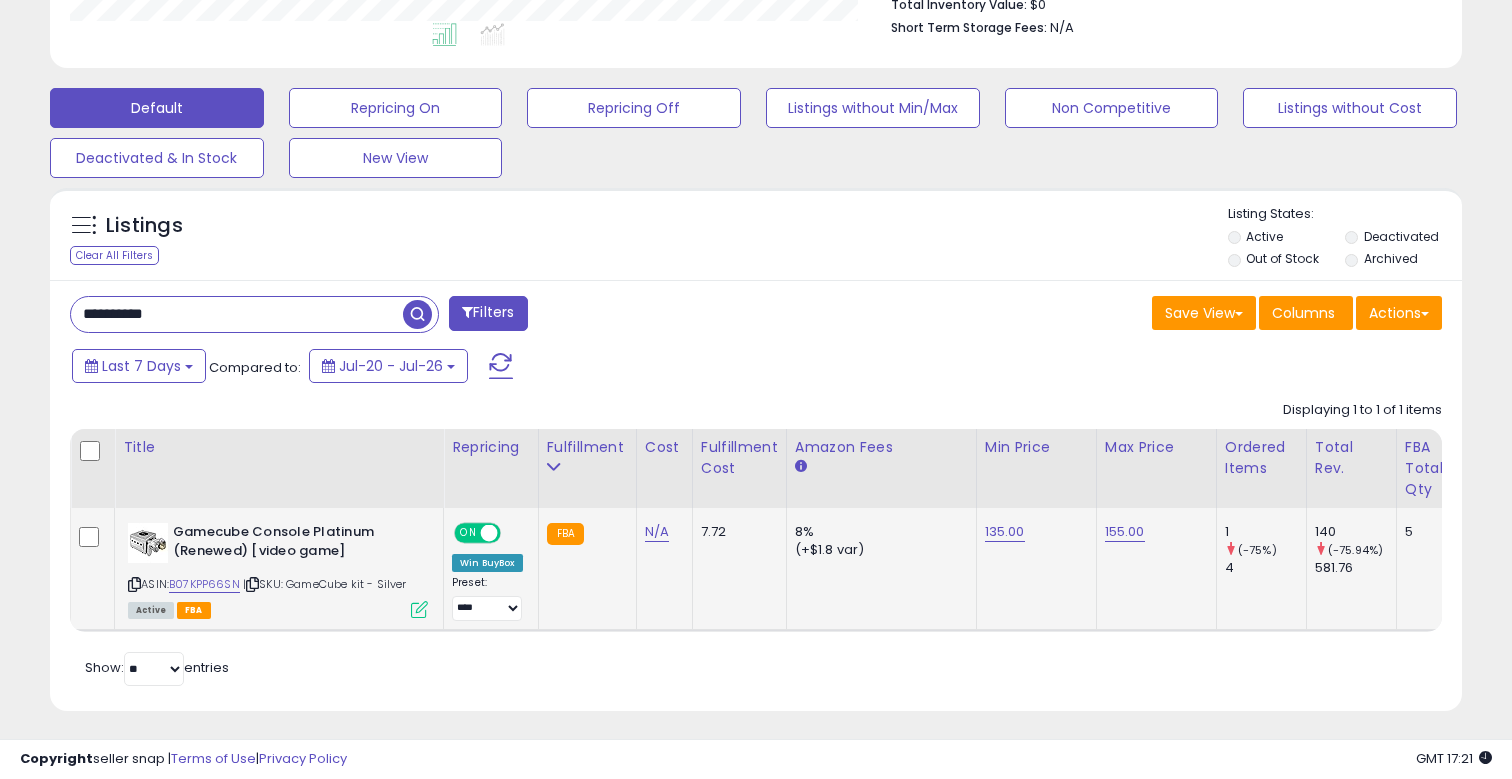 paste 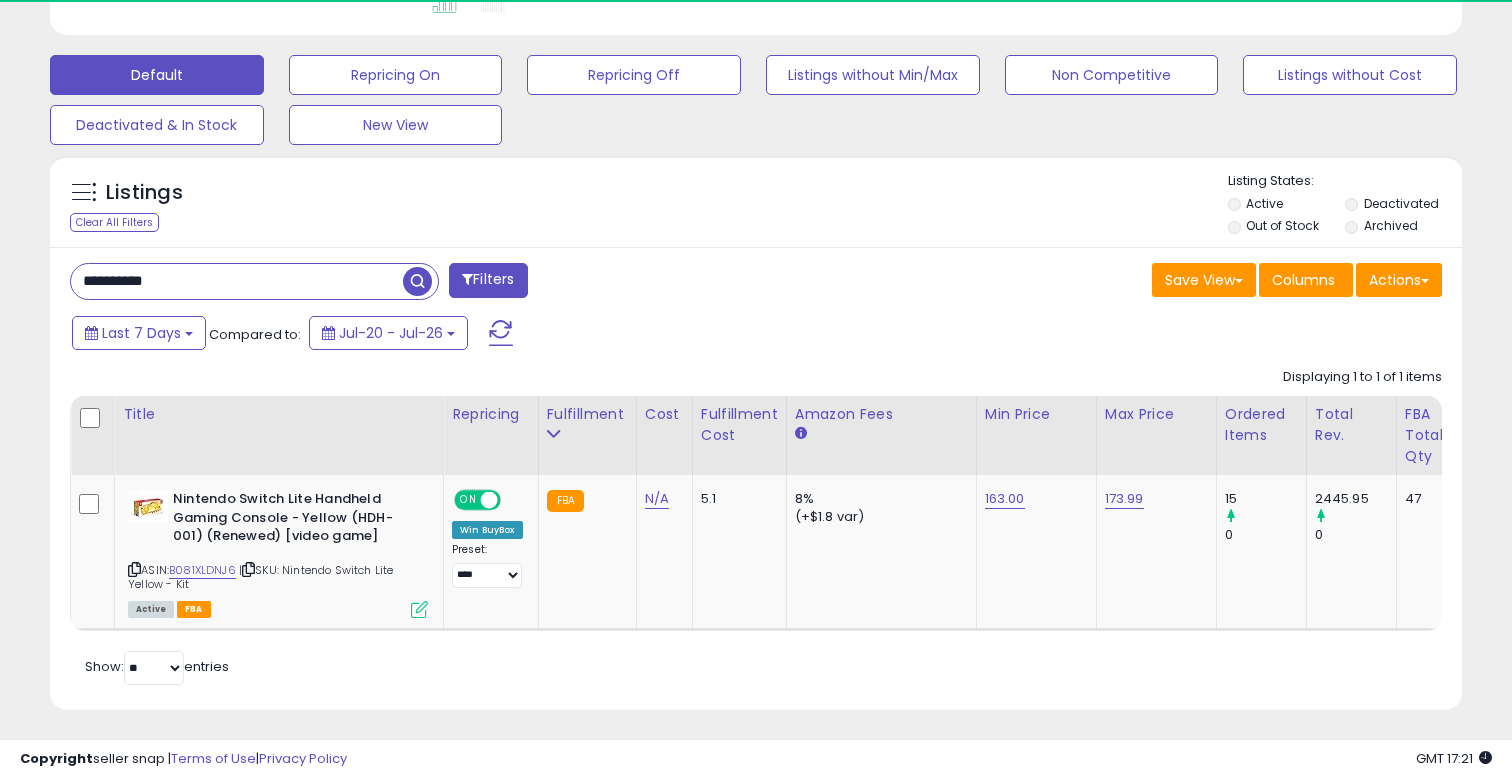 scroll, scrollTop: 573, scrollLeft: 0, axis: vertical 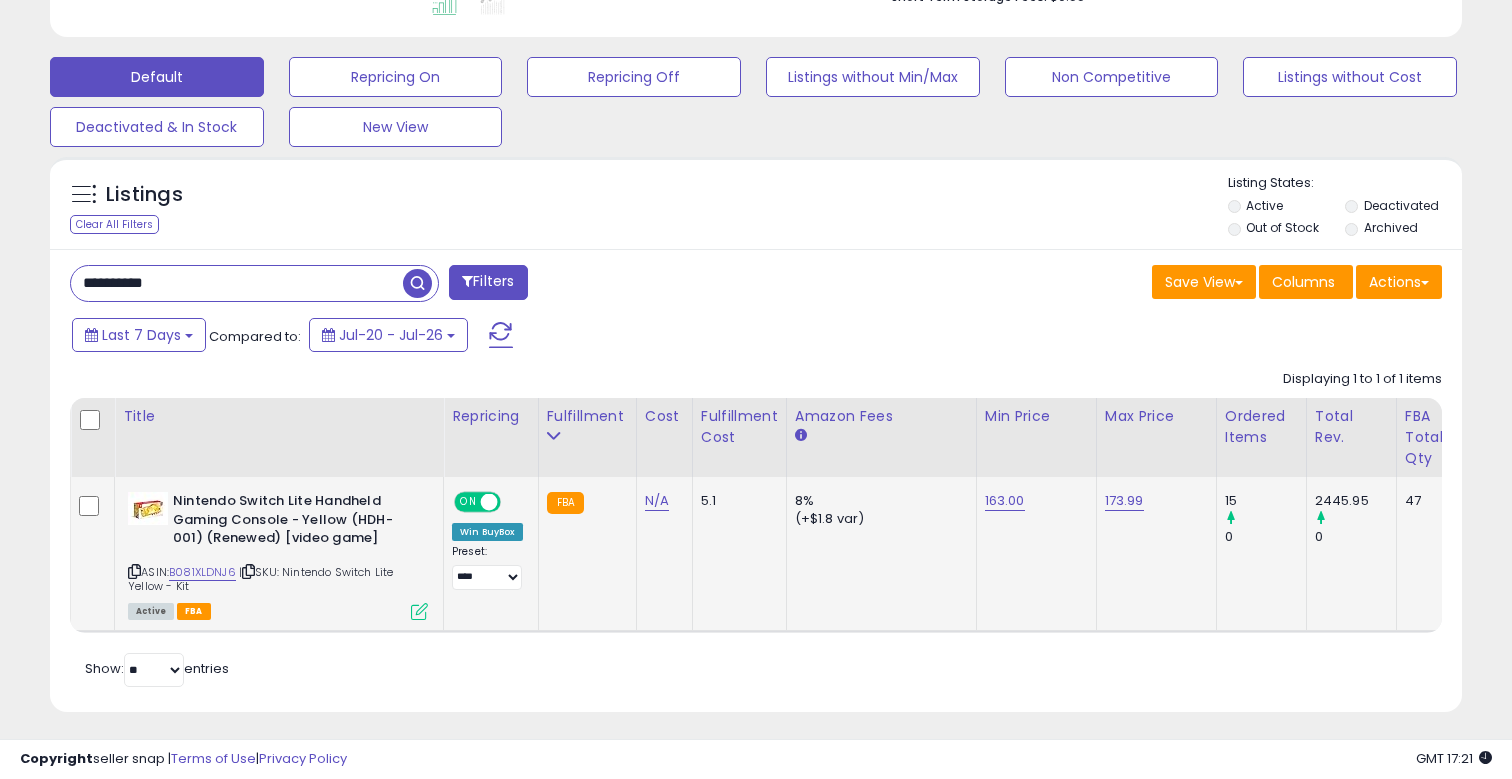 click on "163.00" at bounding box center (1005, 501) 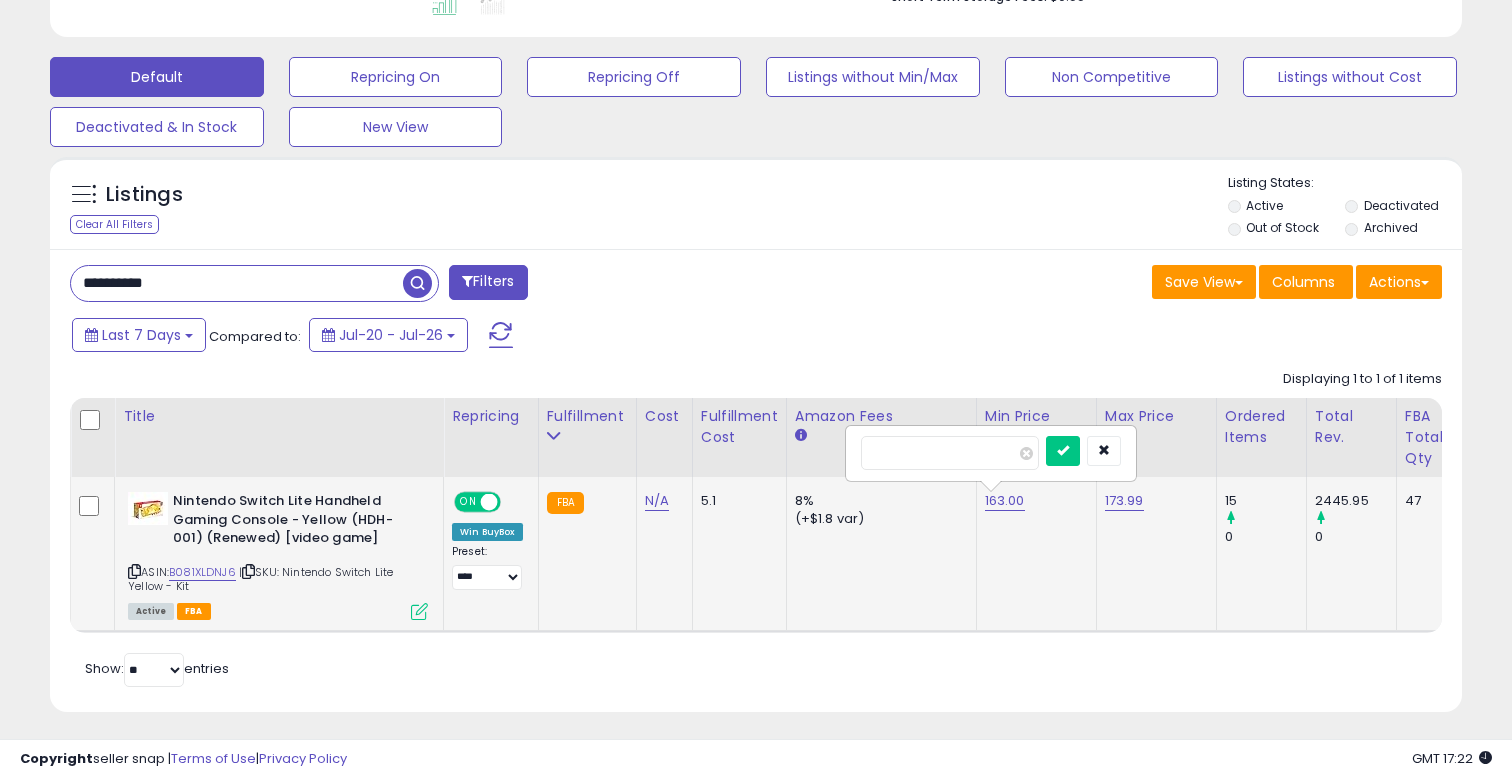 drag, startPoint x: 940, startPoint y: 441, endPoint x: 852, endPoint y: 441, distance: 88 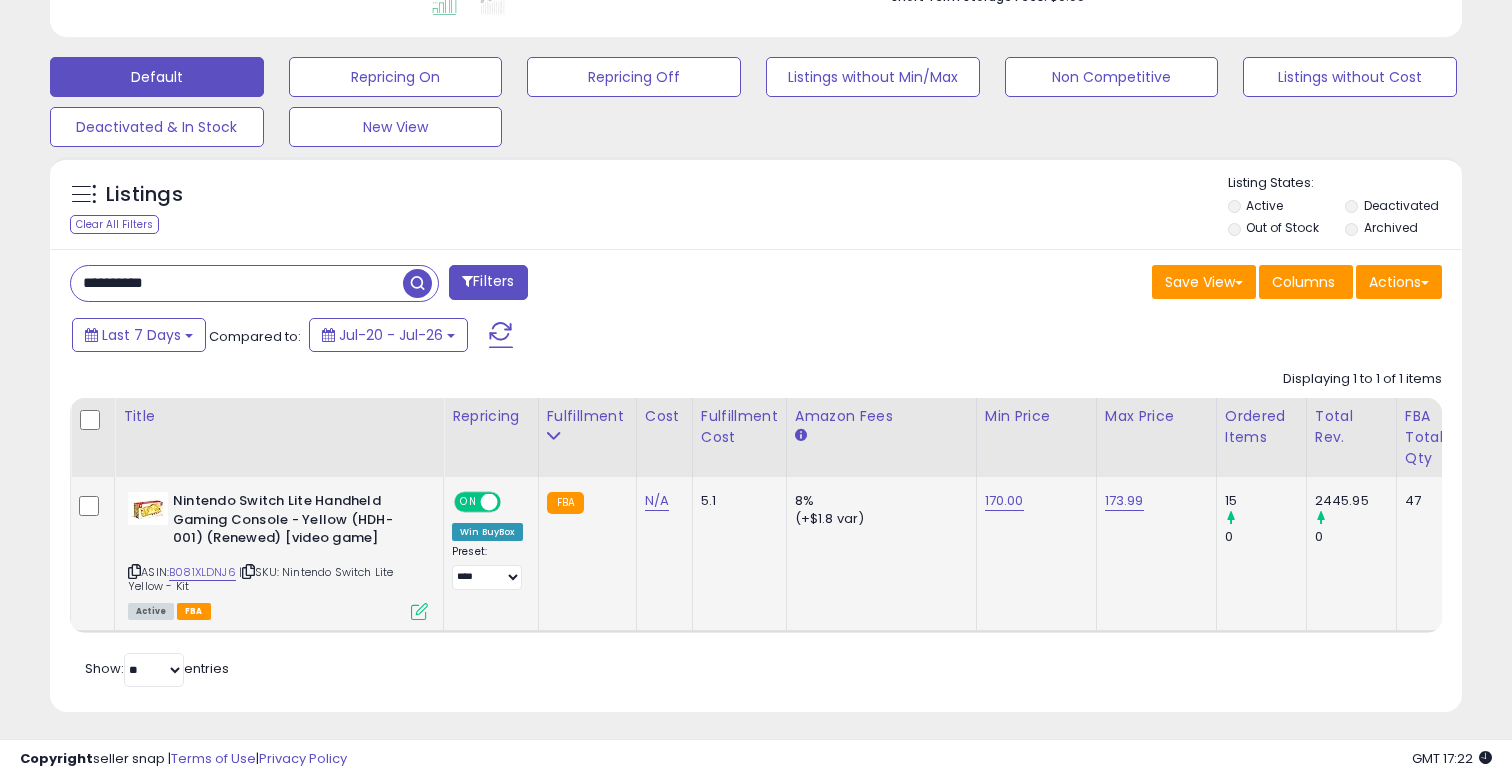 click on "173.99" at bounding box center (1124, 501) 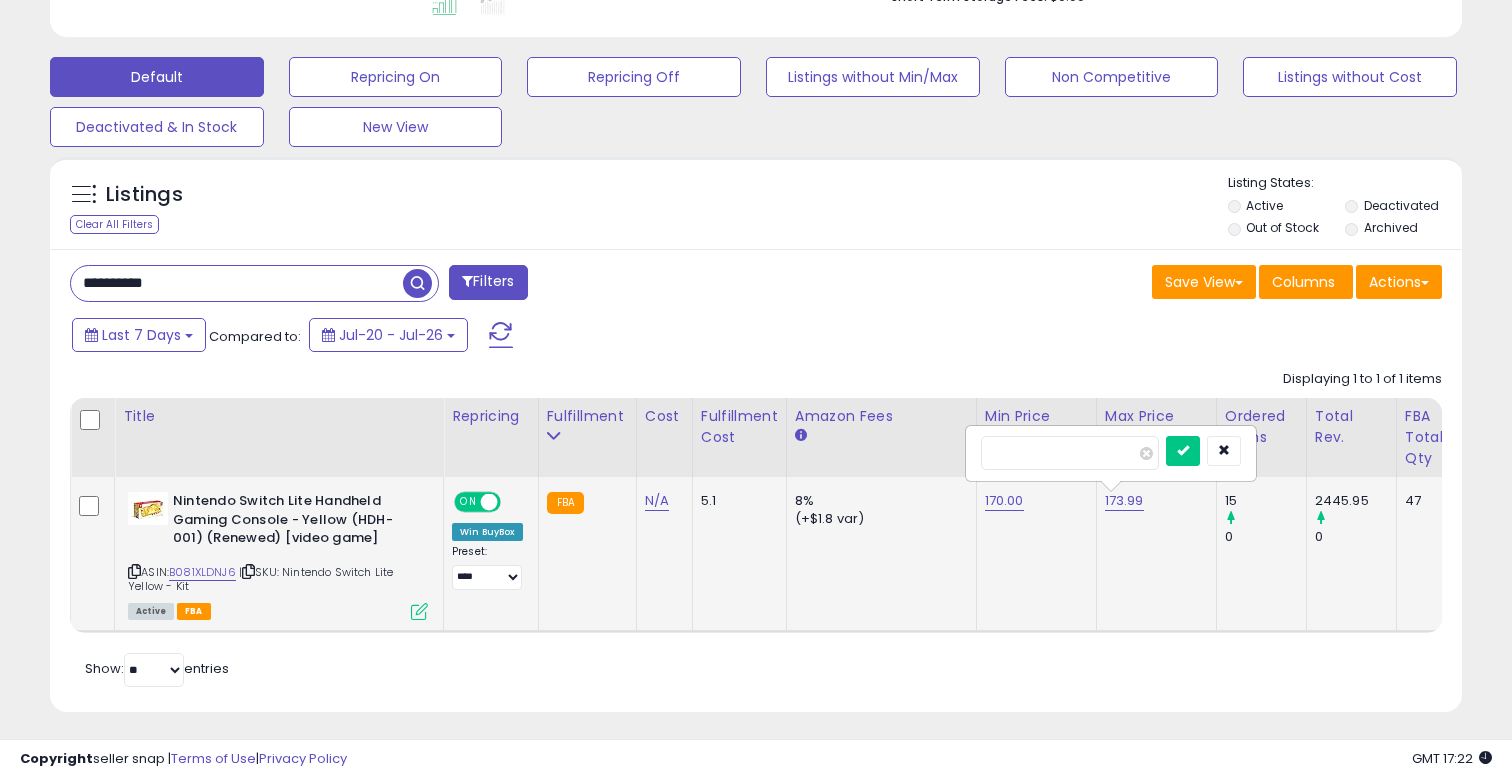 drag, startPoint x: 1077, startPoint y: 437, endPoint x: 1090, endPoint y: 445, distance: 15.264338 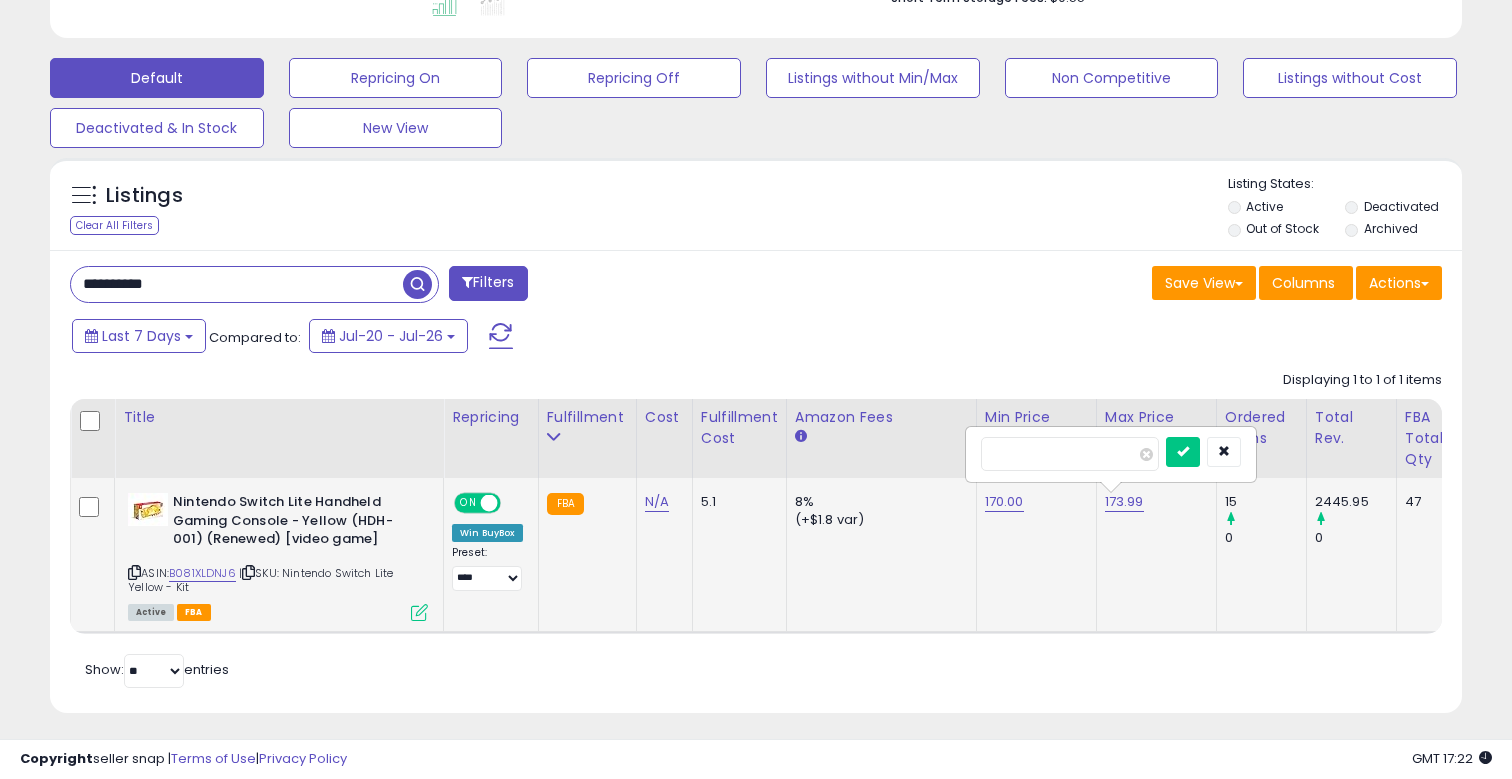 click at bounding box center (1183, 452) 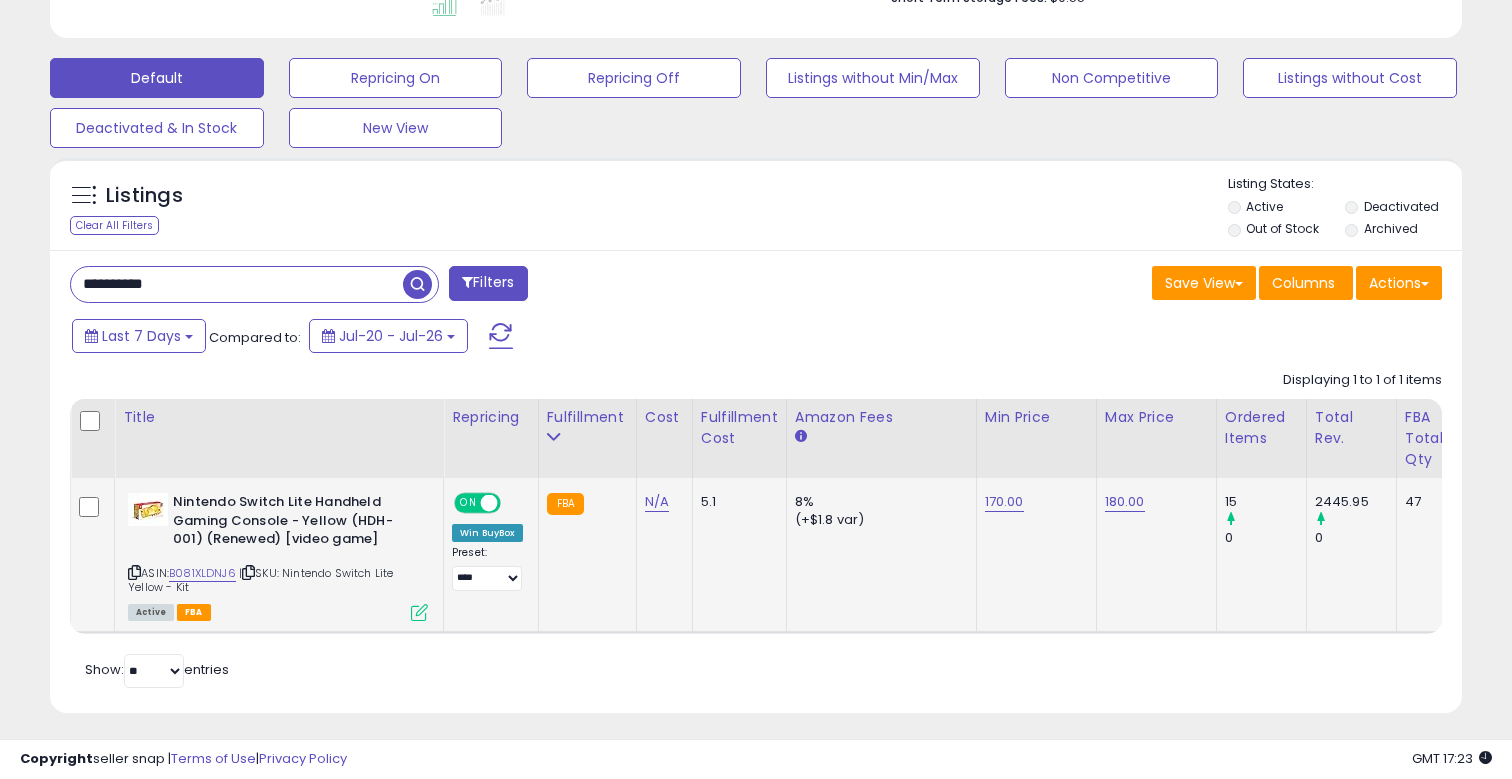 click on "**********" at bounding box center [237, 284] 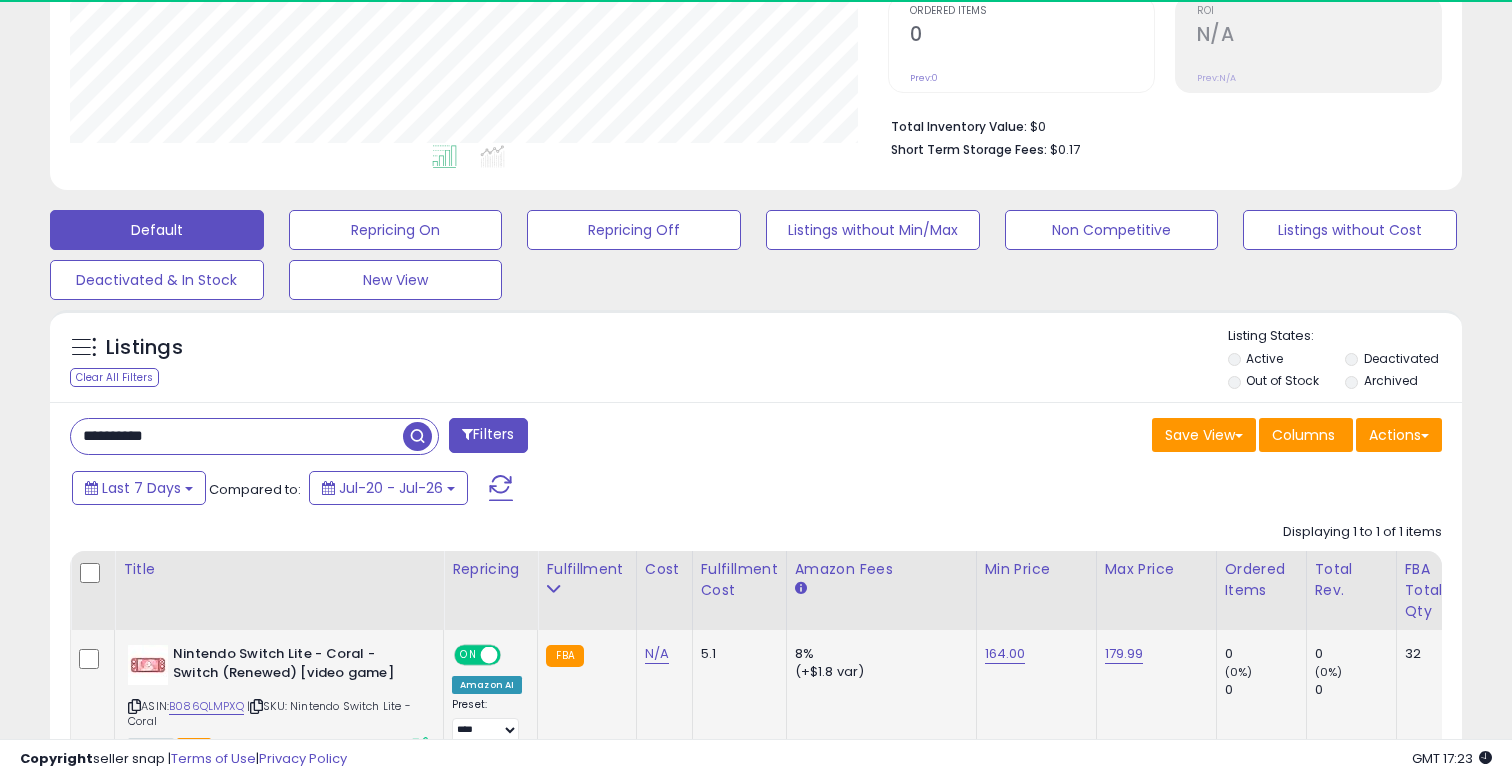 scroll, scrollTop: 999590, scrollLeft: 999182, axis: both 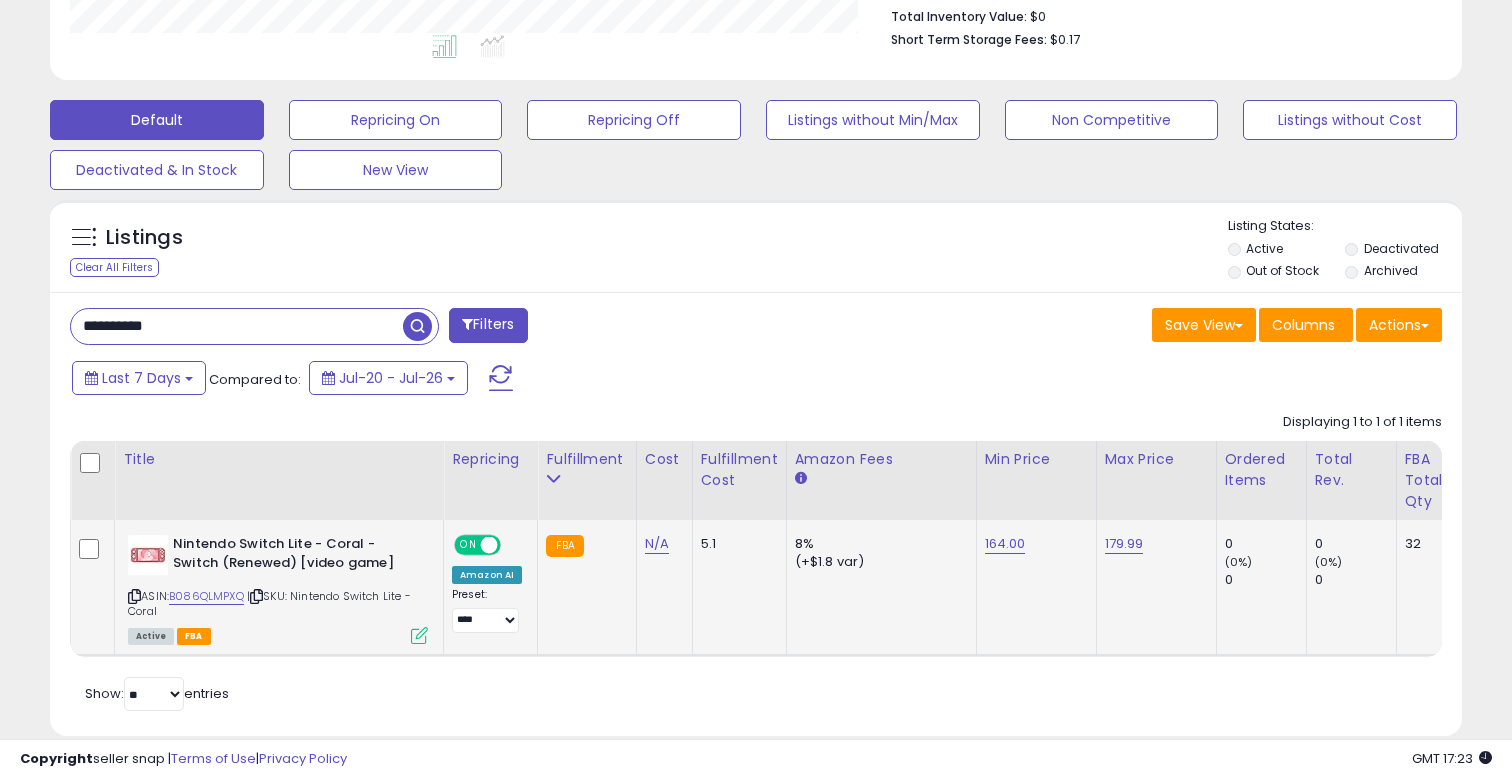 click on "164.00" at bounding box center [1005, 544] 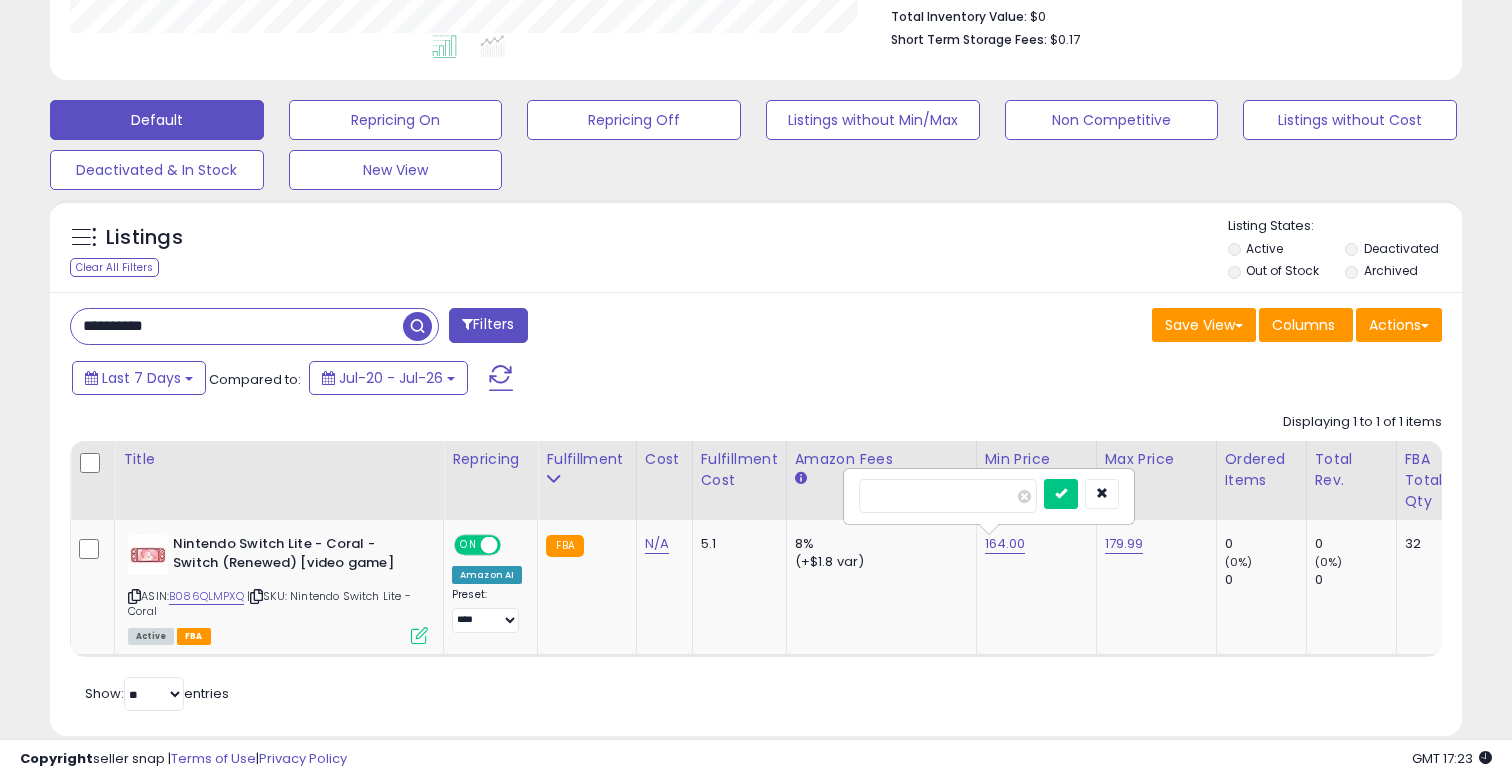 drag, startPoint x: 921, startPoint y: 488, endPoint x: 803, endPoint y: 488, distance: 118 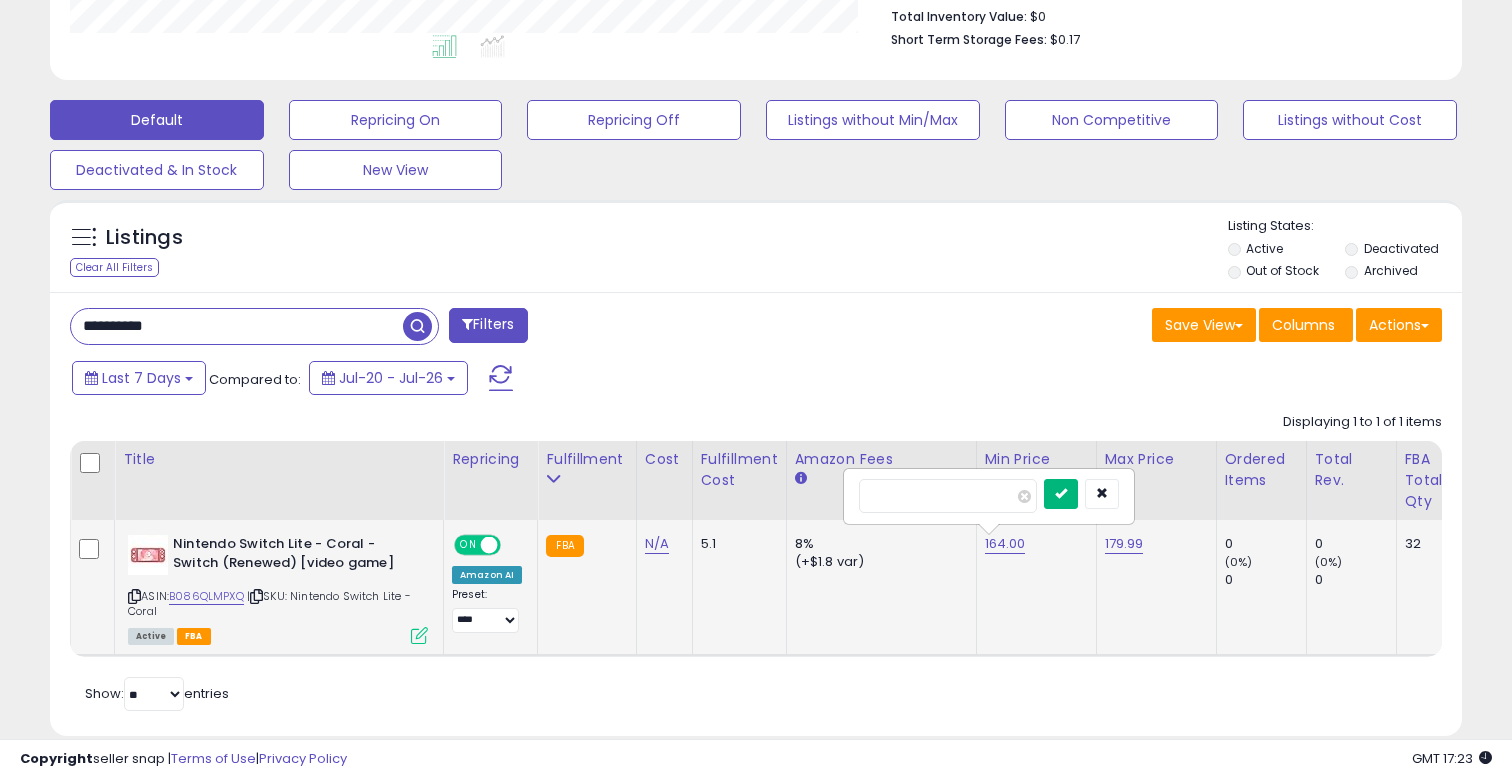 type on "***" 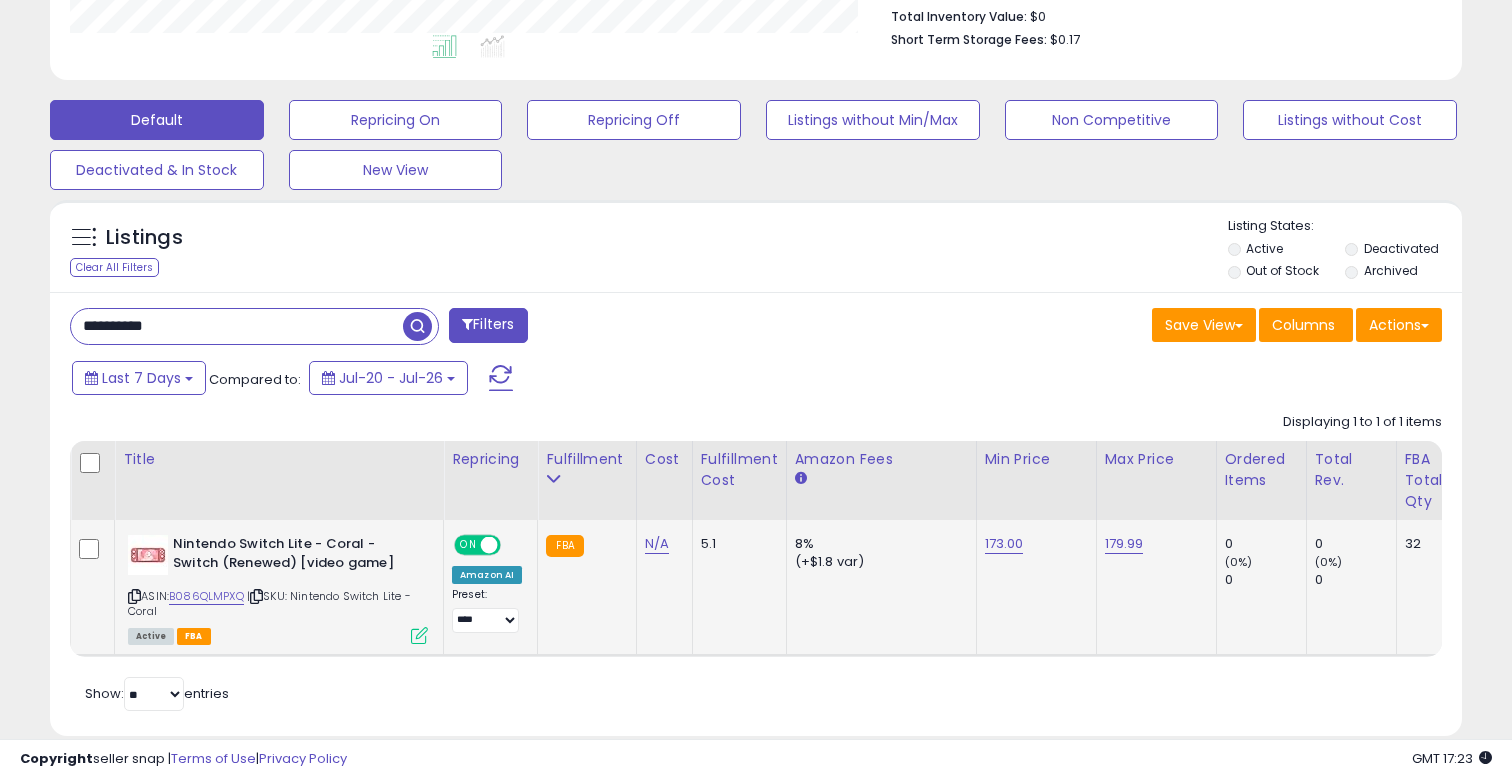 click on "179.99" at bounding box center [1124, 544] 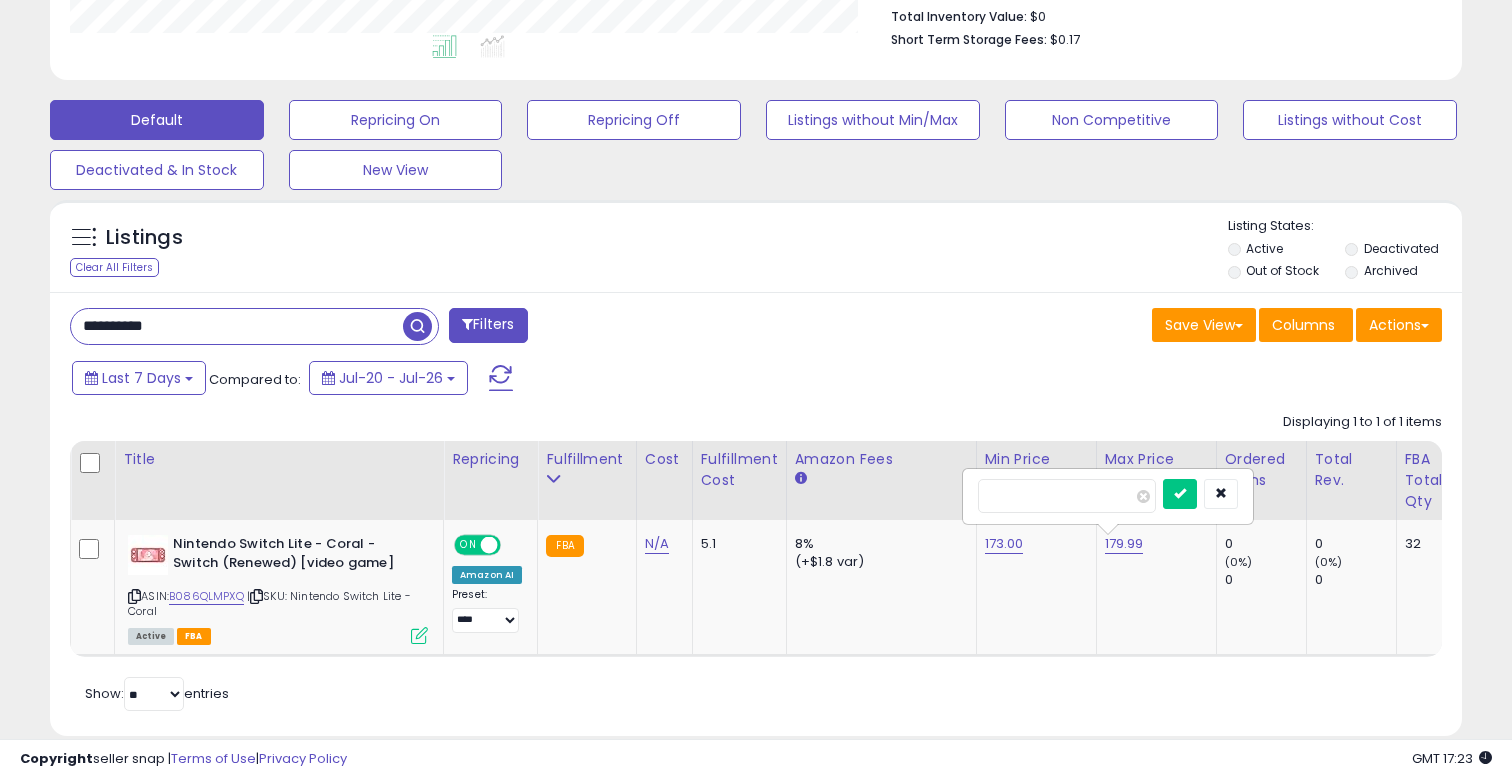 drag, startPoint x: 1057, startPoint y: 488, endPoint x: 909, endPoint y: 488, distance: 148 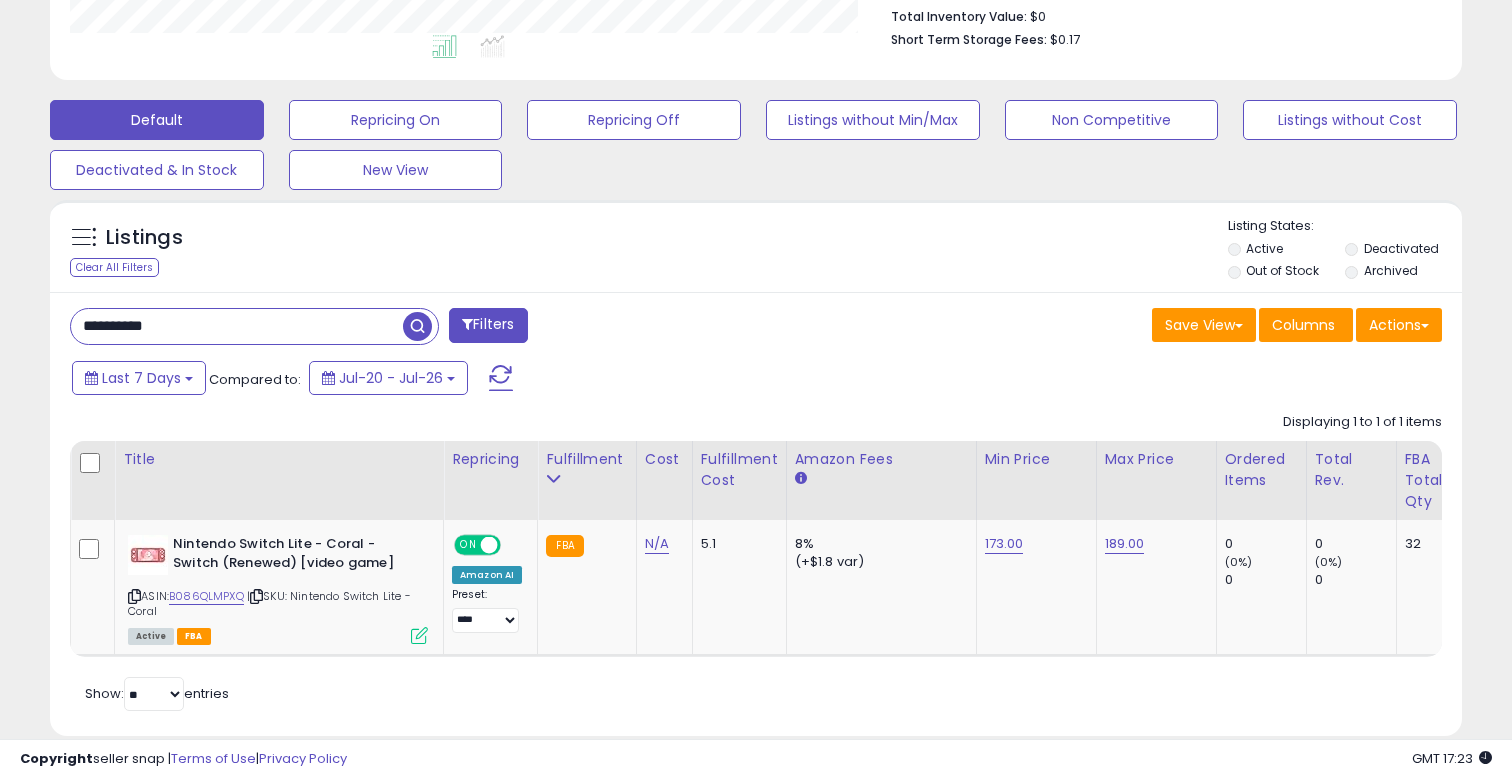 click on "**********" at bounding box center [237, 326] 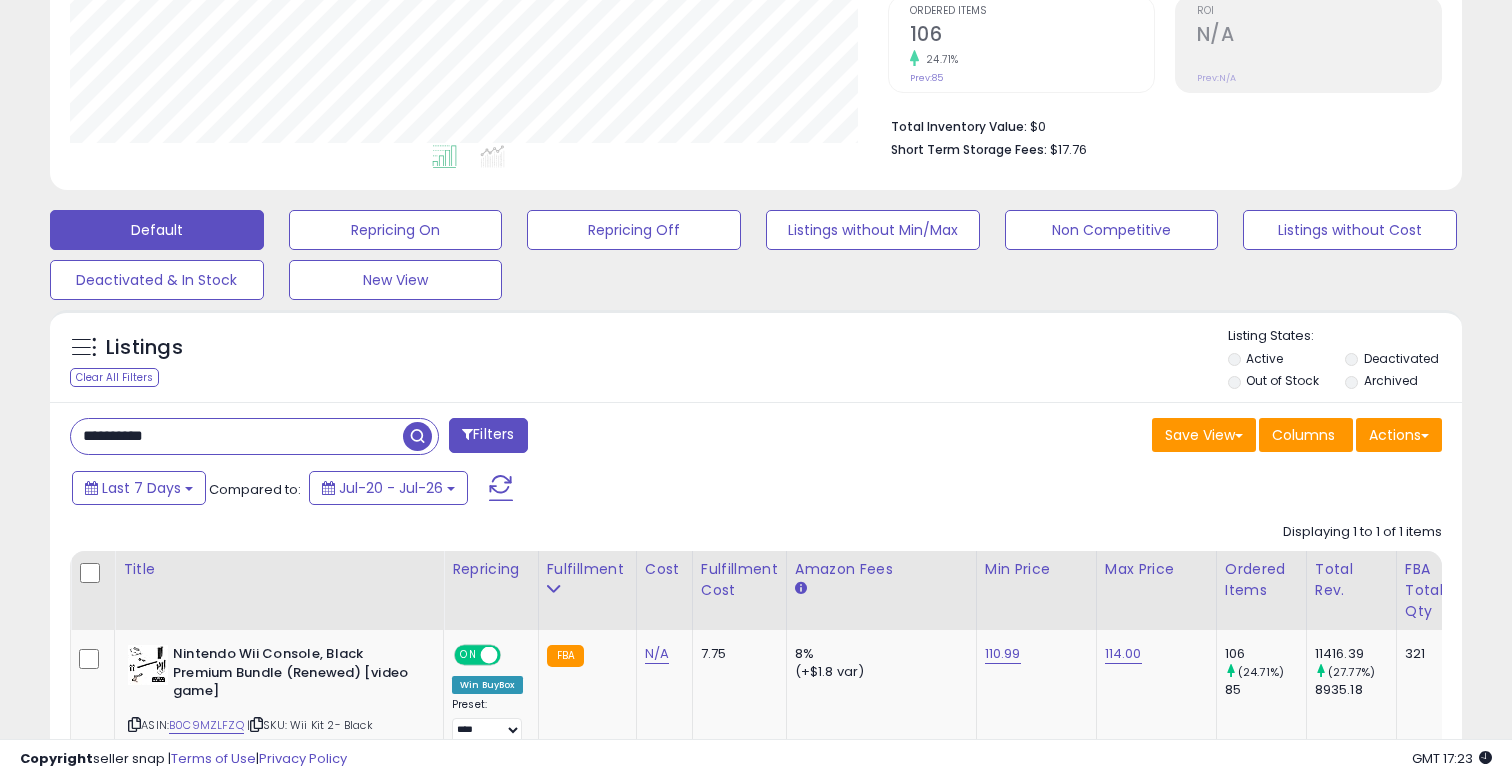 scroll, scrollTop: 999590, scrollLeft: 999182, axis: both 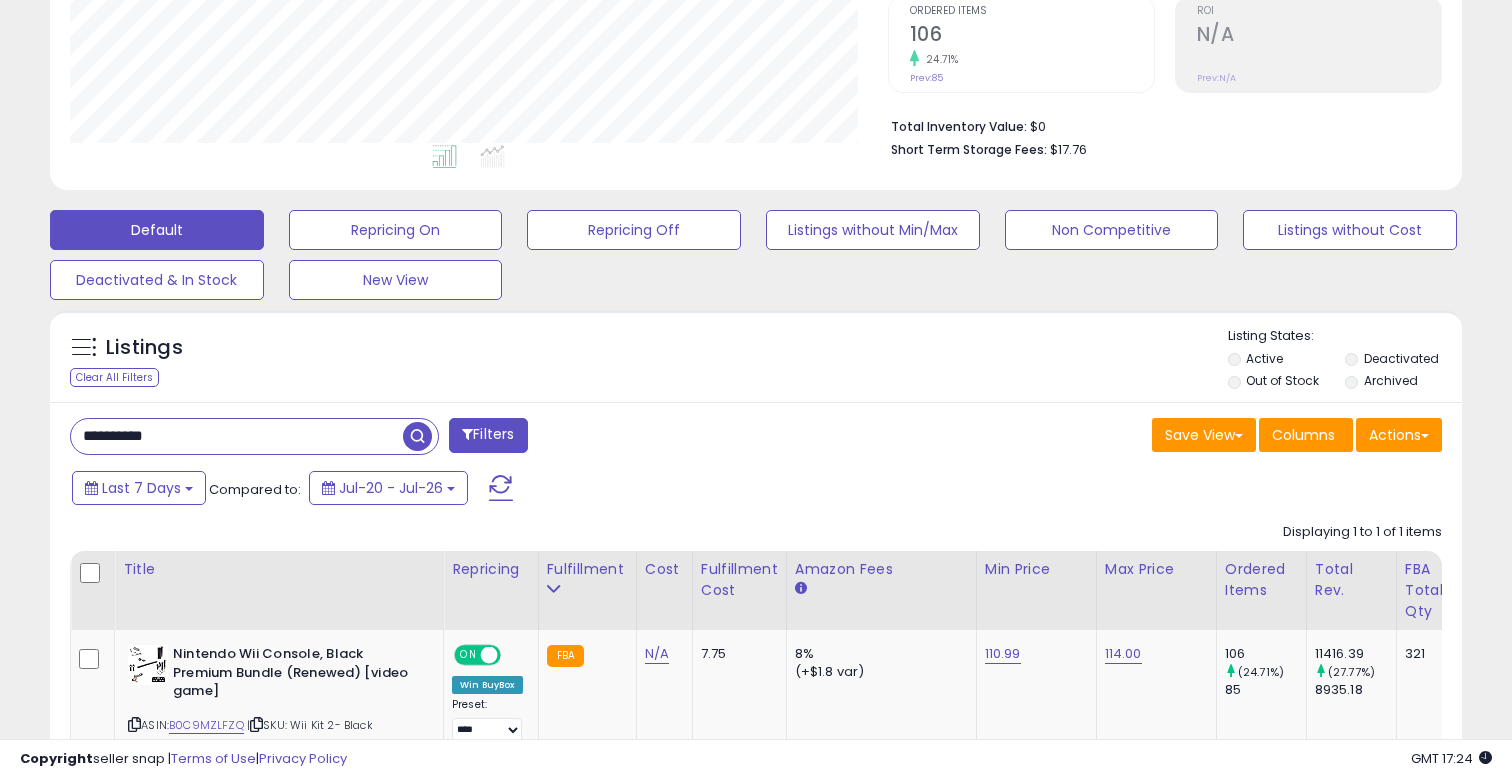 click on "**********" at bounding box center [237, 436] 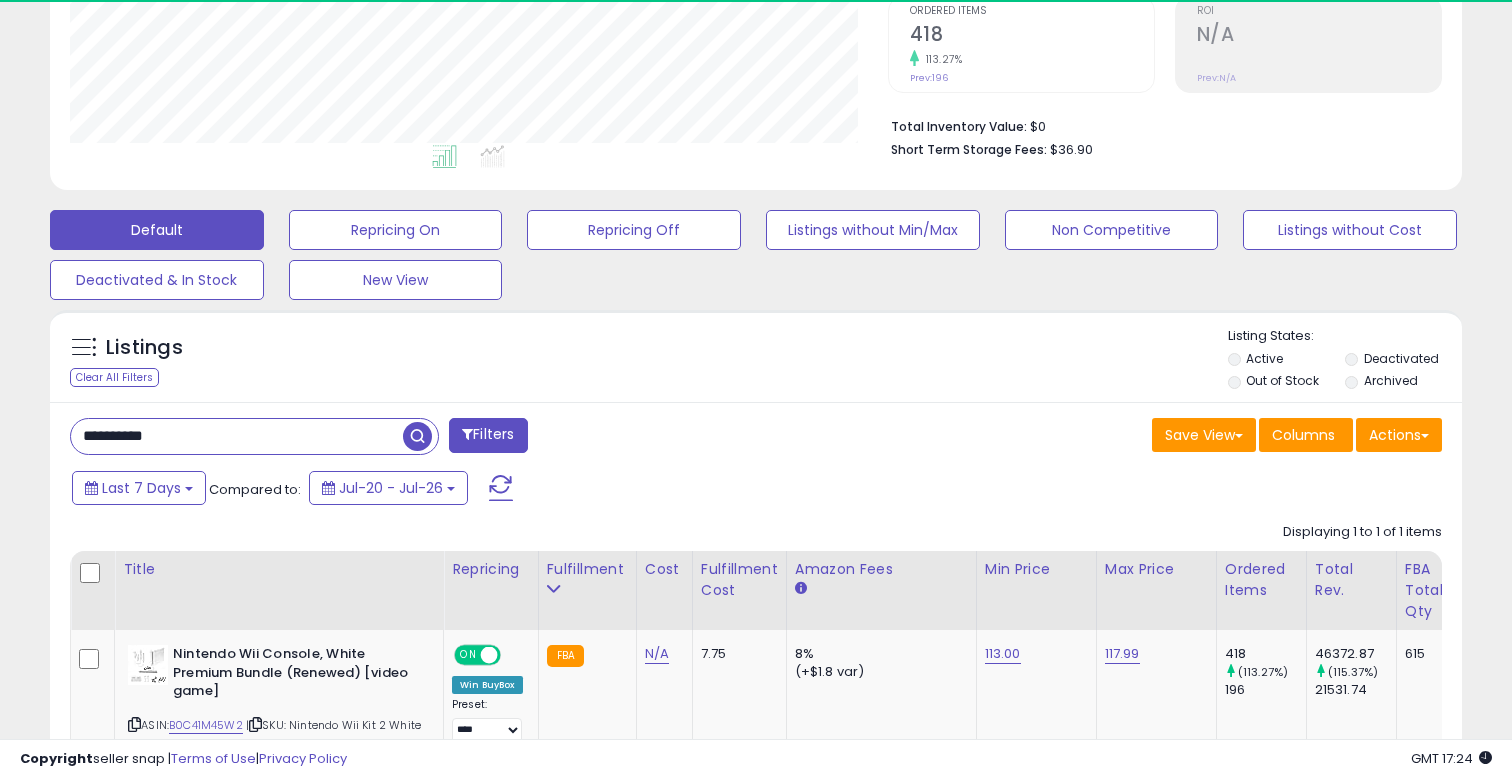 scroll, scrollTop: 999590, scrollLeft: 999182, axis: both 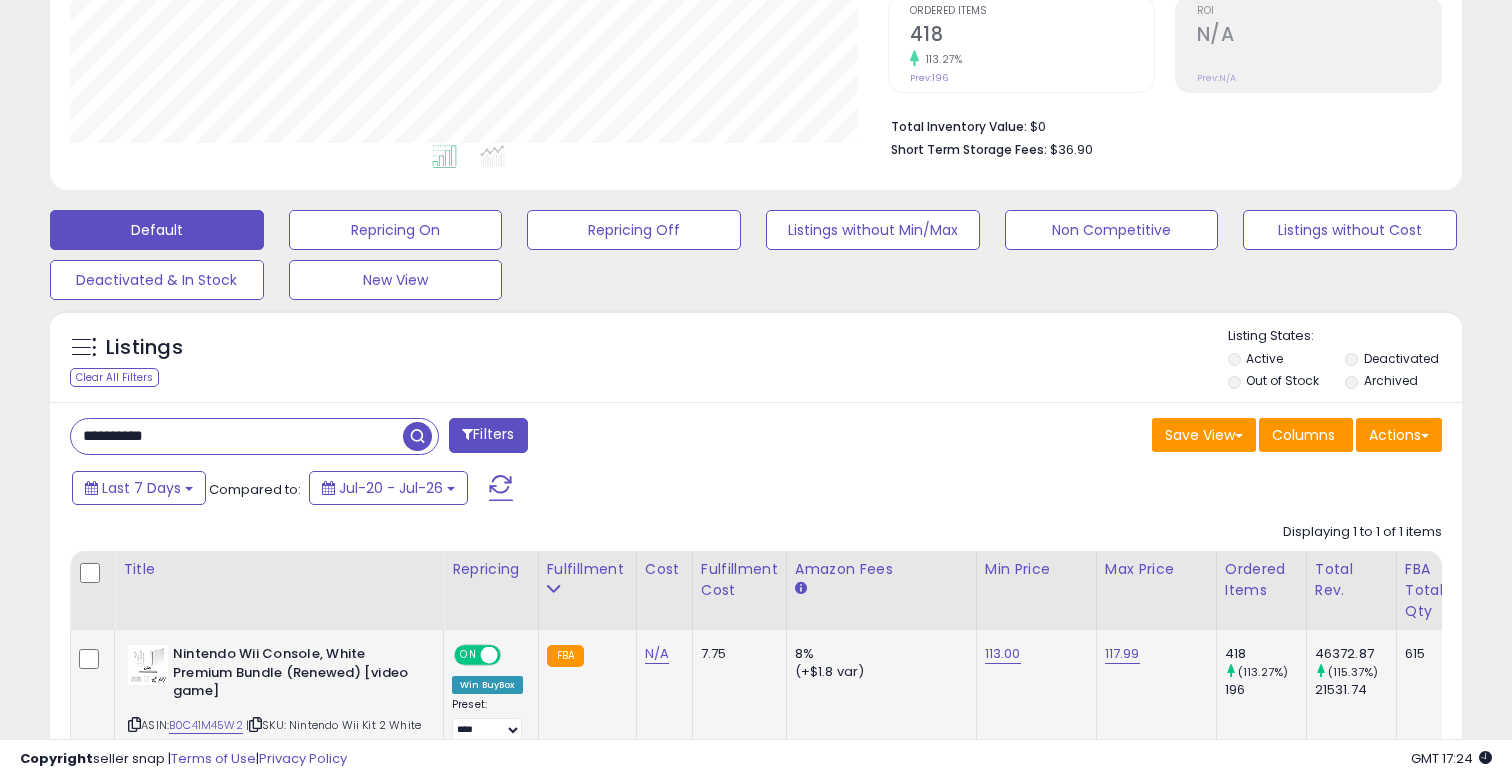 click on "113.00" at bounding box center (1033, 654) 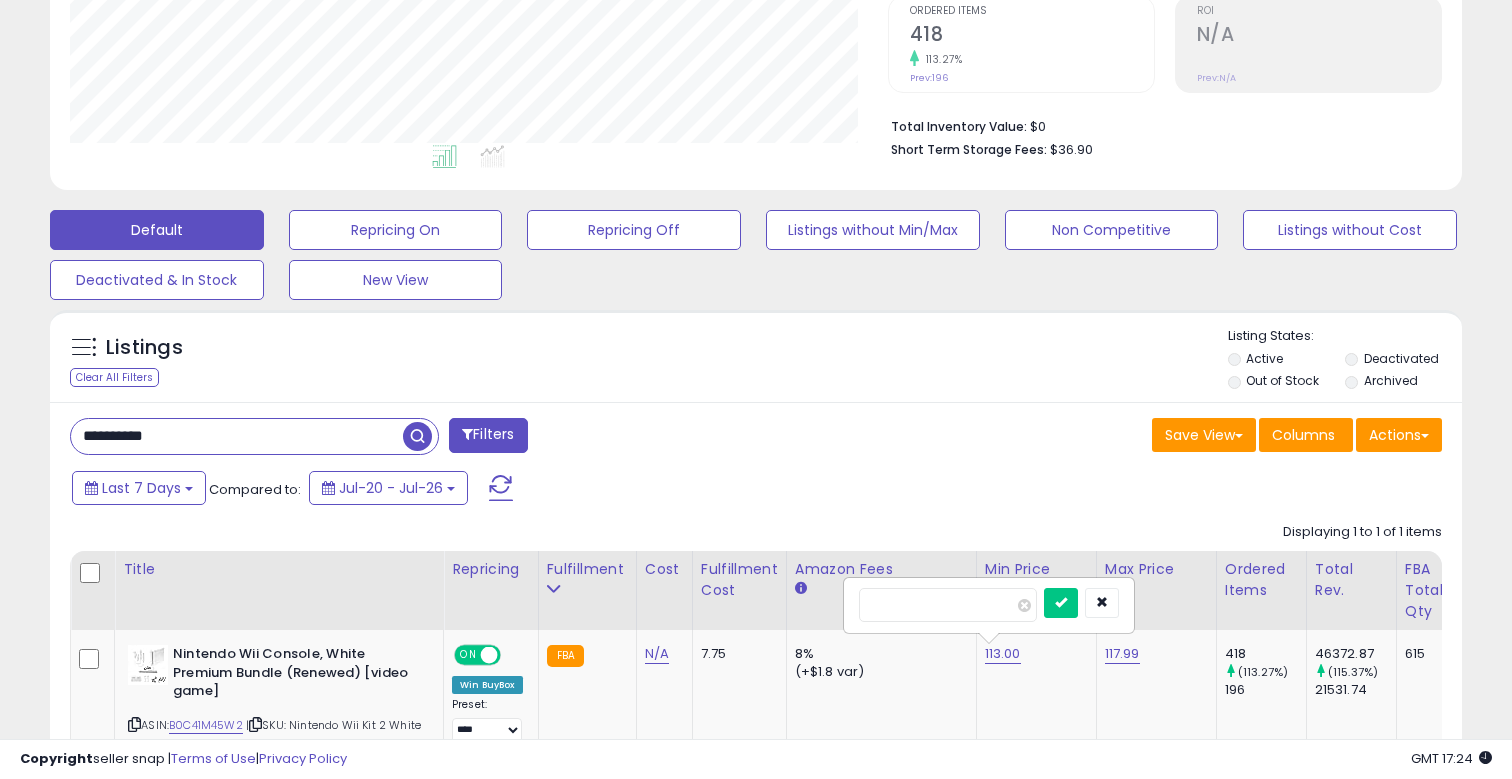drag, startPoint x: 954, startPoint y: 595, endPoint x: 819, endPoint y: 593, distance: 135.01482 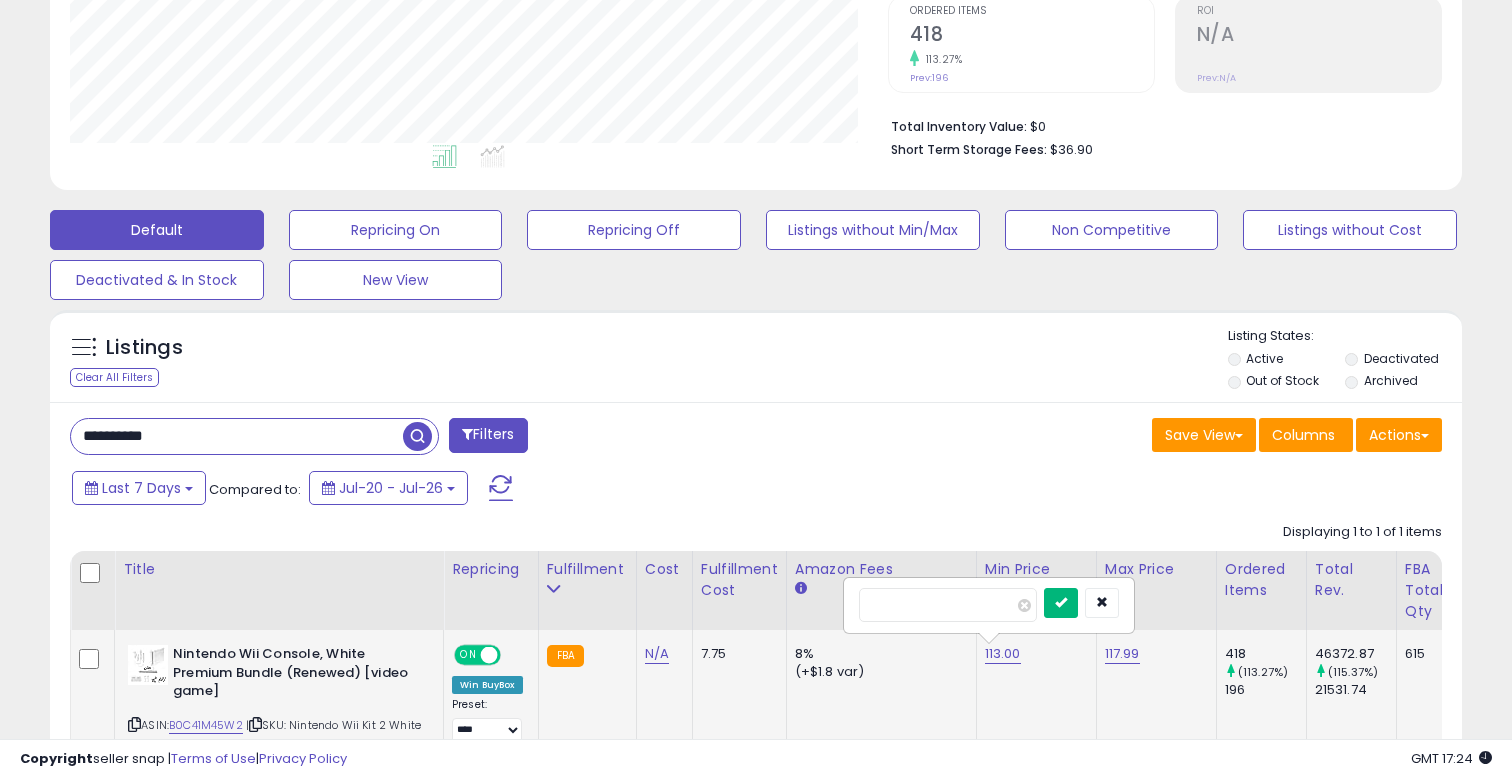 type on "***" 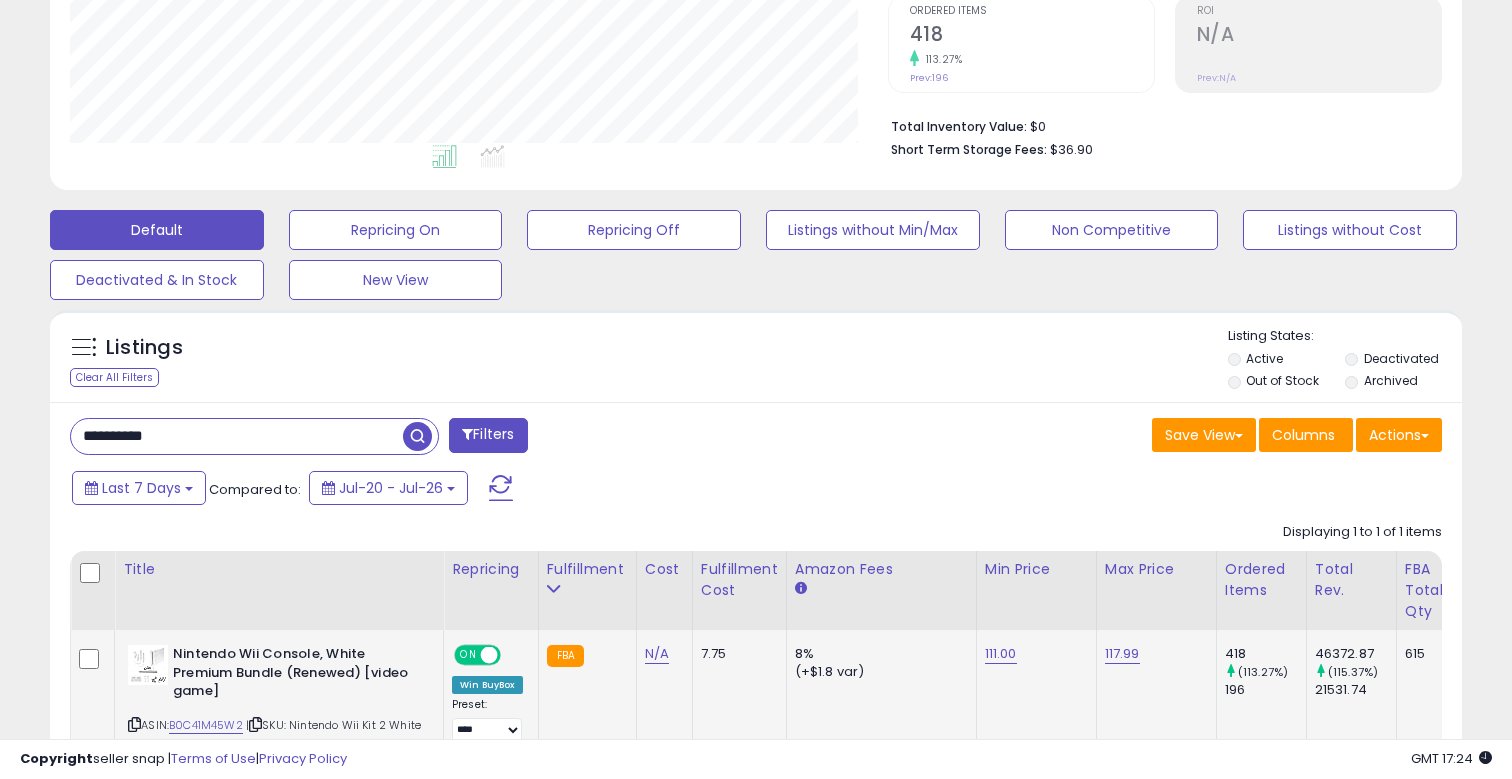 click on "**********" at bounding box center [237, 436] 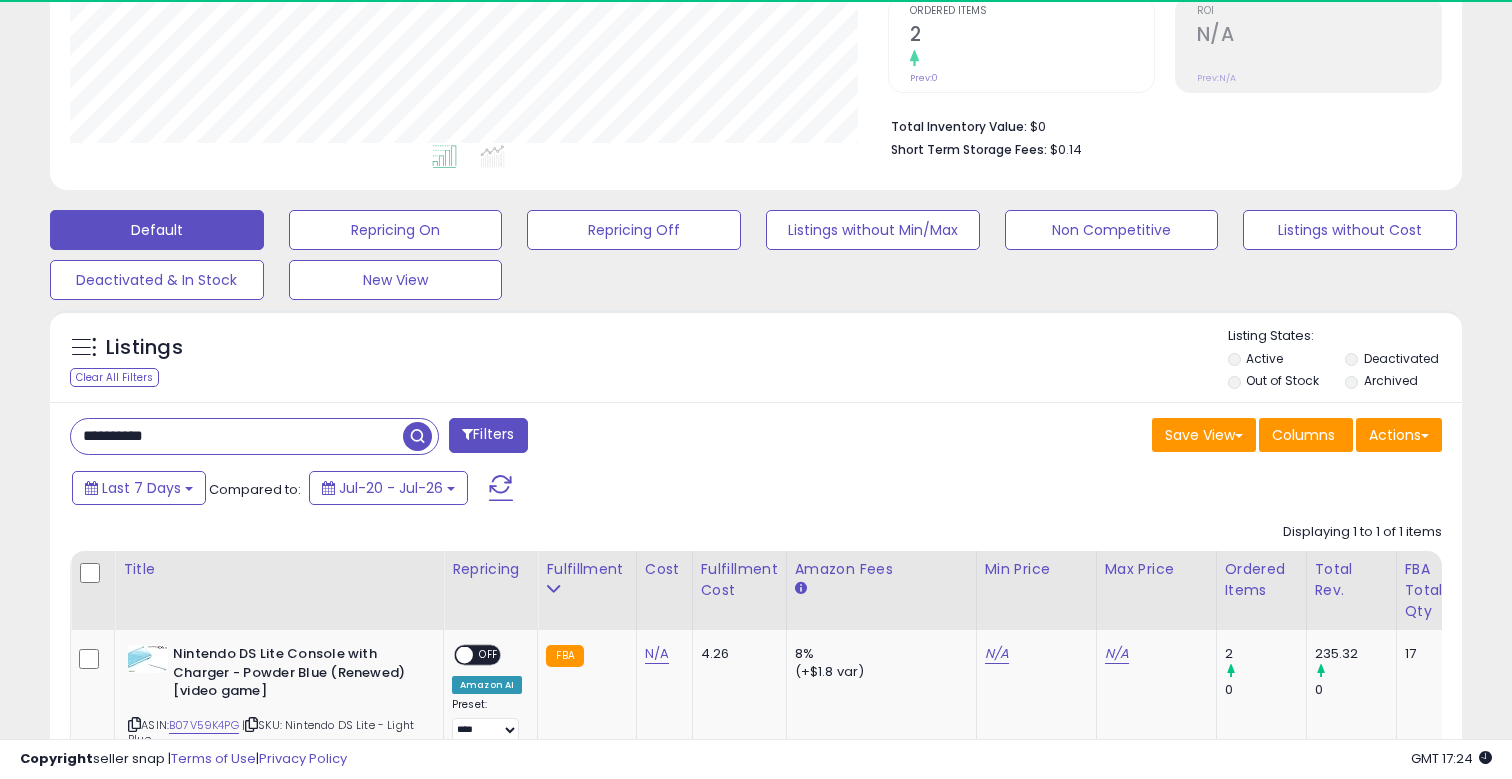scroll, scrollTop: 433, scrollLeft: 1, axis: both 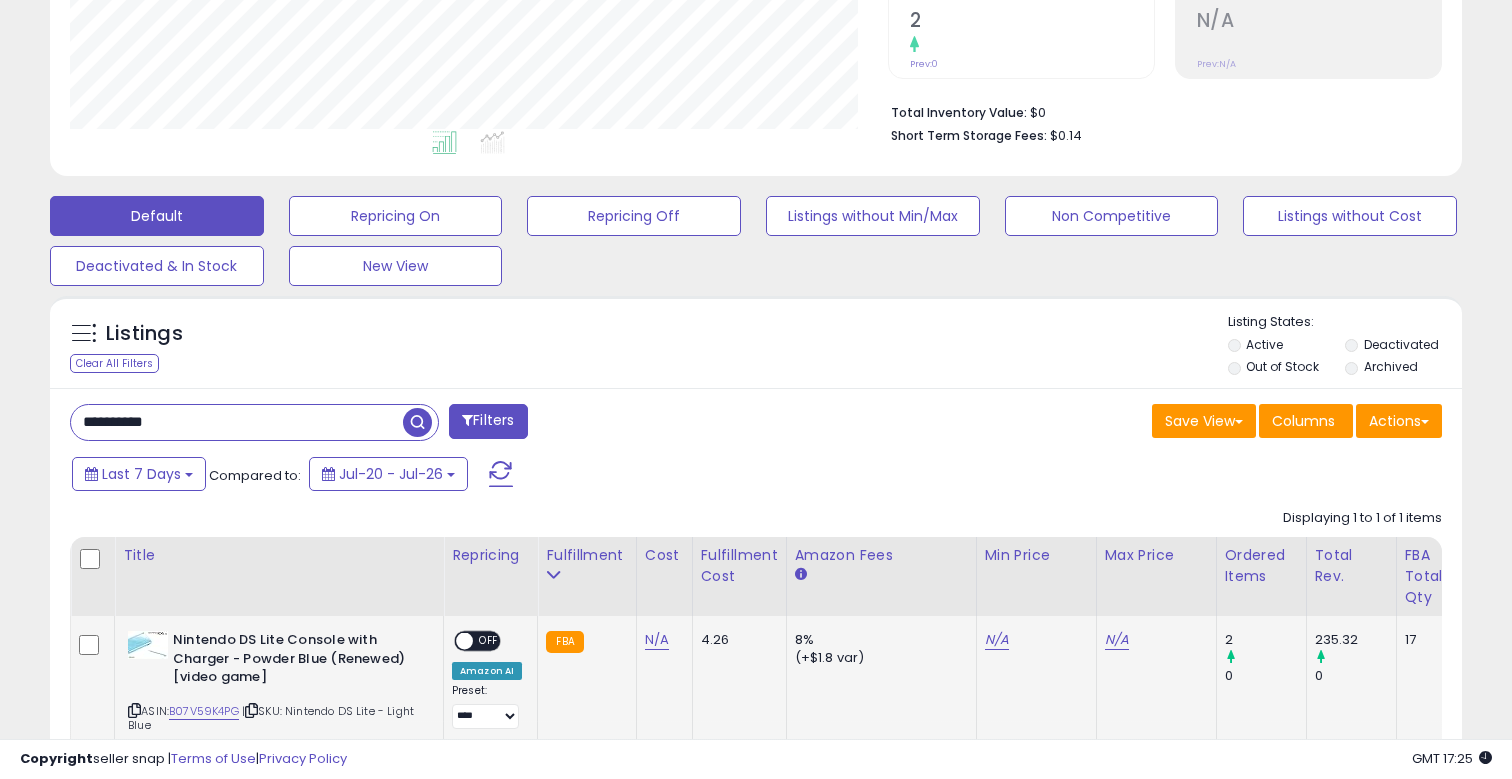 click on "N/A" at bounding box center (997, 640) 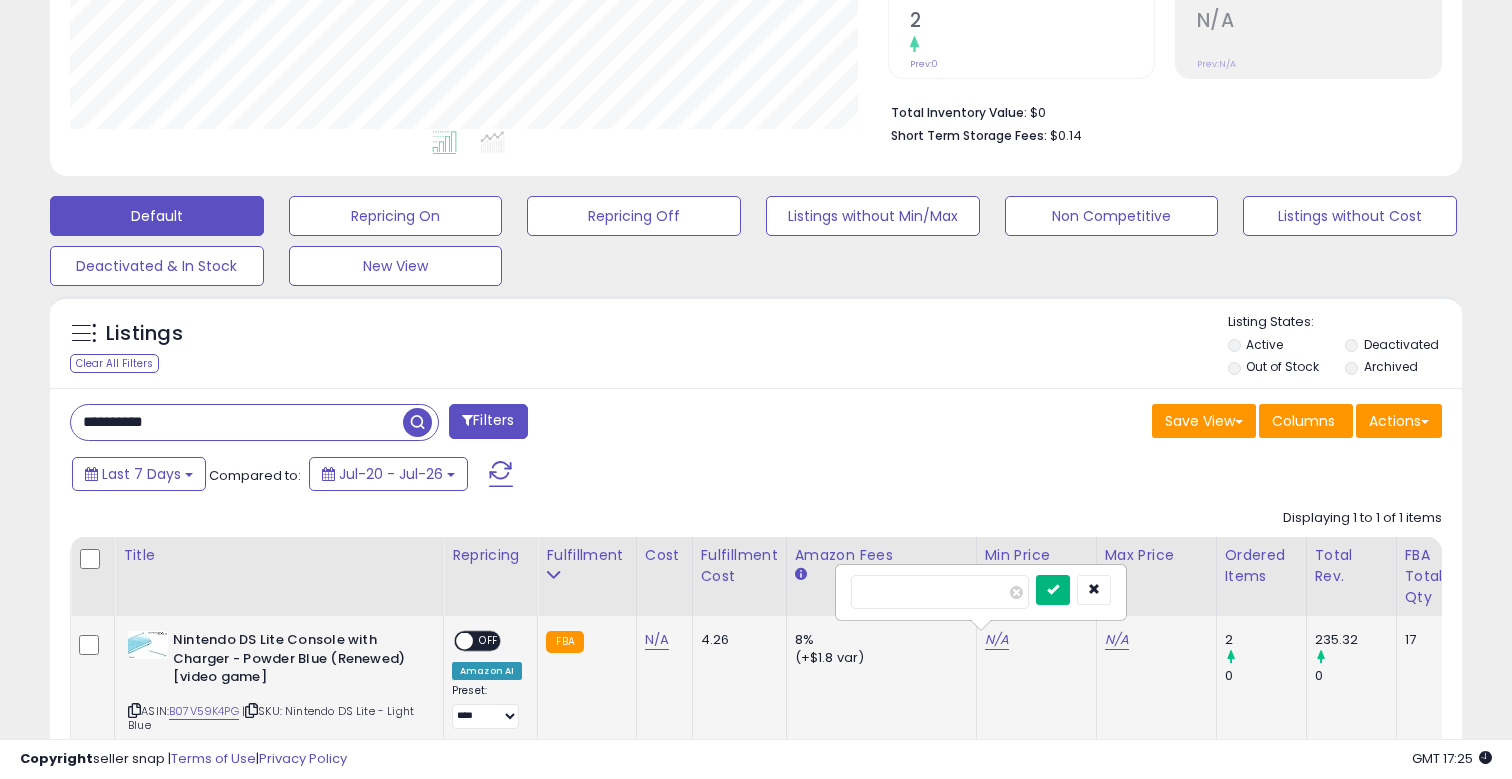 type on "***" 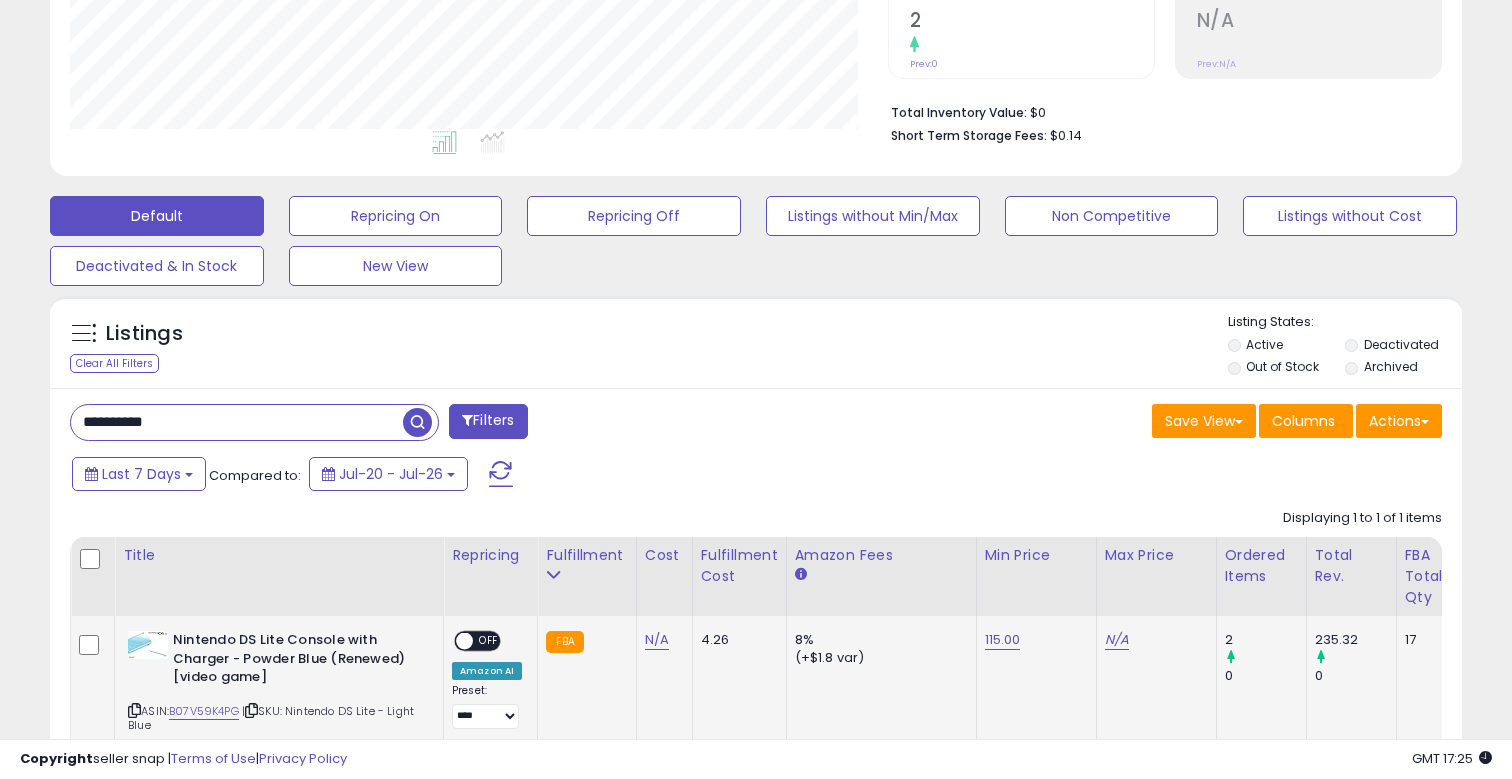click on "N/A" at bounding box center [1153, 640] 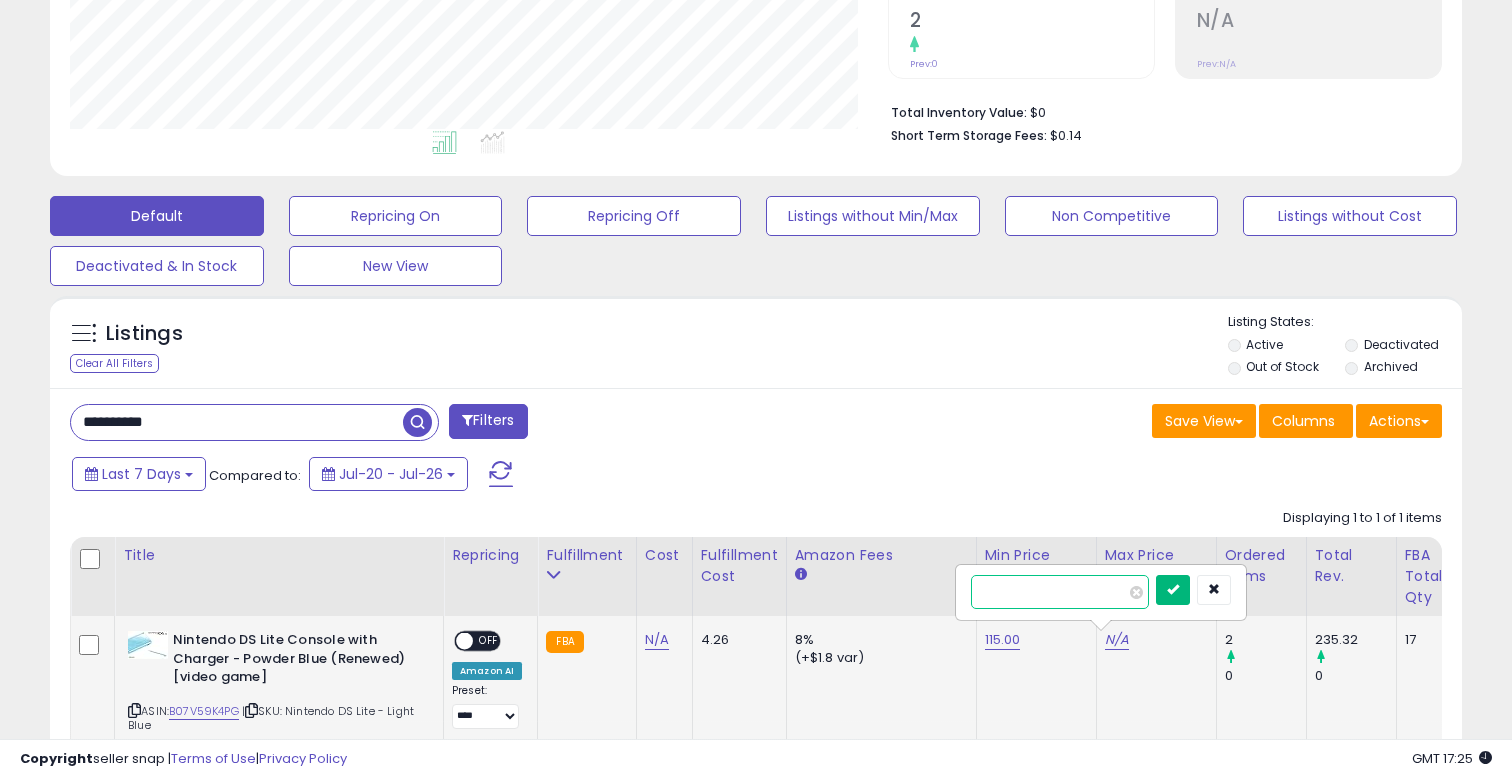 type on "***" 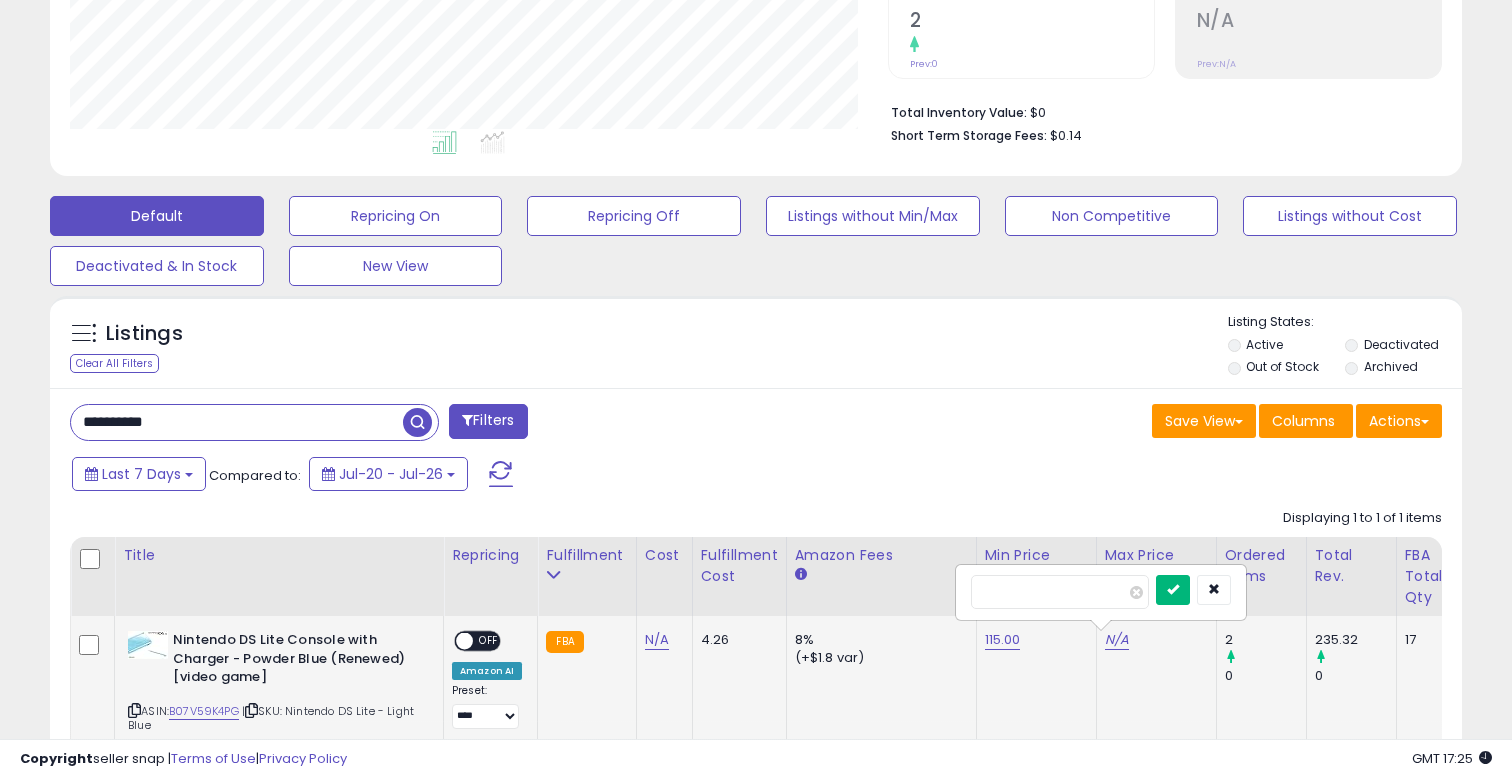 click at bounding box center (1173, 589) 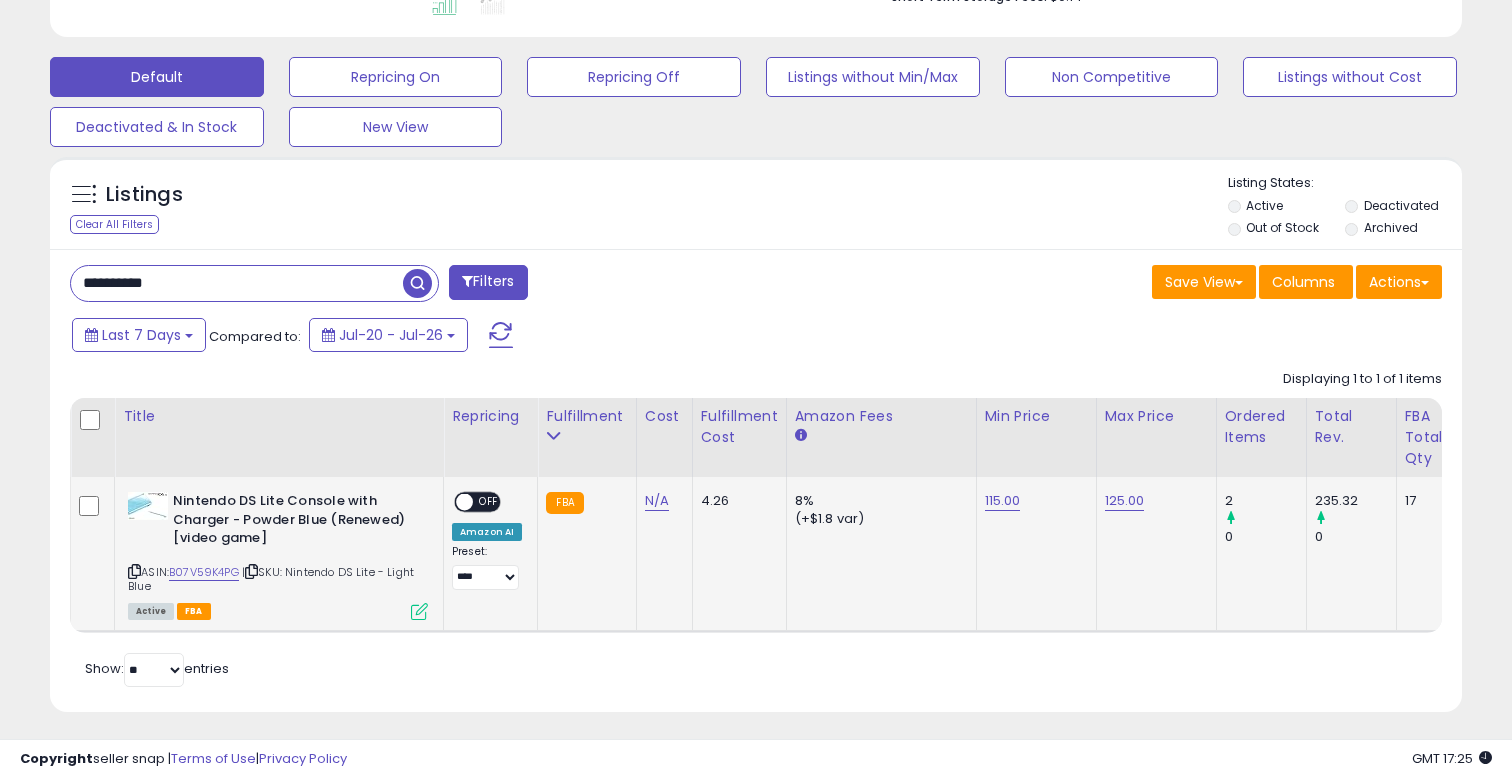 scroll, scrollTop: 571, scrollLeft: 0, axis: vertical 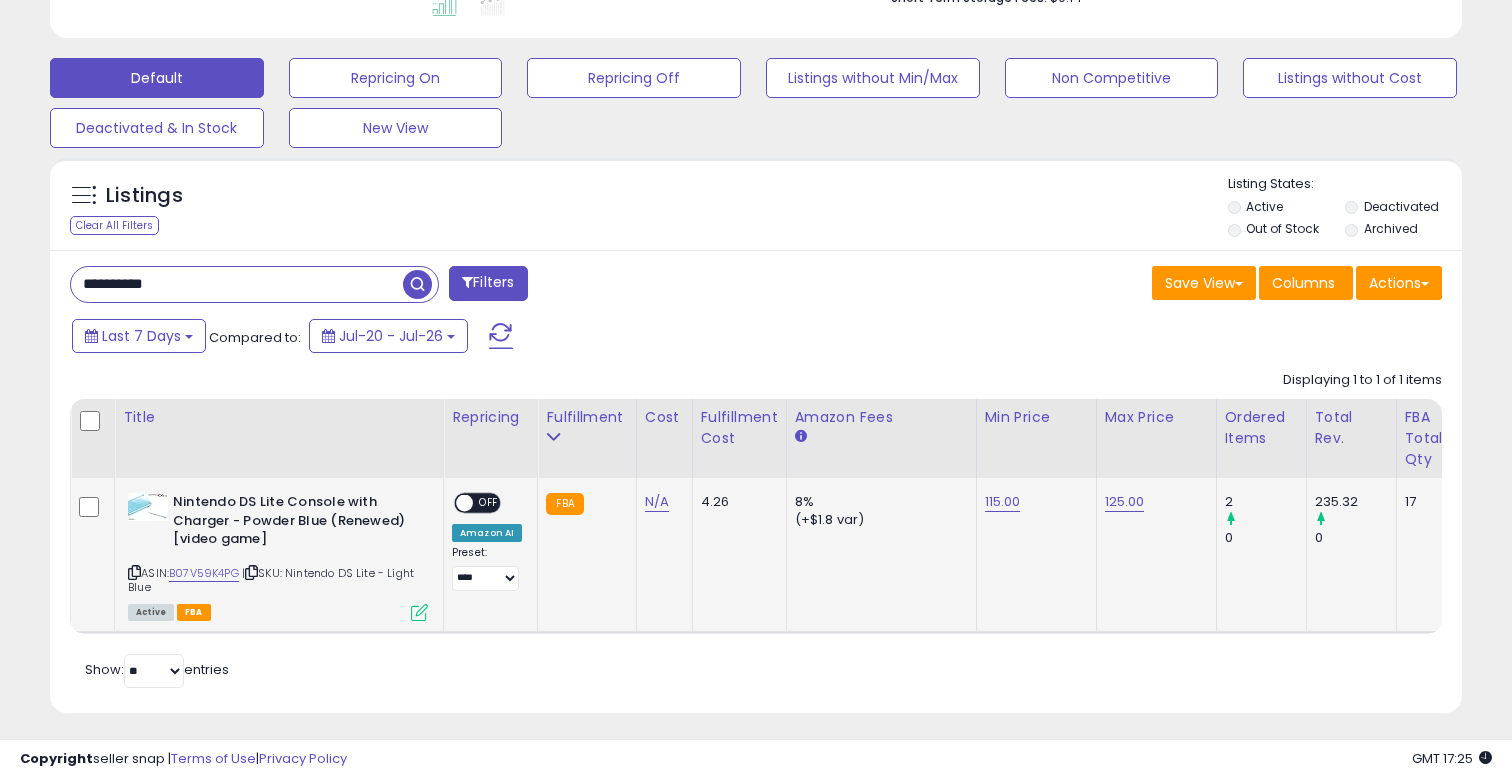click at bounding box center [419, 612] 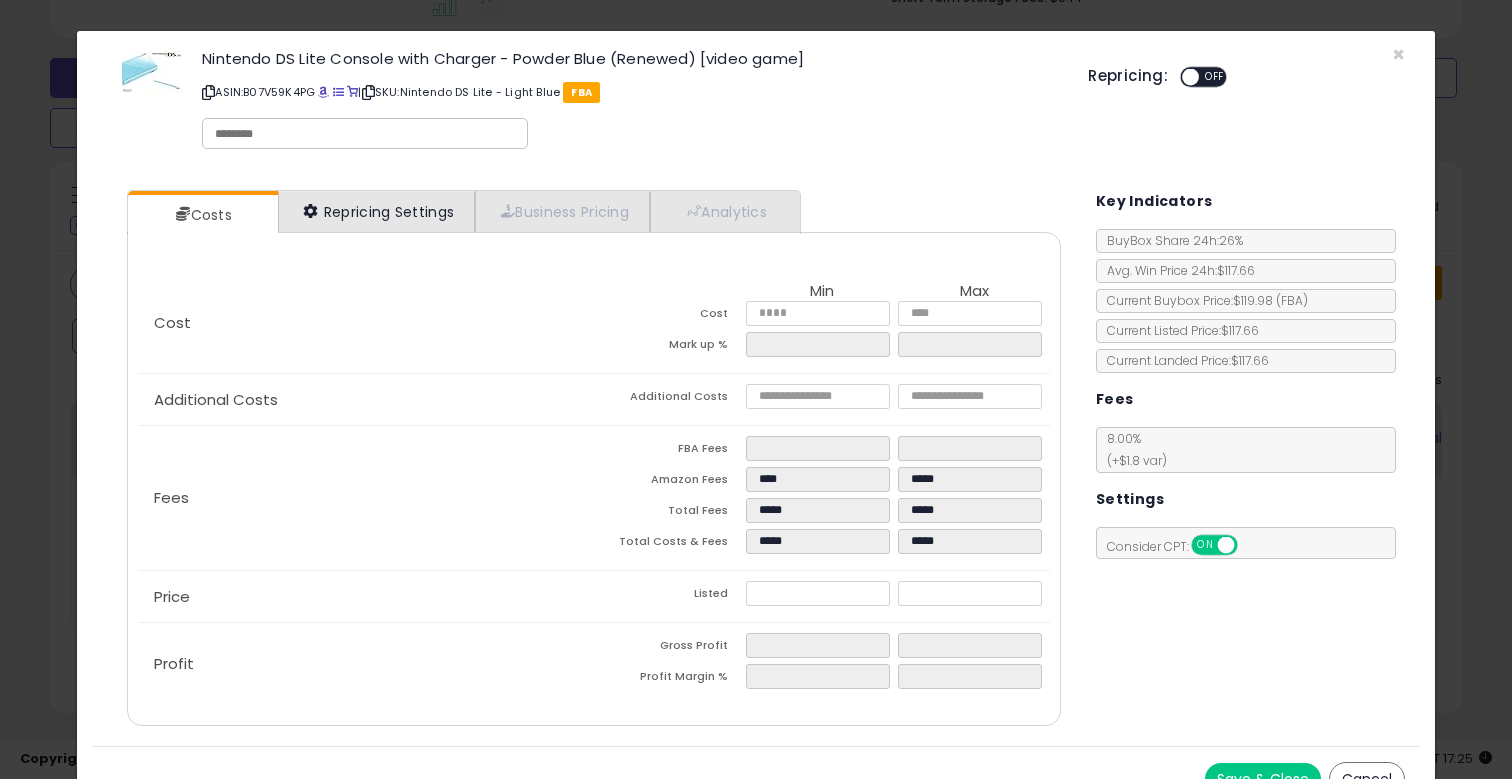 click on "Repricing Settings" at bounding box center (377, 211) 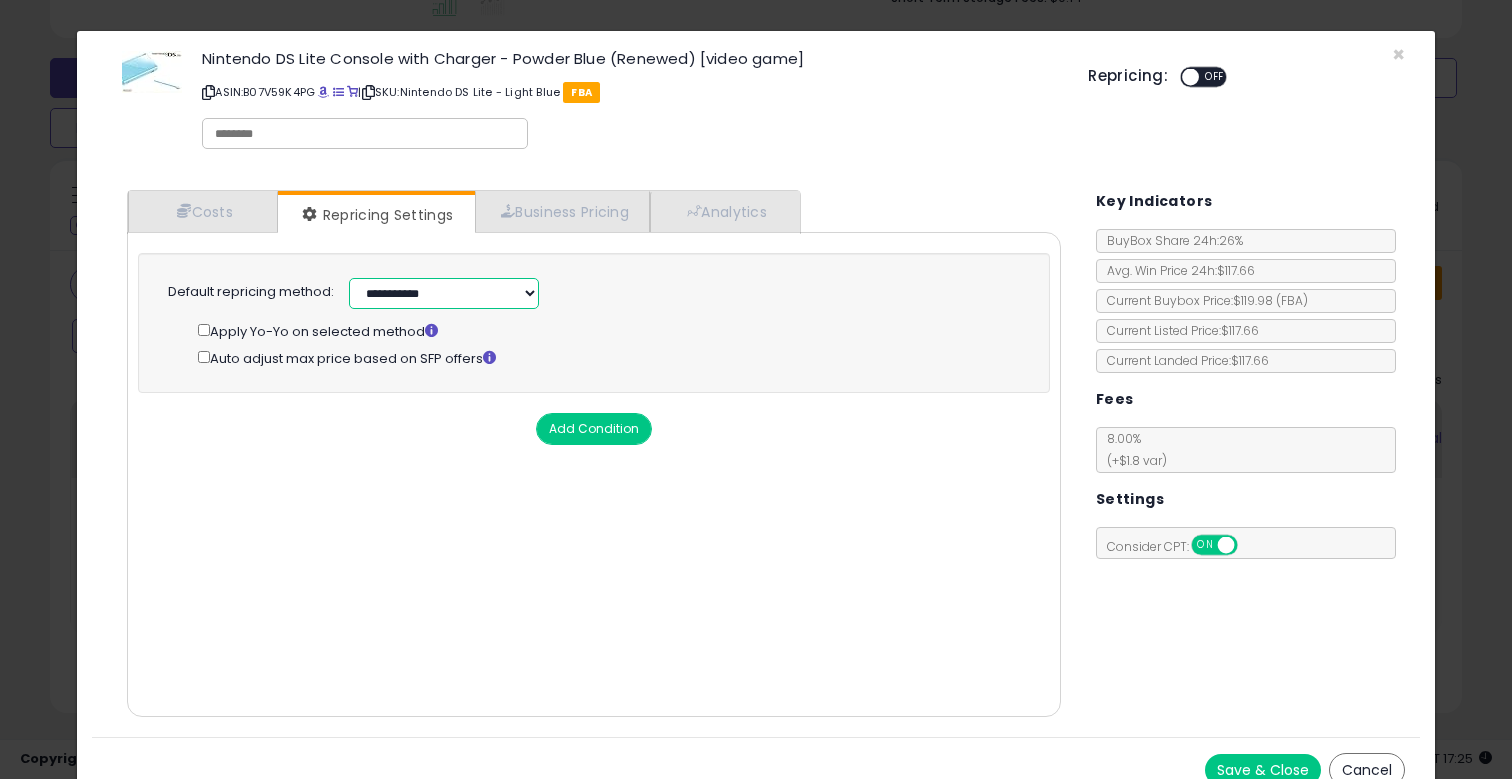 select on "******" 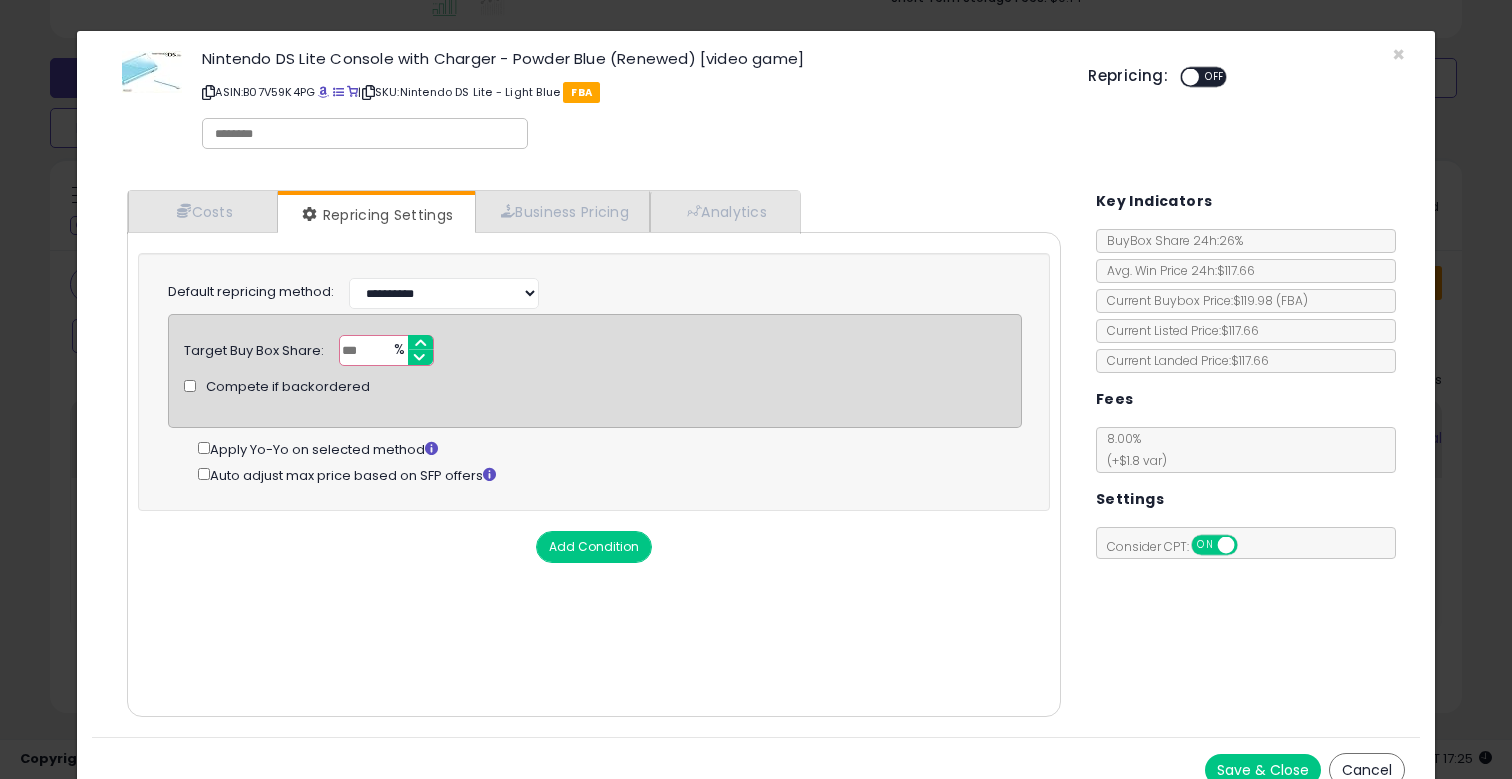 click on "Save & Close" at bounding box center [1263, 770] 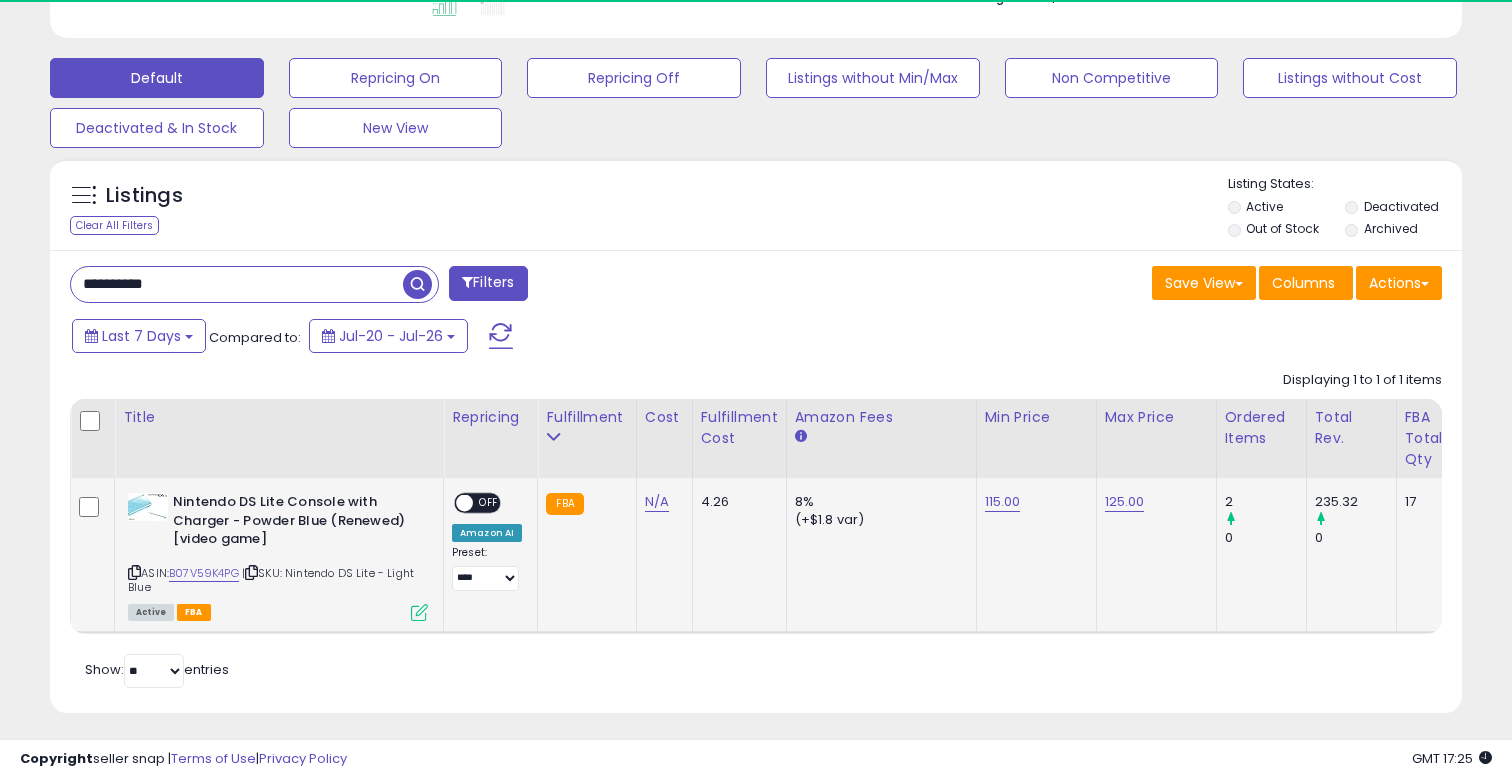 click on "OFF" at bounding box center (489, 503) 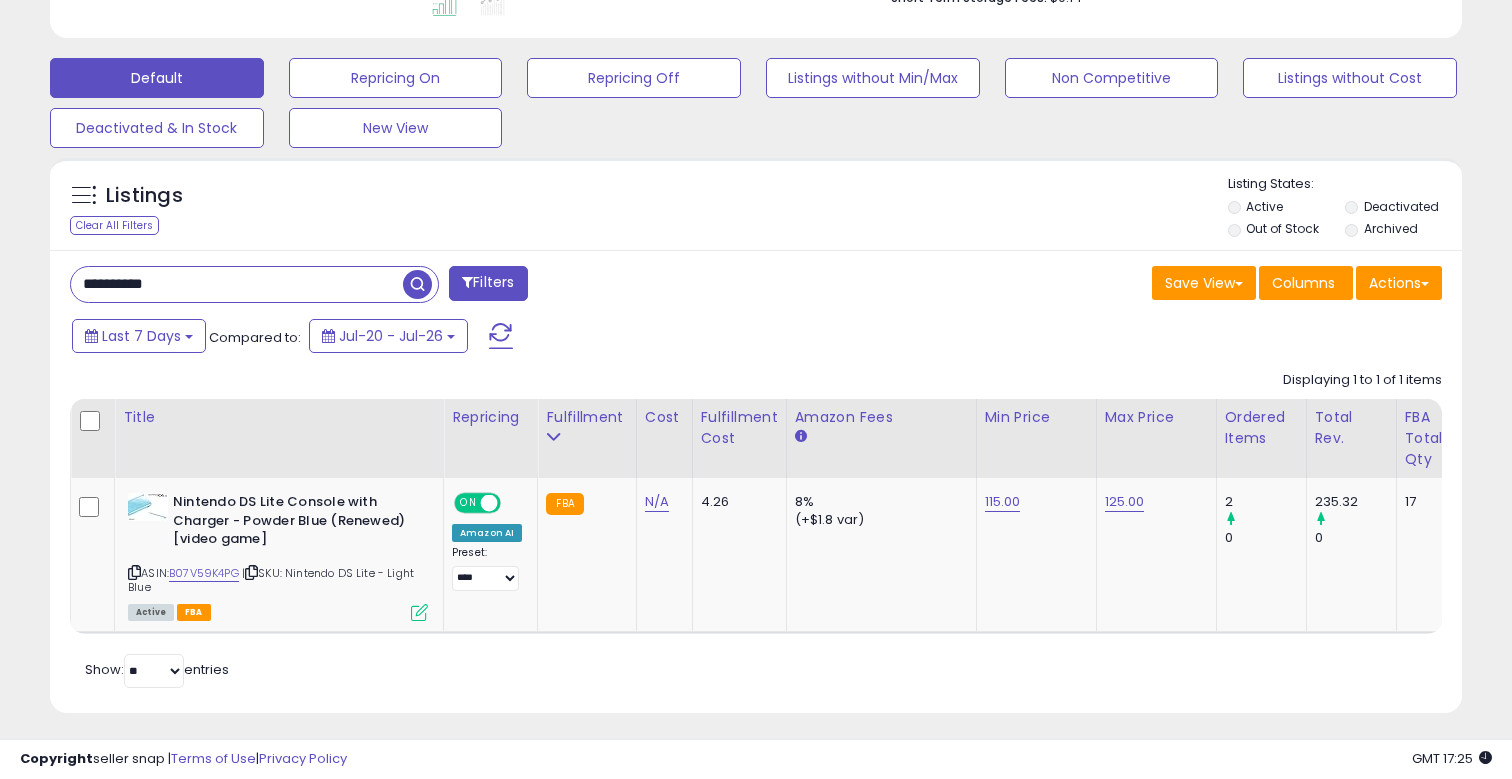 click on "**********" at bounding box center (237, 284) 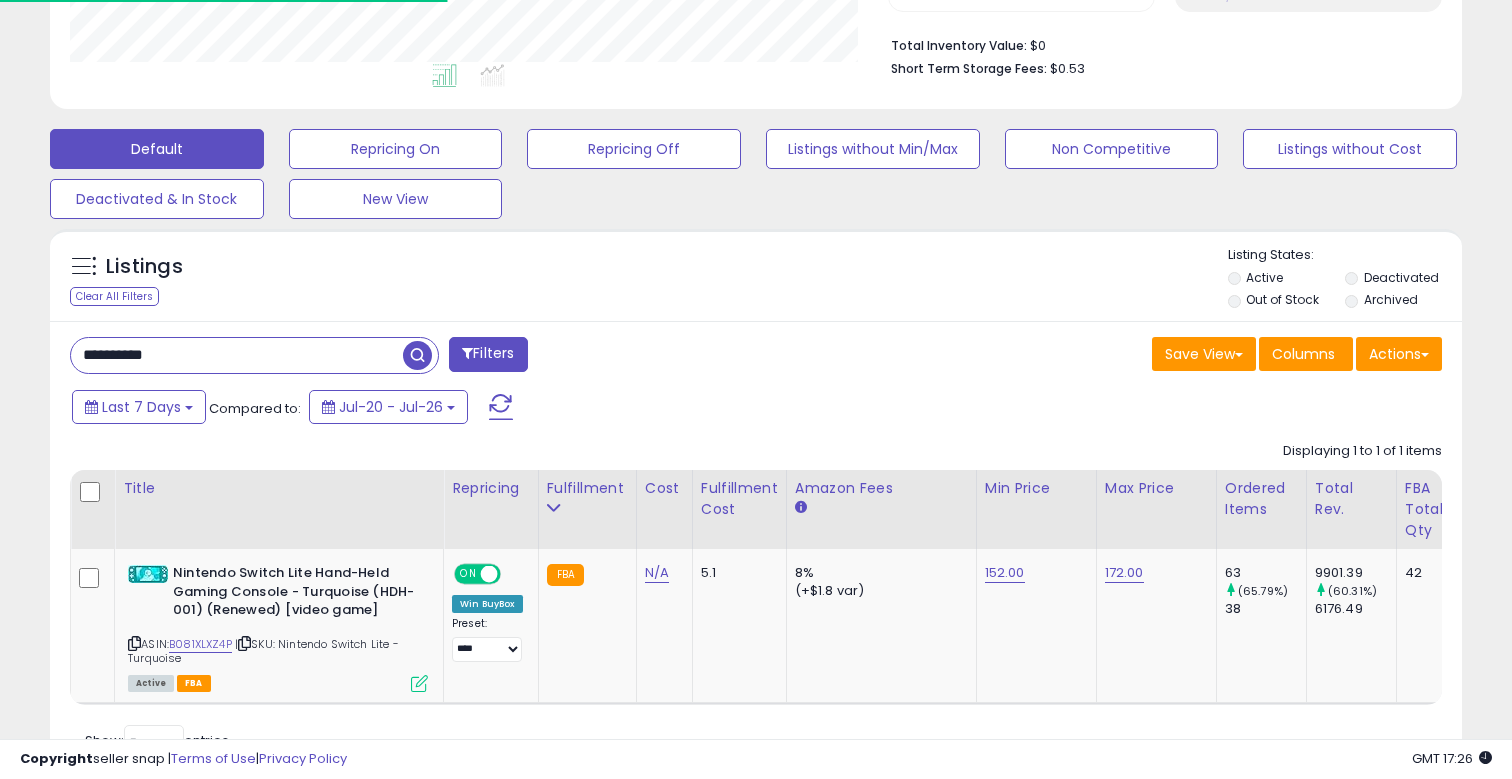 scroll, scrollTop: 528, scrollLeft: 0, axis: vertical 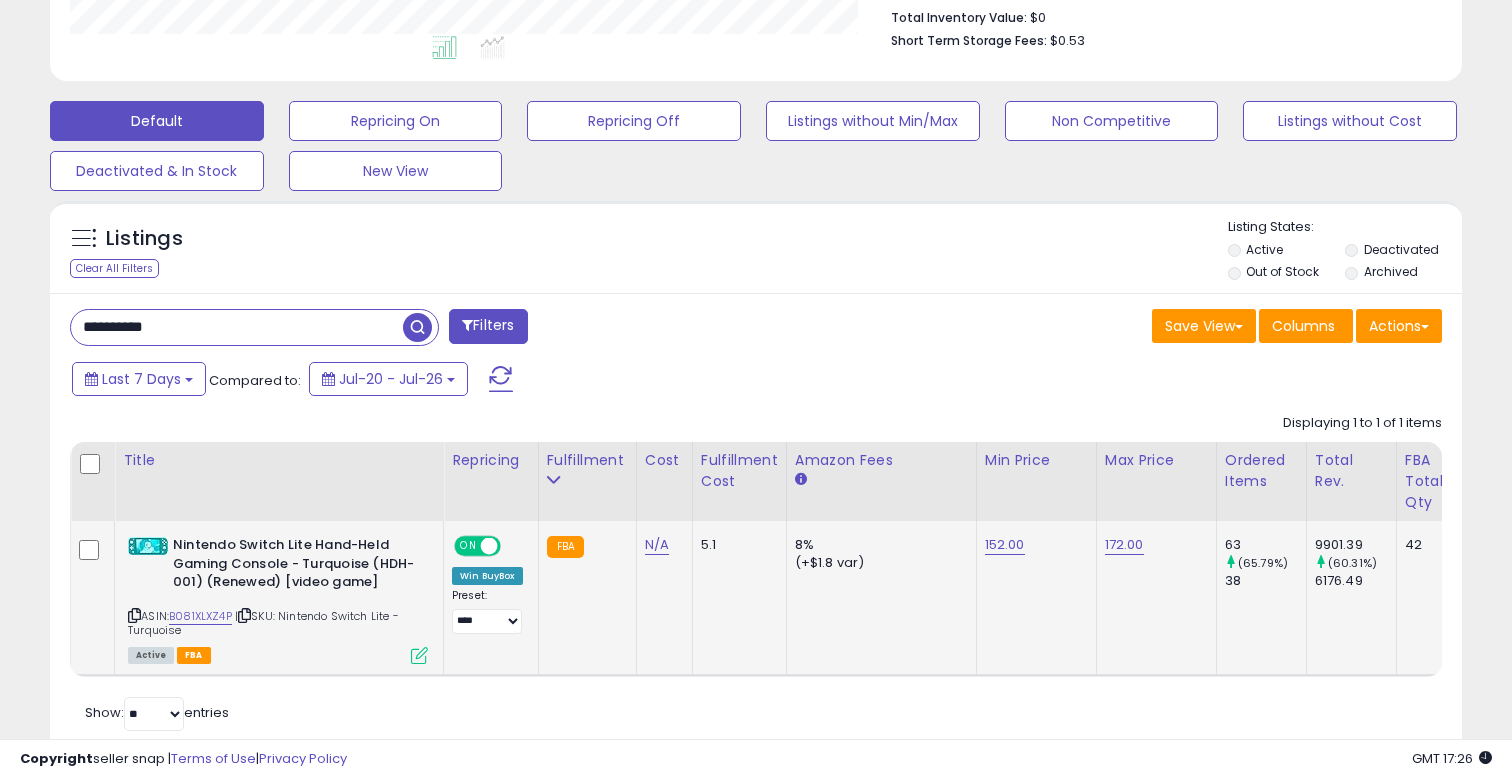 click on "152.00" at bounding box center (1005, 545) 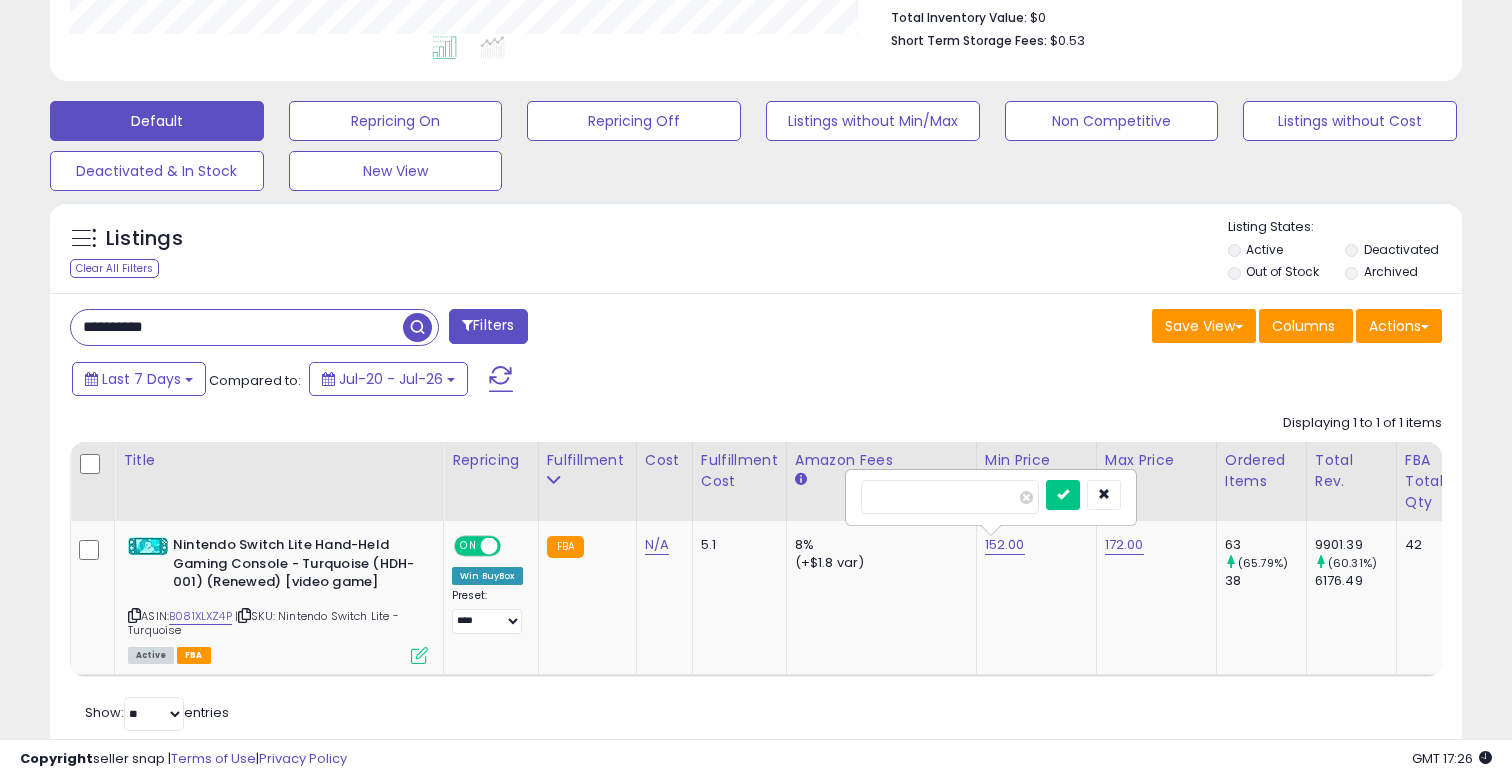 drag, startPoint x: 946, startPoint y: 495, endPoint x: 838, endPoint y: 495, distance: 108 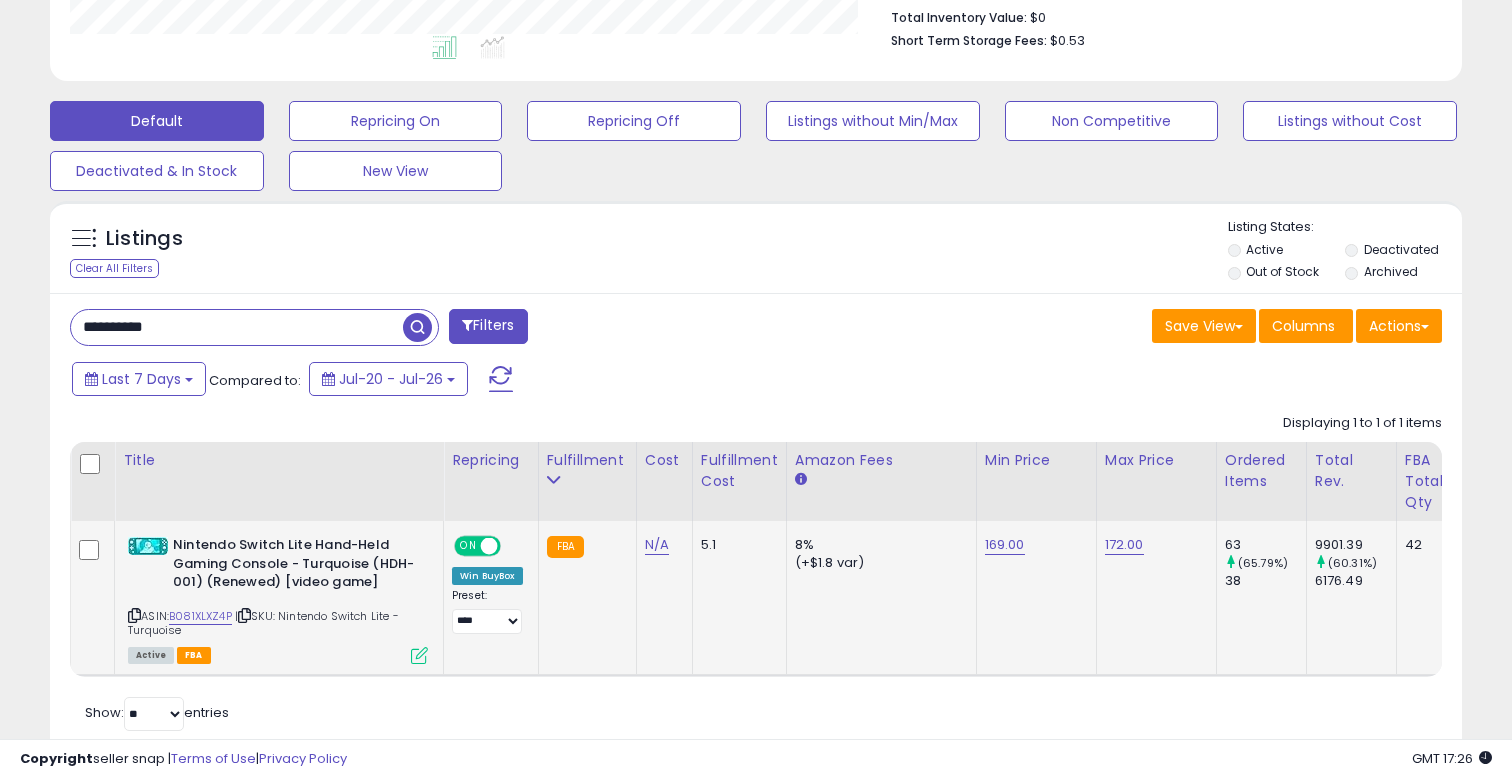 click on "172.00" at bounding box center (1124, 545) 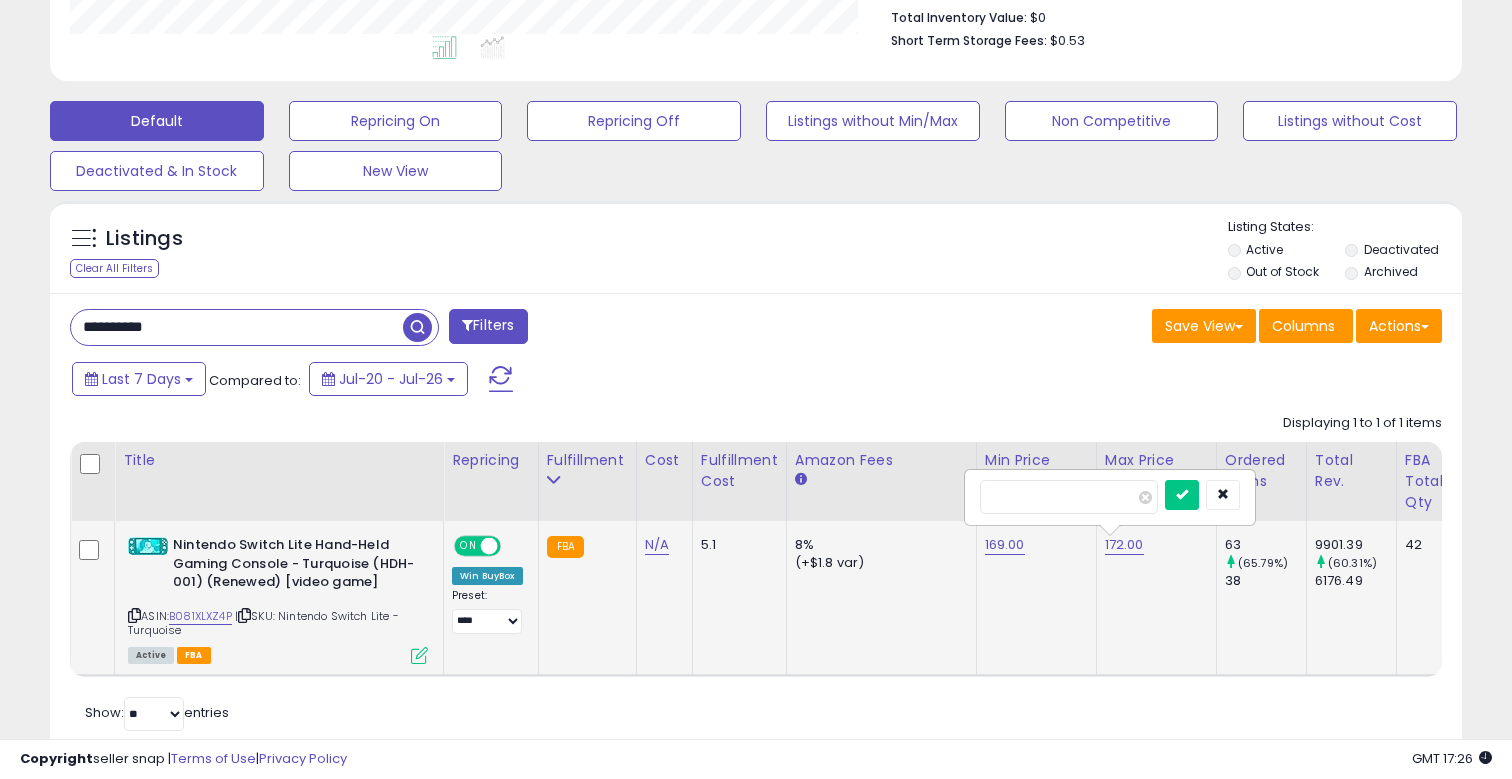 type on "*********" 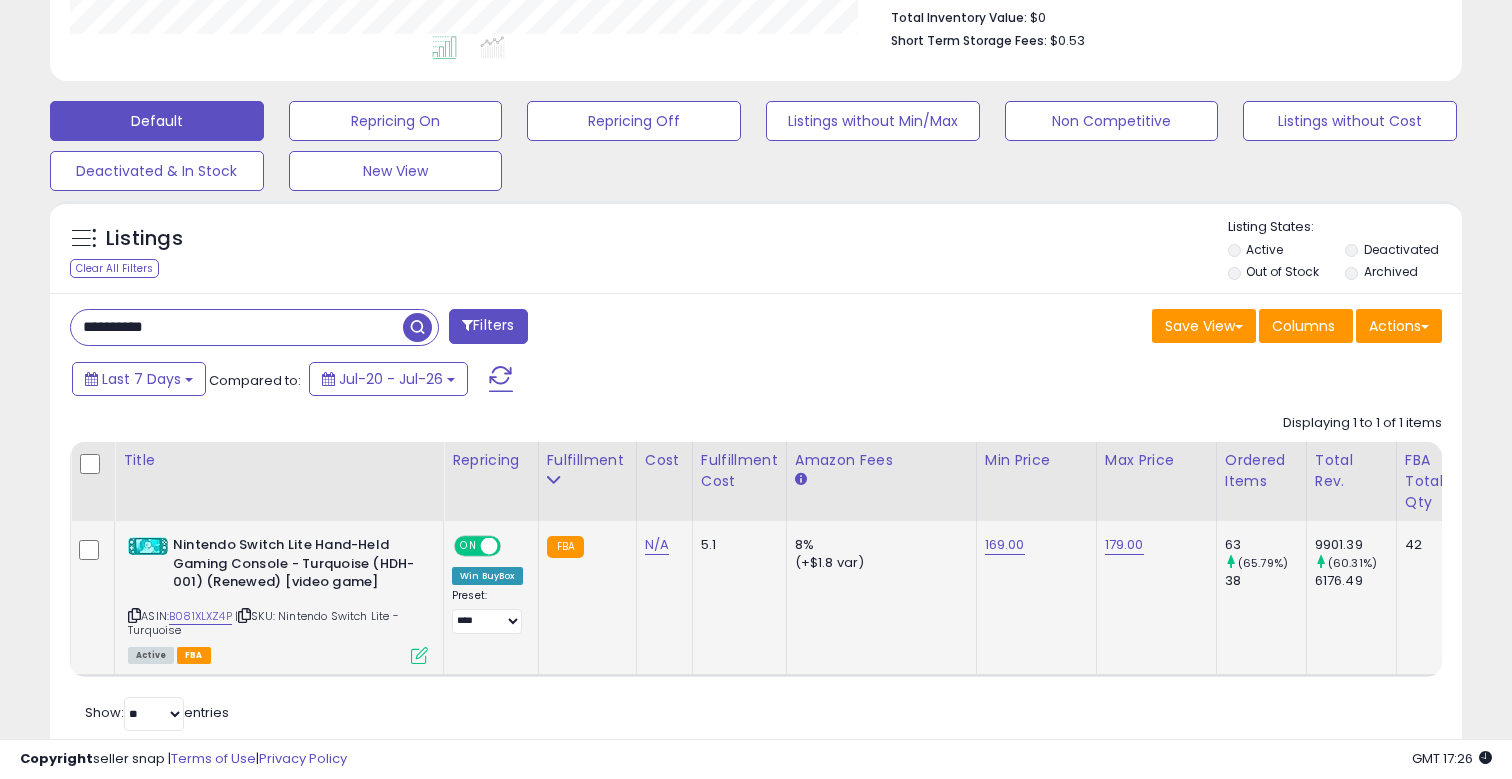 click on "**********" at bounding box center (237, 327) 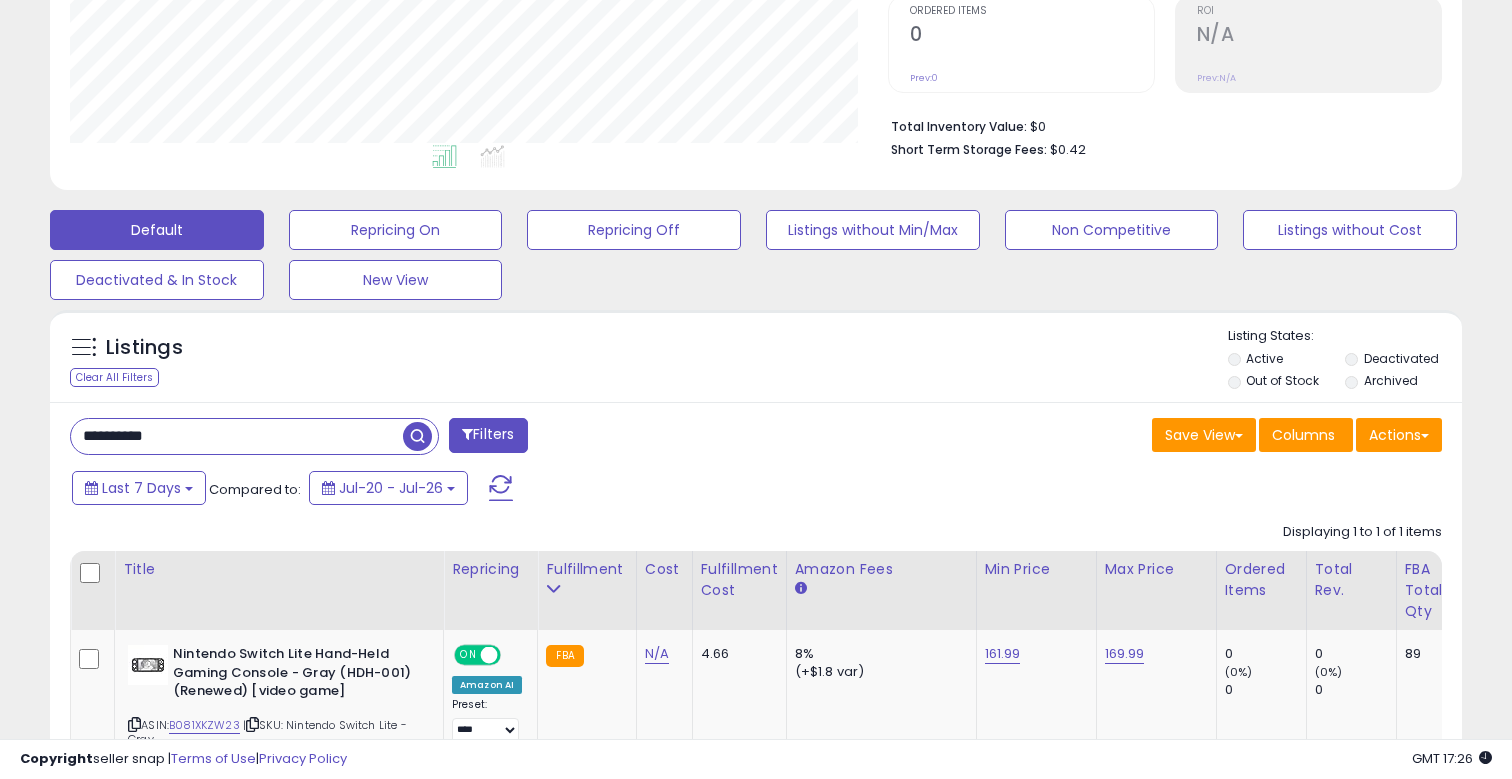scroll, scrollTop: 999590, scrollLeft: 999182, axis: both 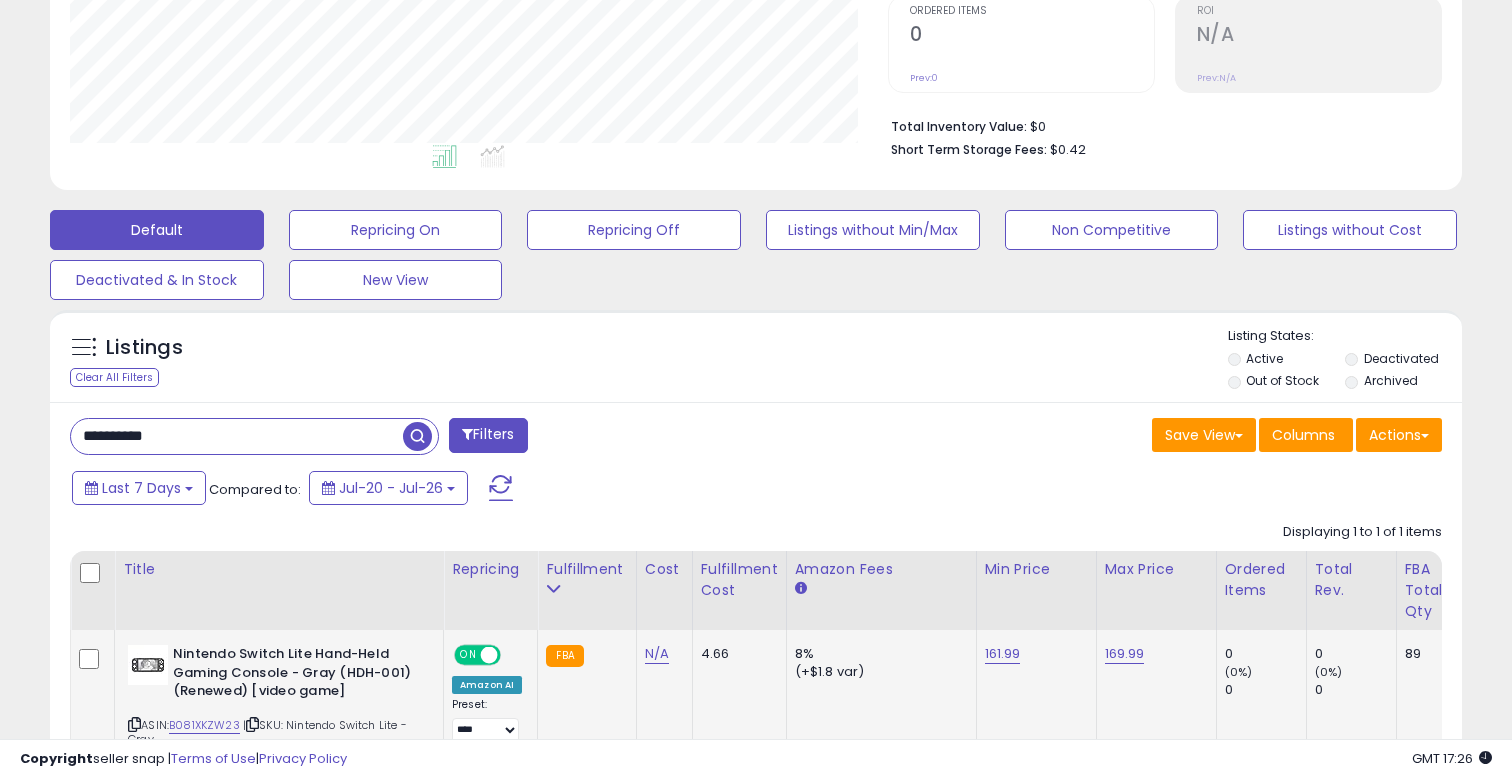 click on "161.99" at bounding box center (1003, 654) 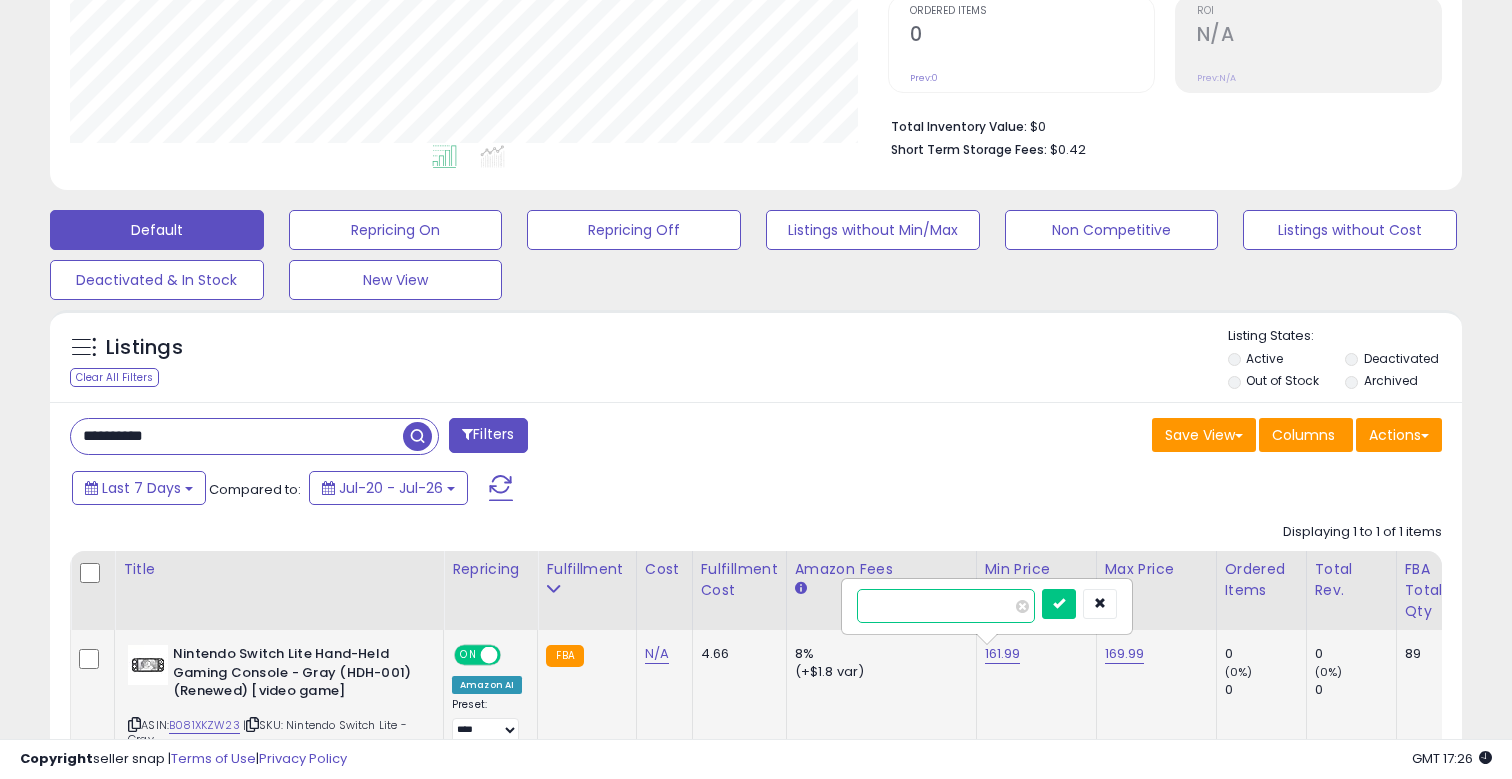 click on "******" at bounding box center (946, 606) 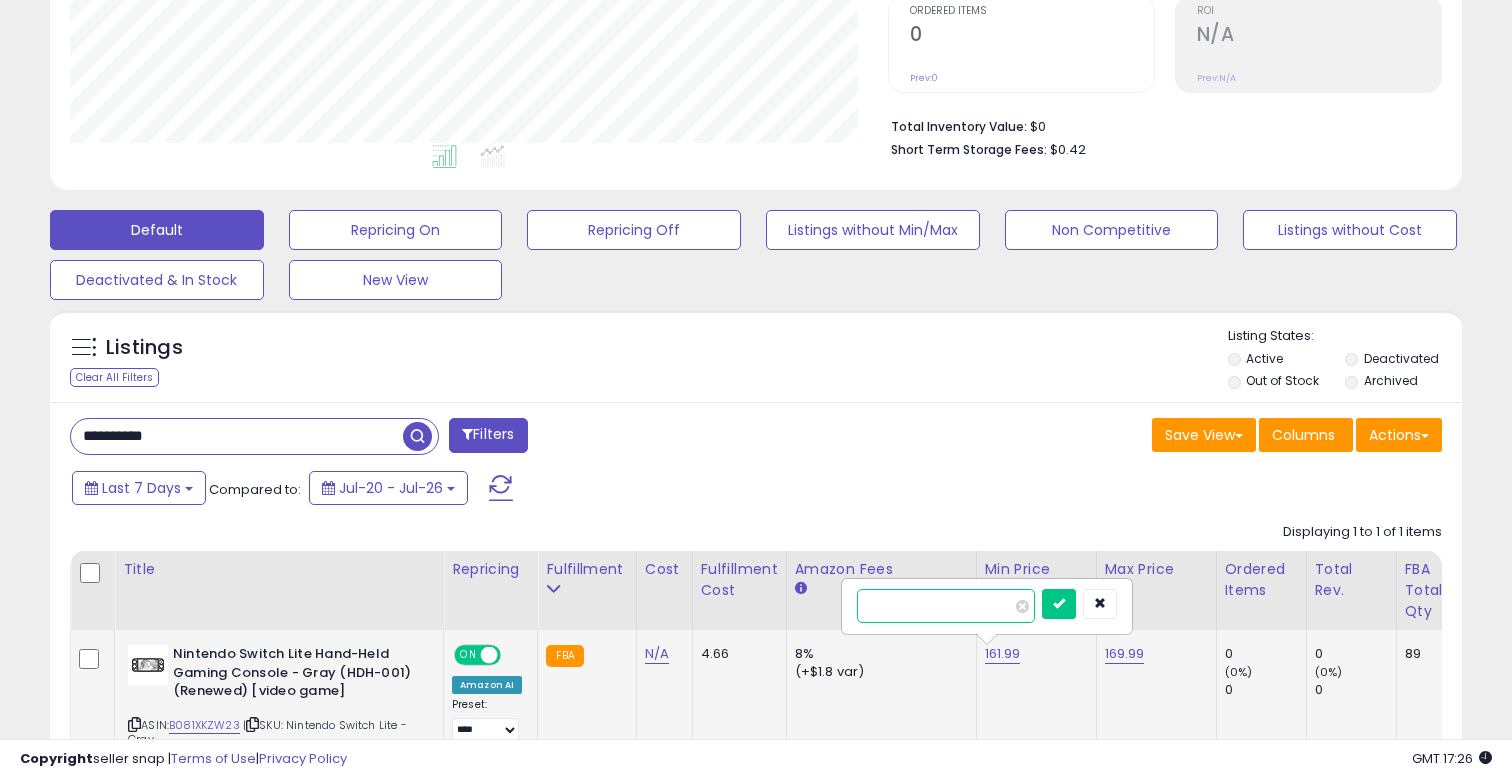 type on "******" 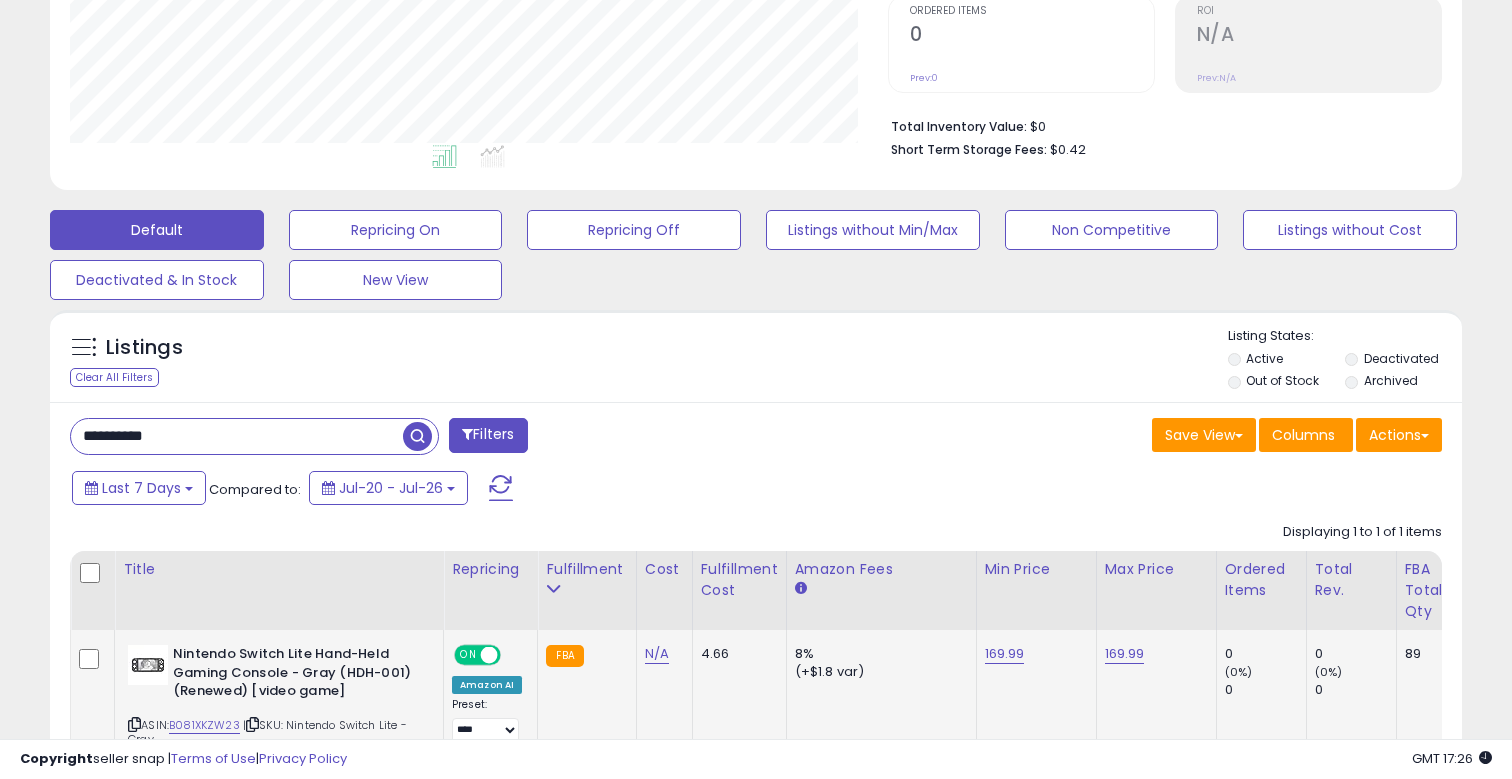 click on "169.99" 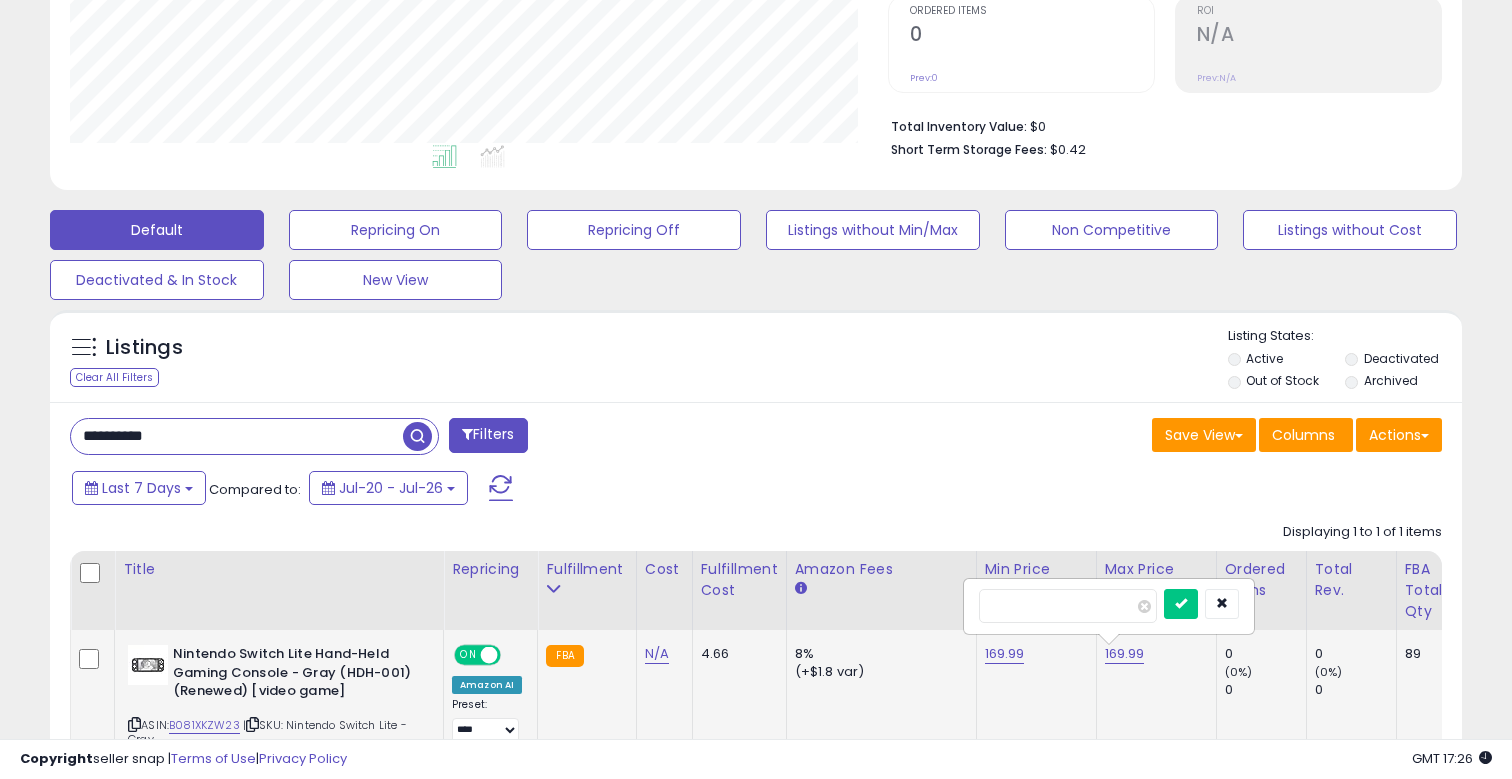 type on "******" 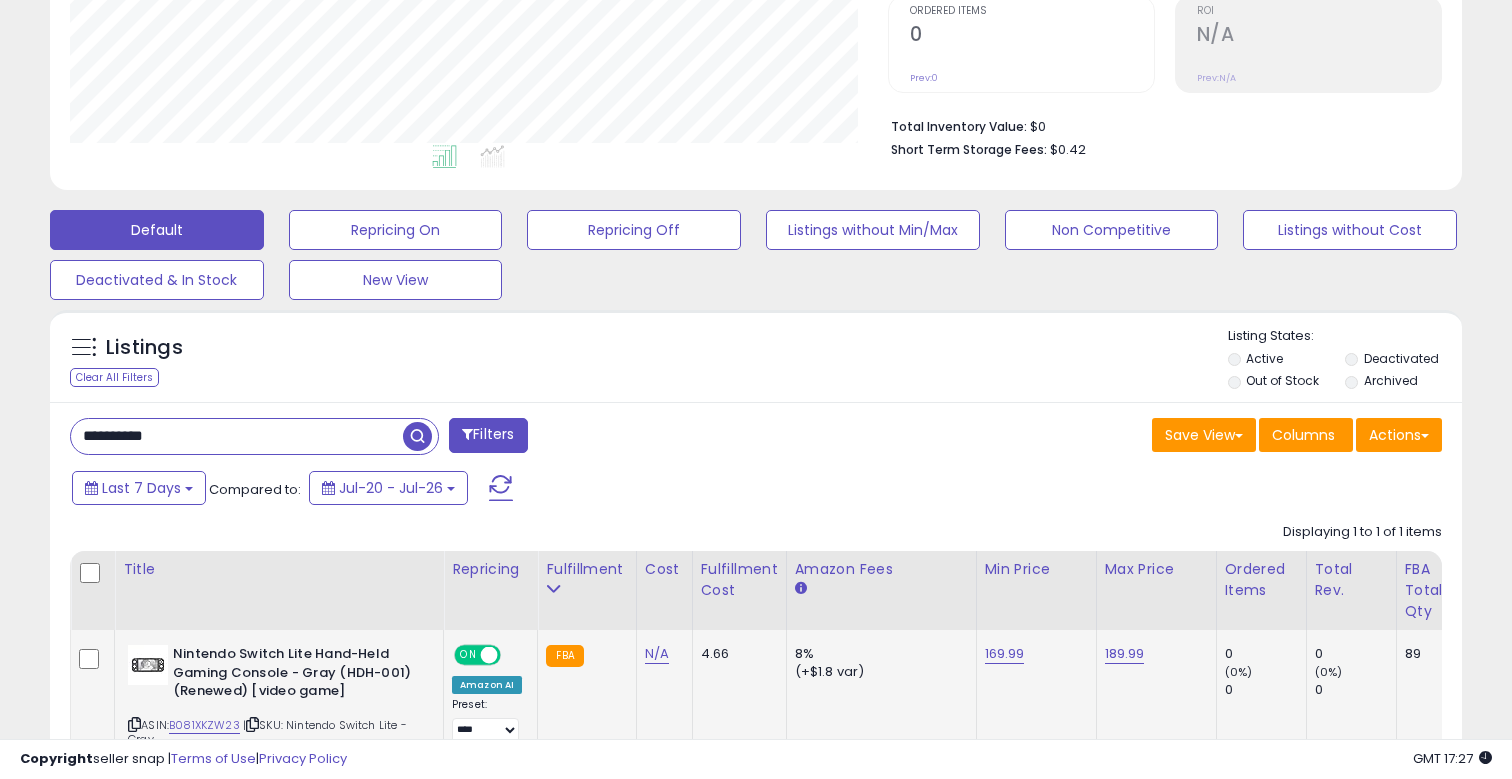 click on "**********" at bounding box center (237, 436) 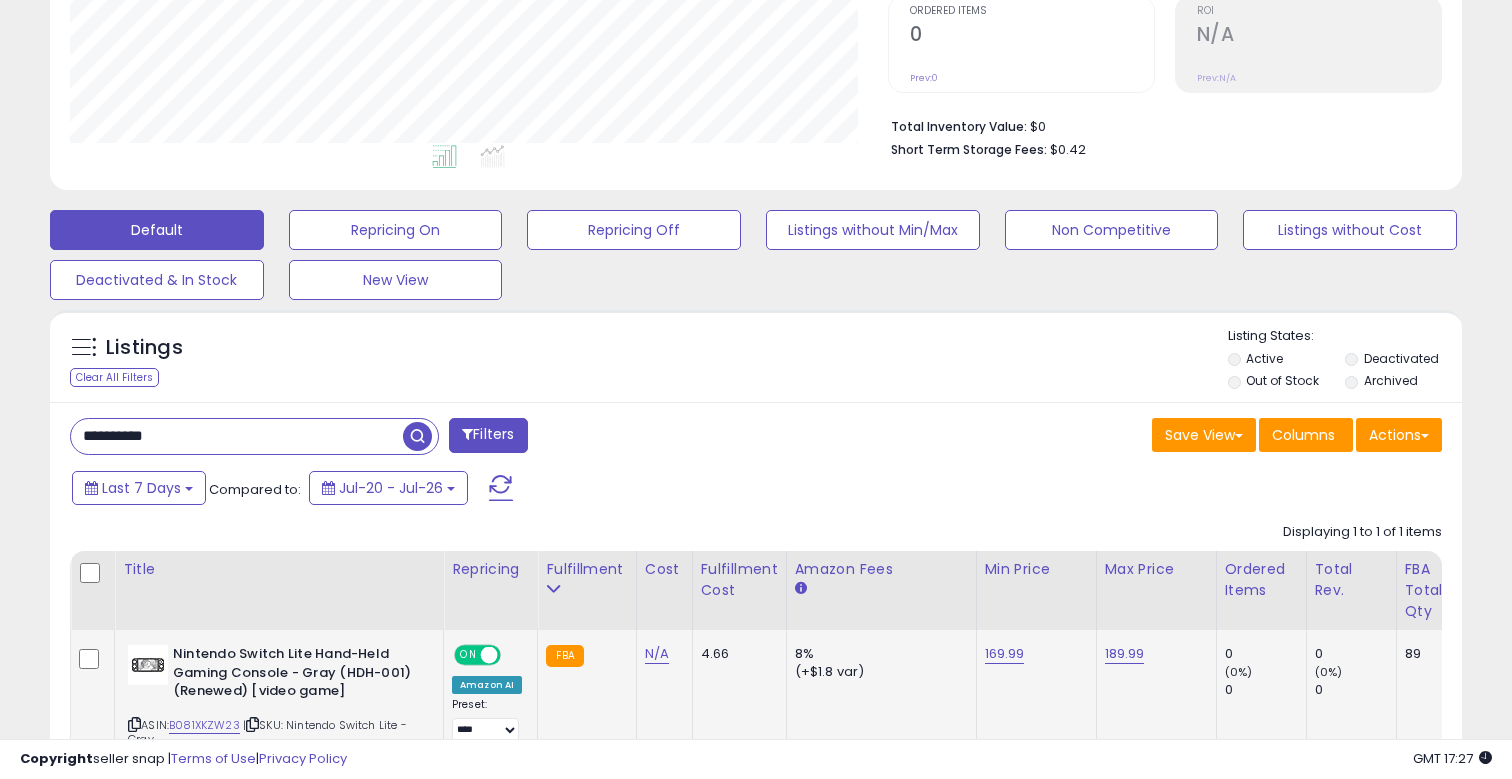 paste 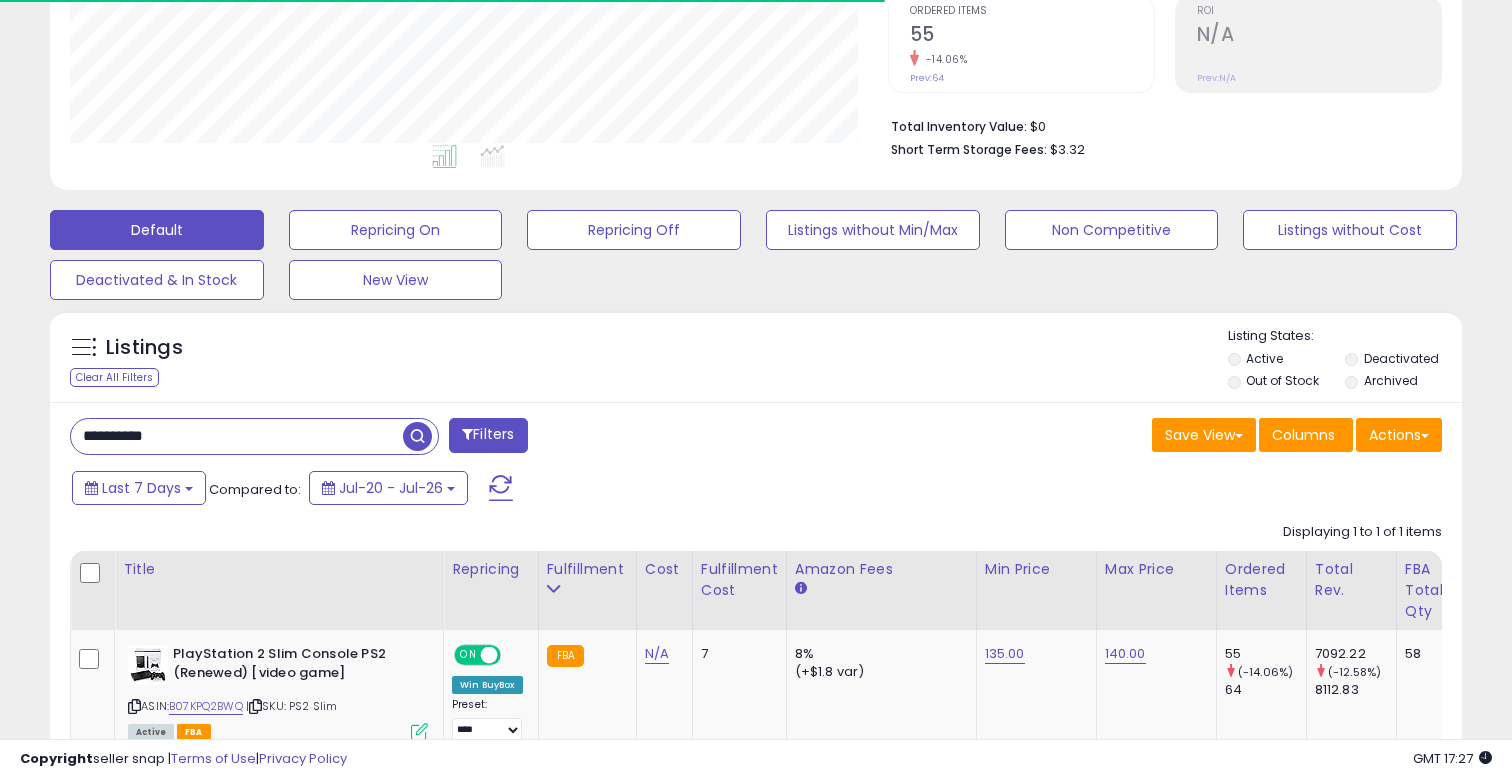 scroll, scrollTop: 999590, scrollLeft: 999182, axis: both 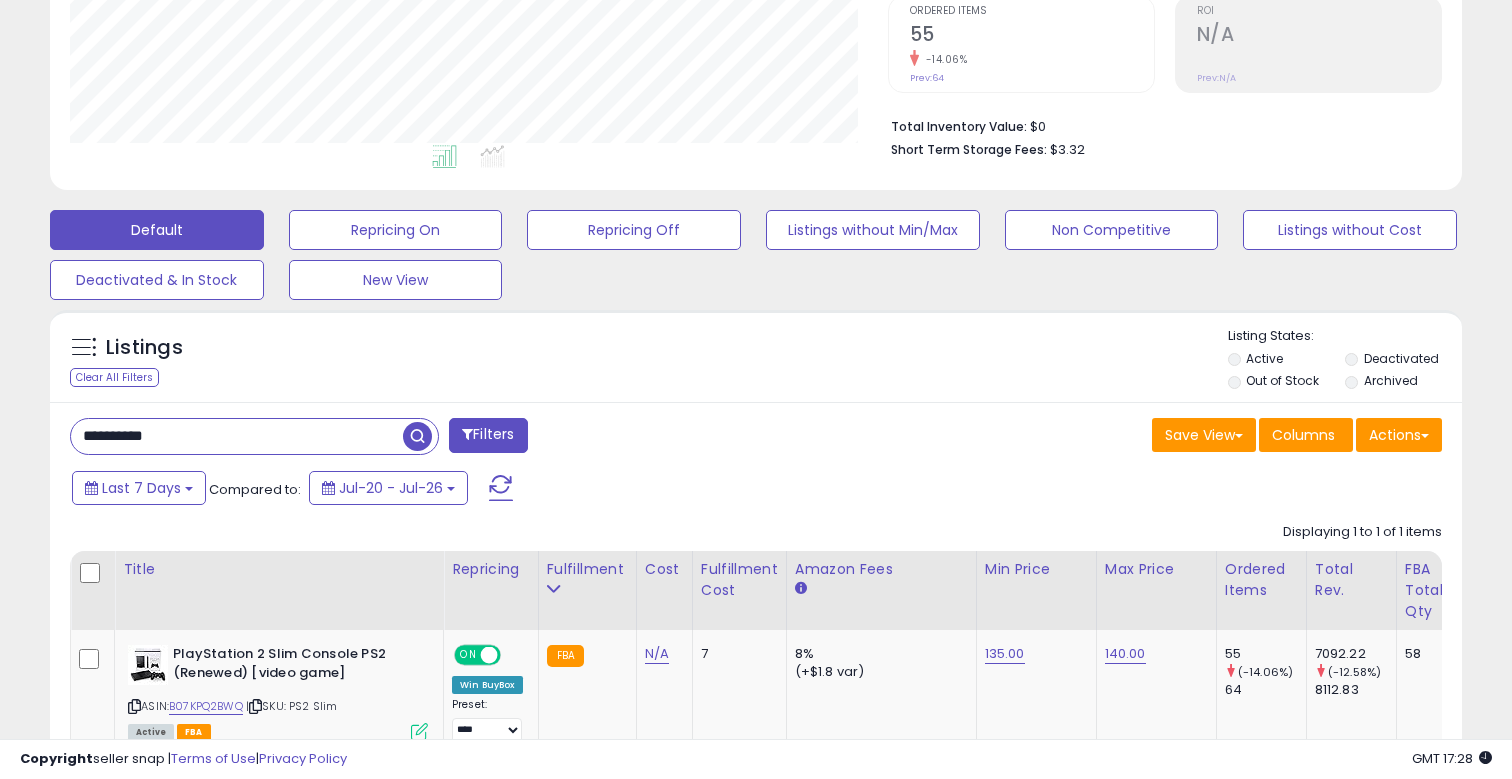 click on "**********" at bounding box center (237, 436) 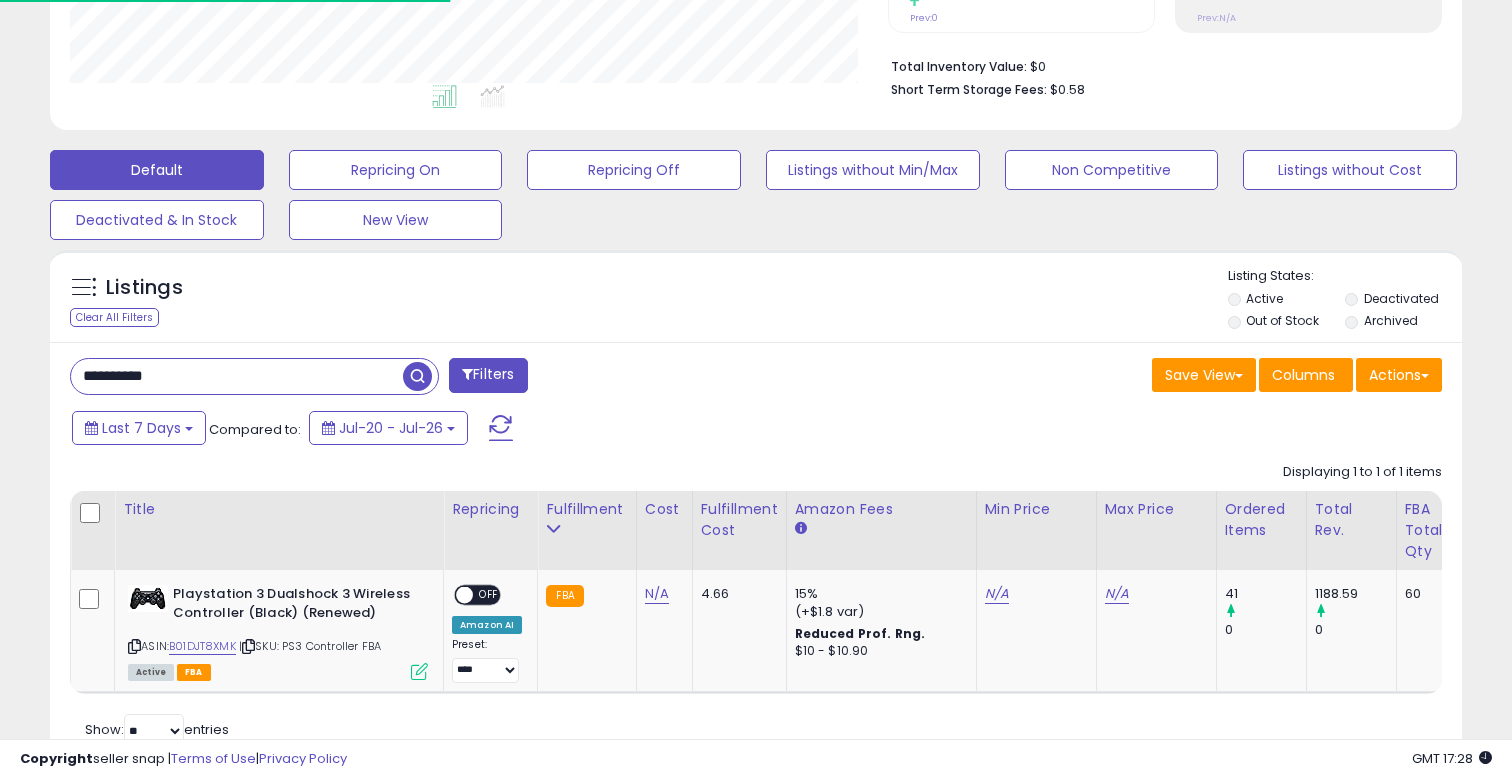 scroll, scrollTop: 503, scrollLeft: 0, axis: vertical 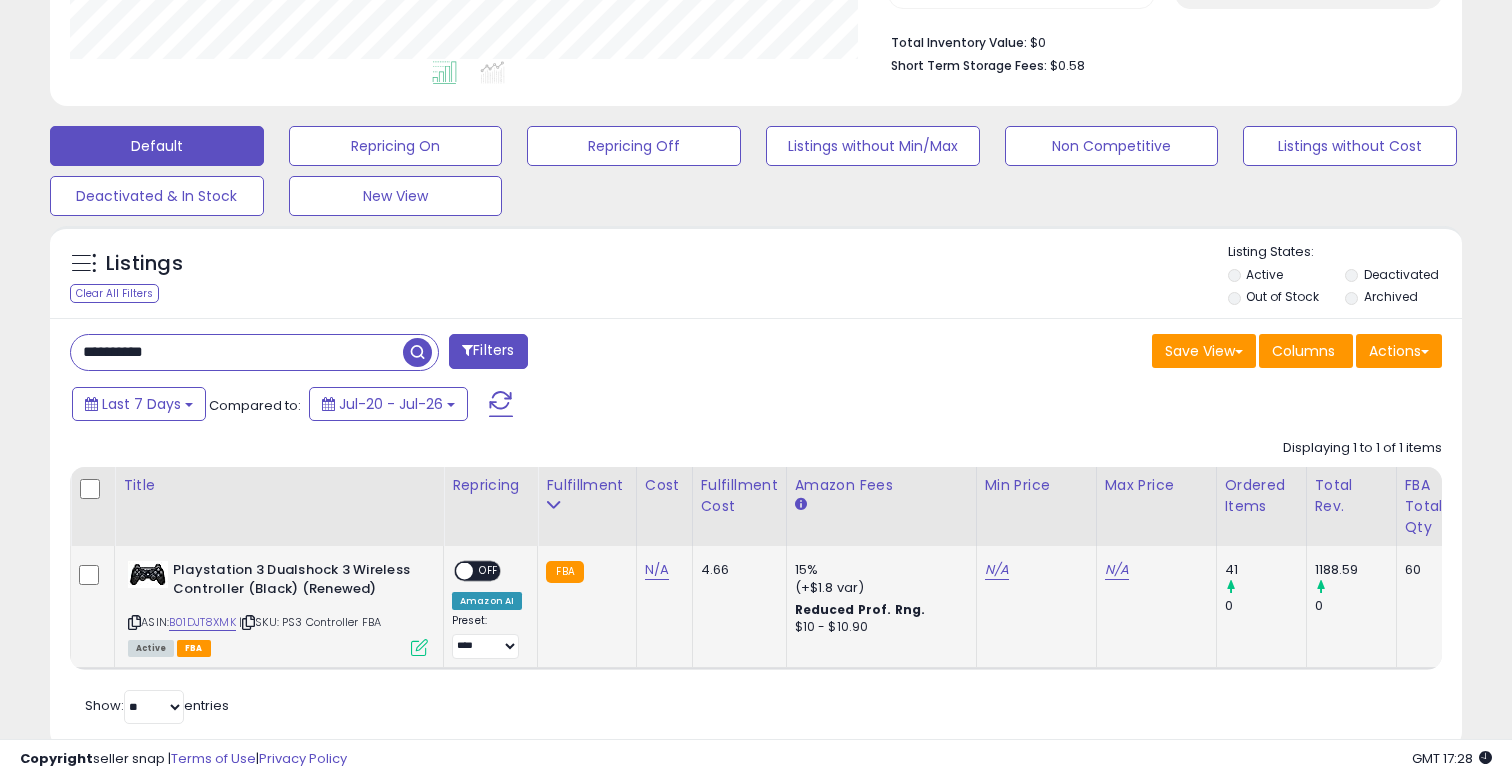 click on "N/A" at bounding box center [997, 570] 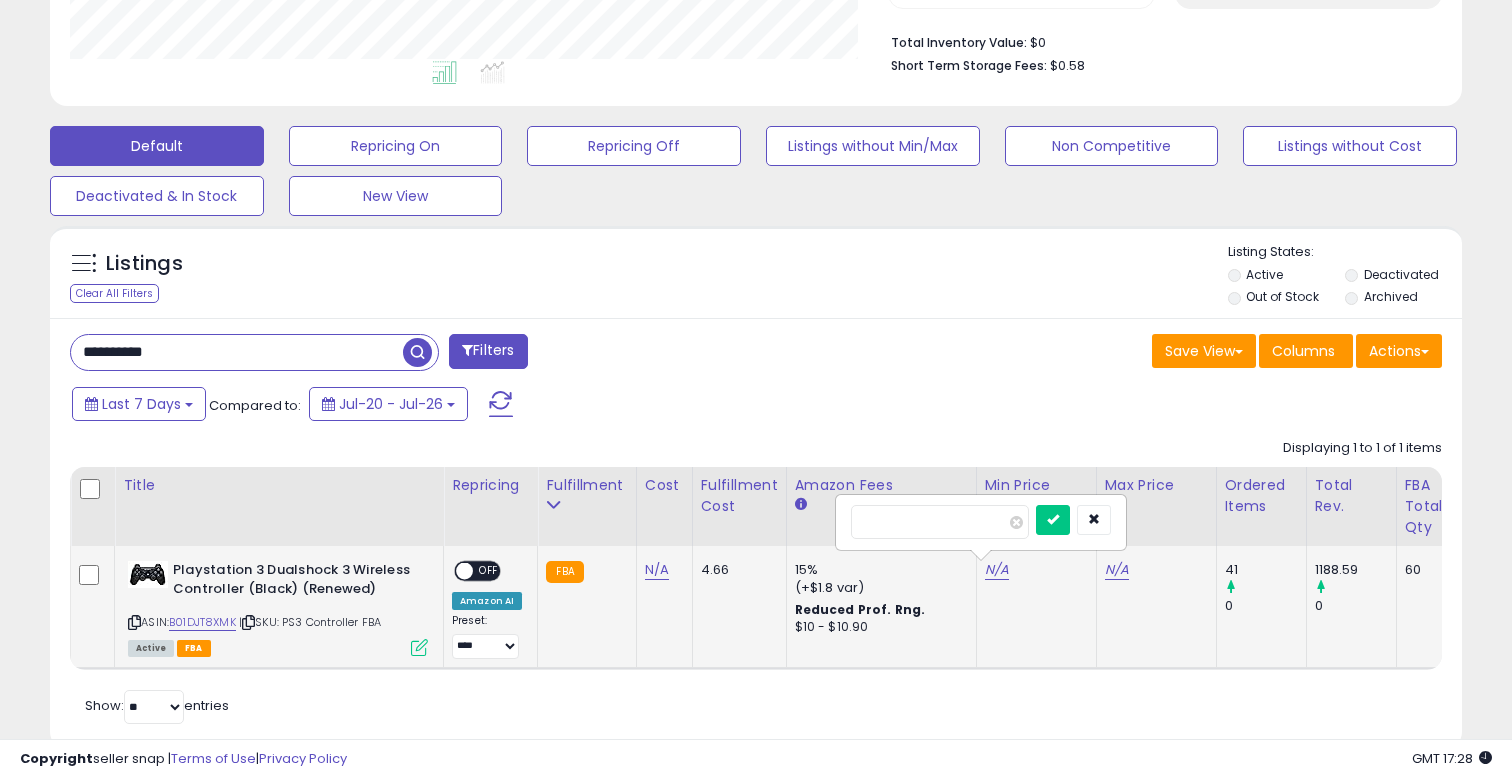 type on "*****" 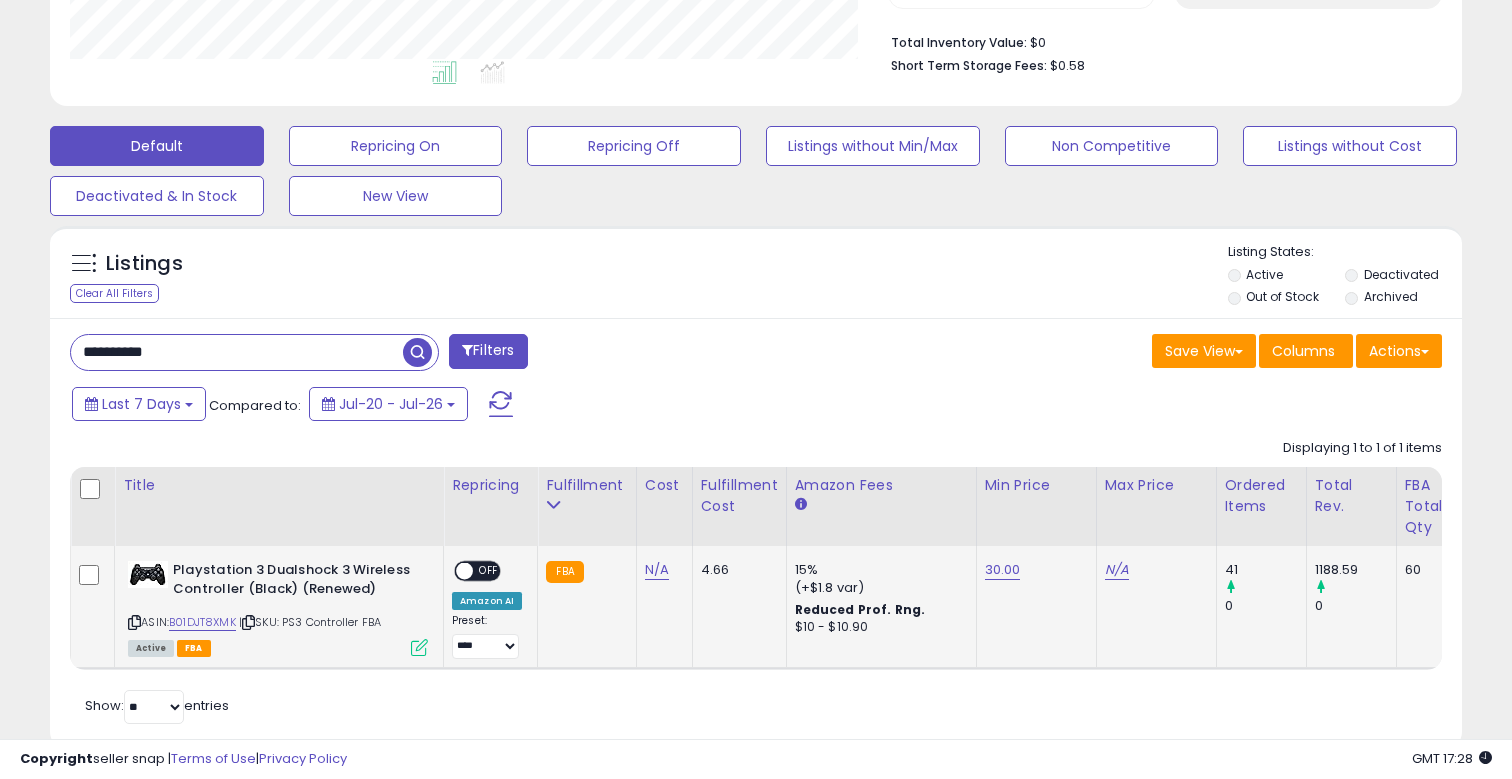 click on "N/A" at bounding box center [1117, 570] 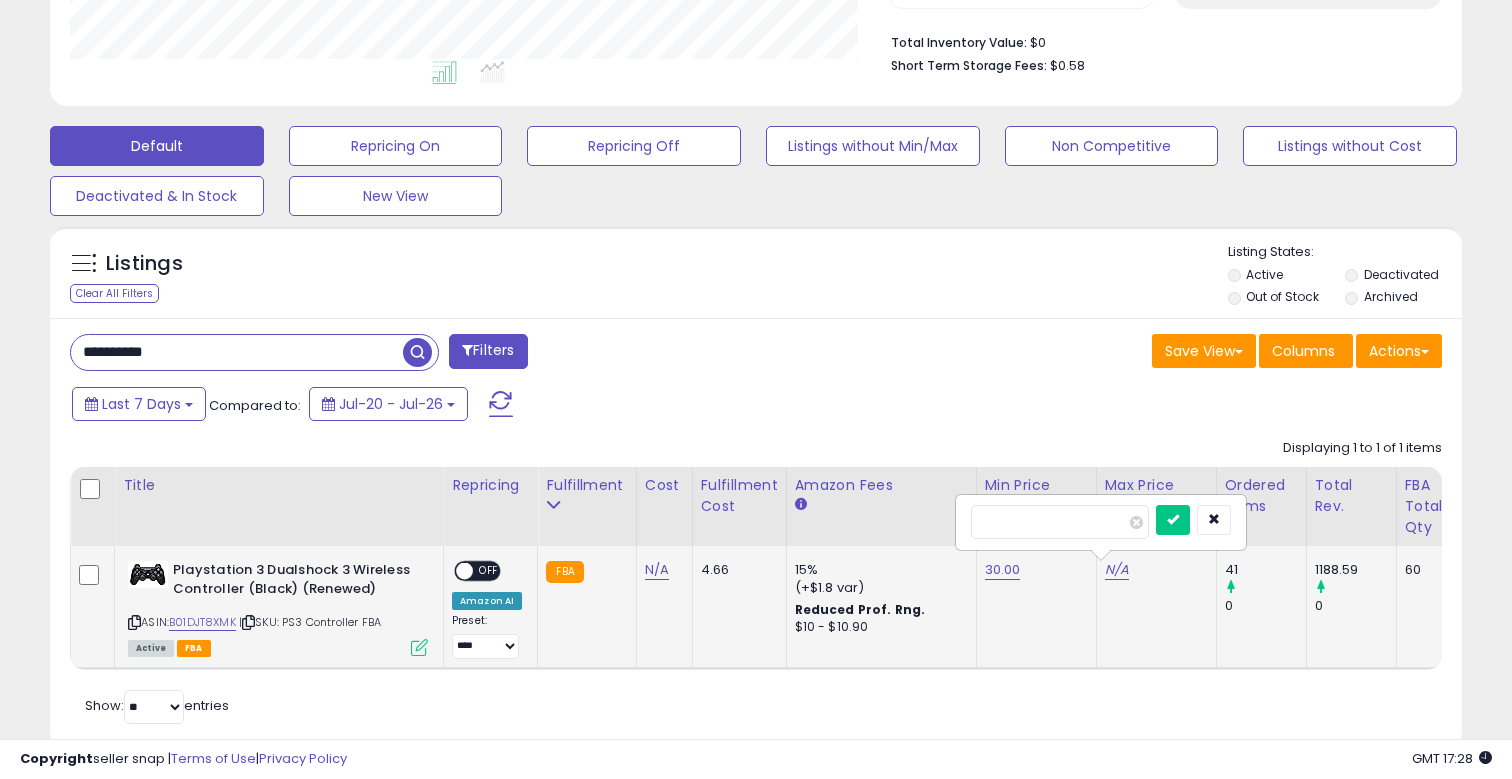 type on "*****" 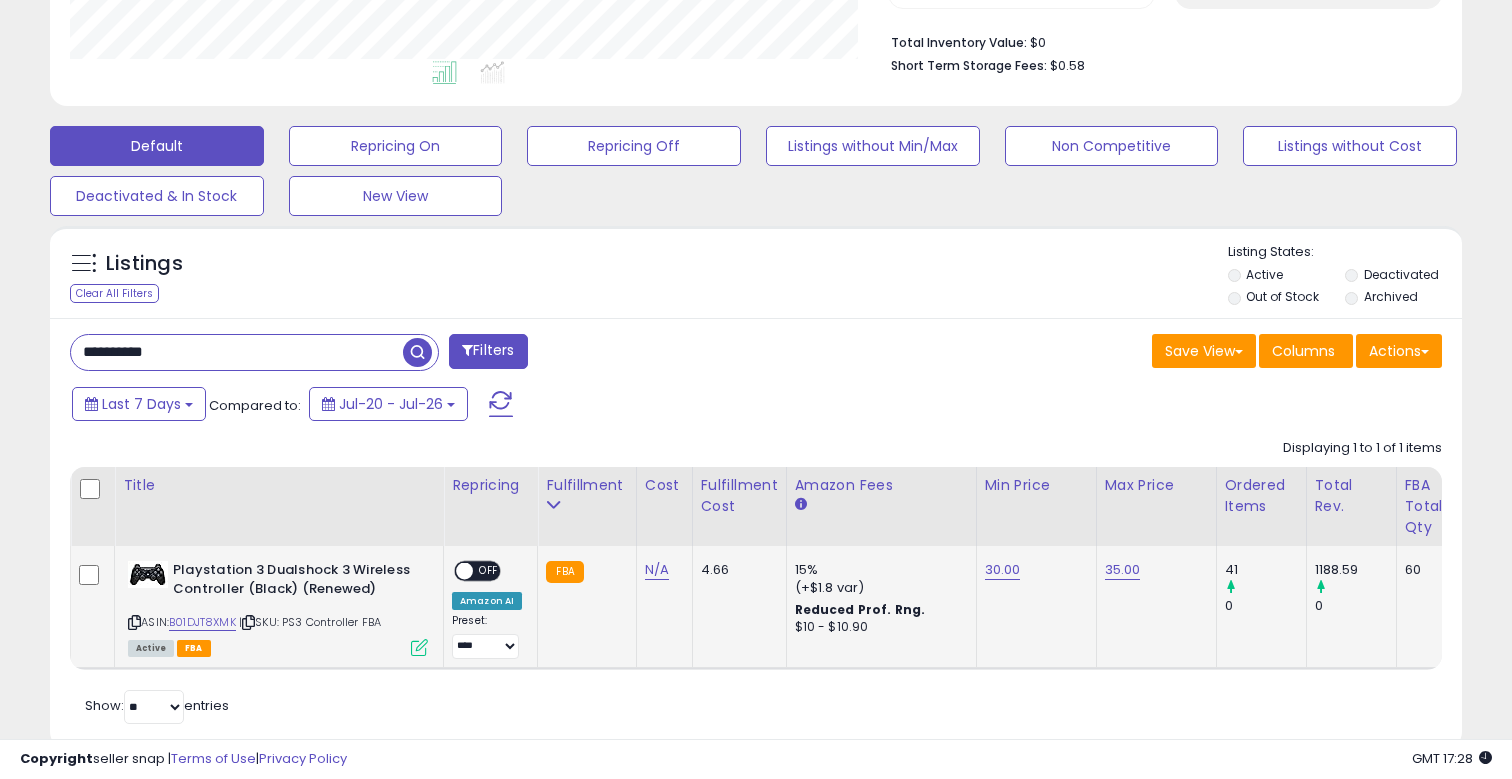 click on "OFF" at bounding box center (489, 571) 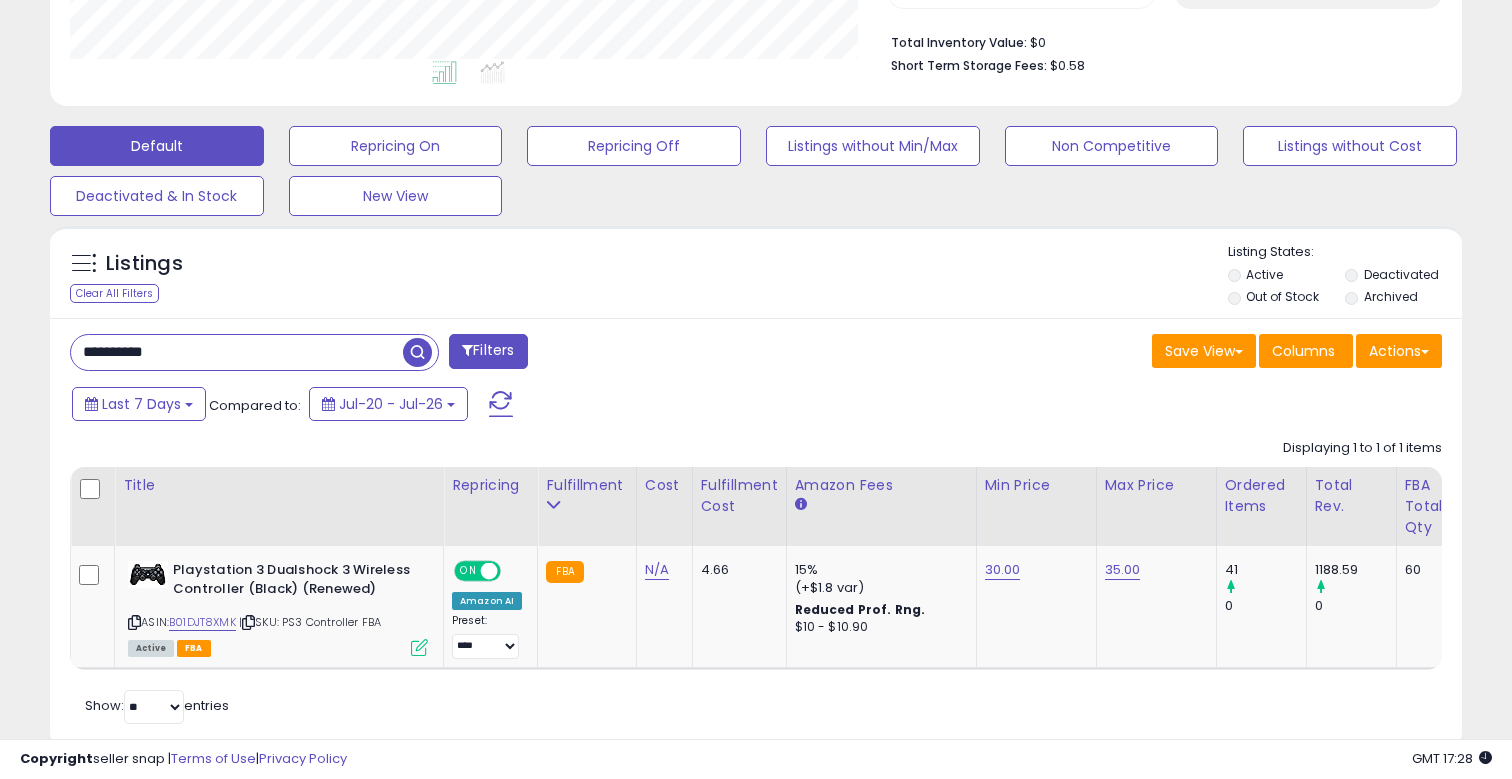 click on "**********" at bounding box center (237, 352) 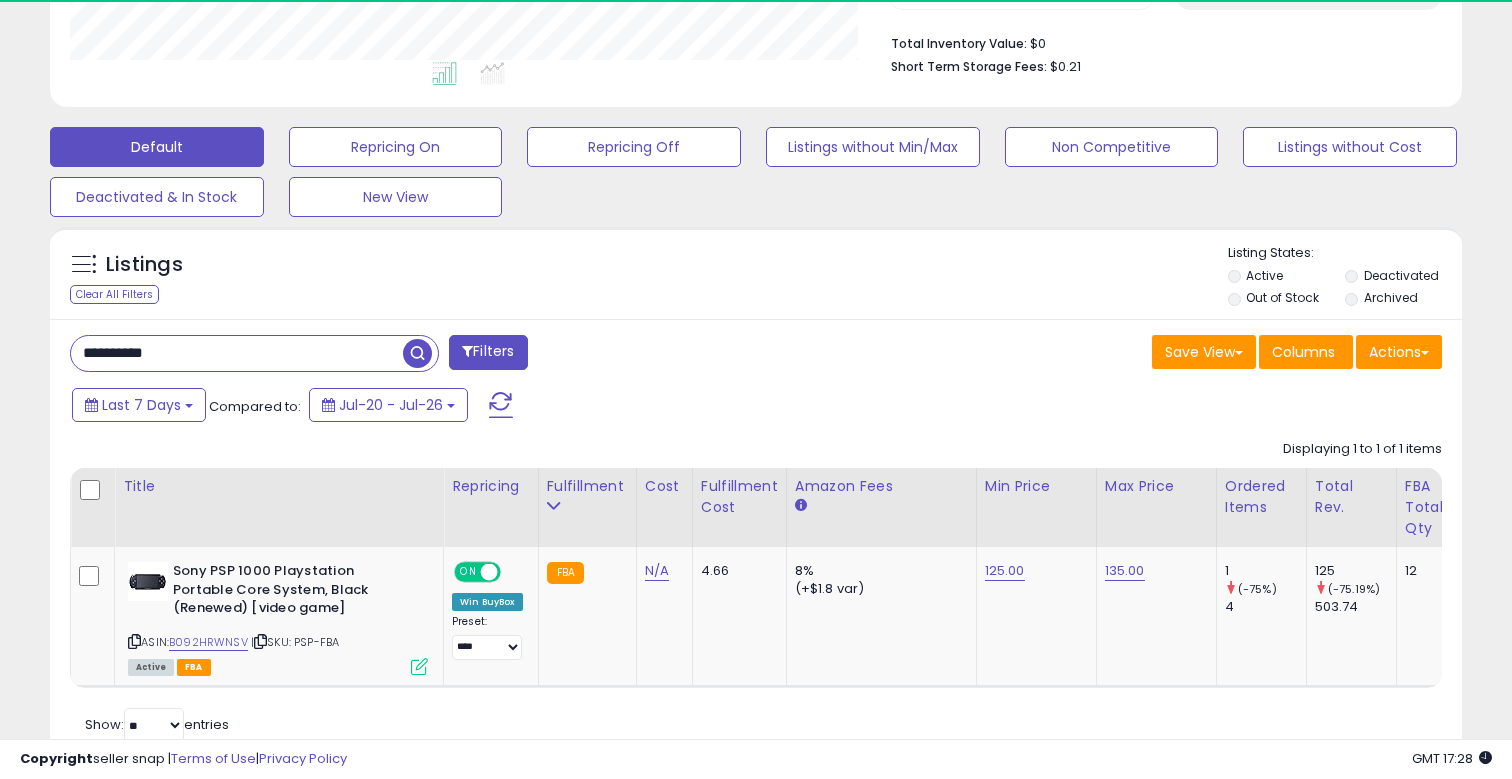 scroll, scrollTop: 502, scrollLeft: 0, axis: vertical 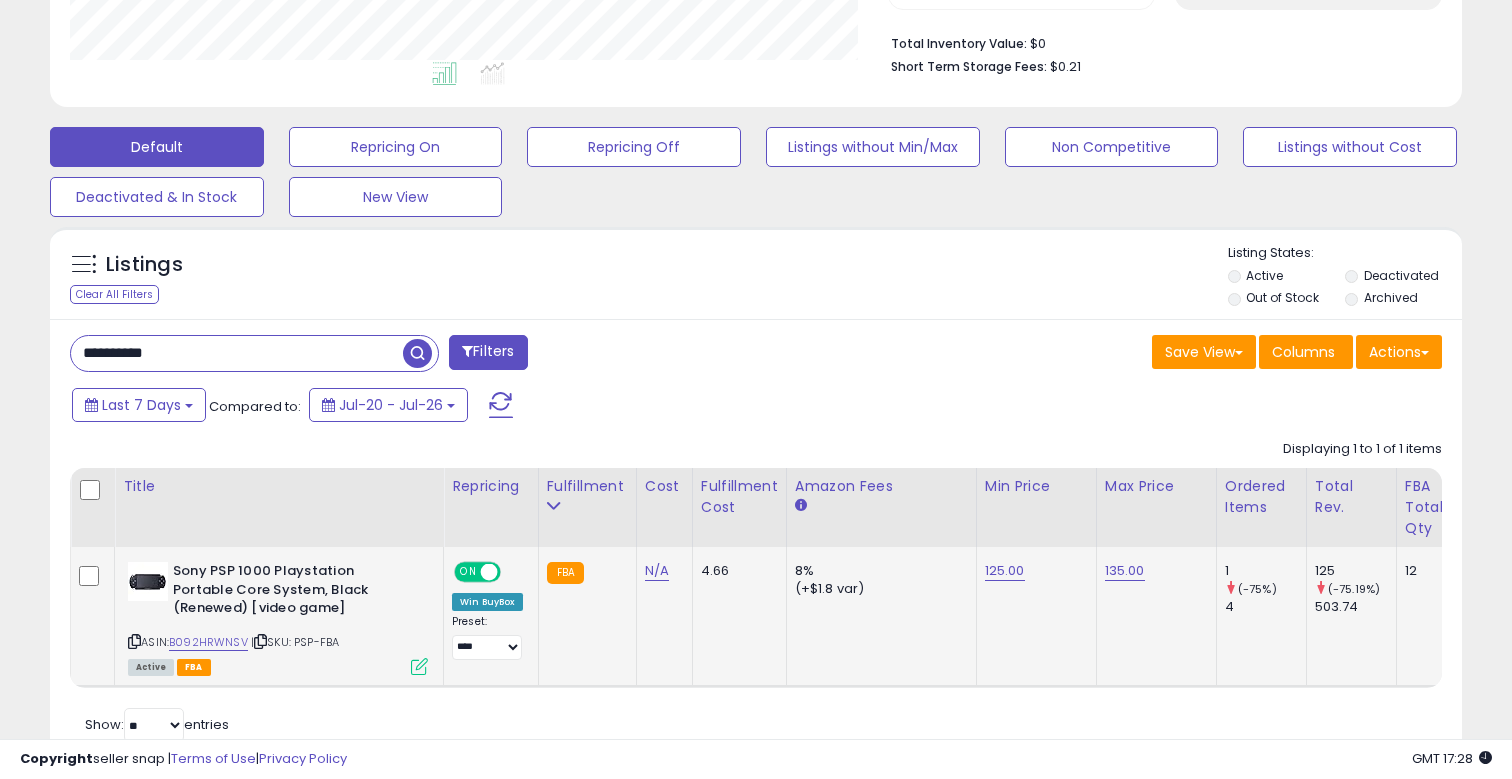 click on "125.00" at bounding box center (1005, 571) 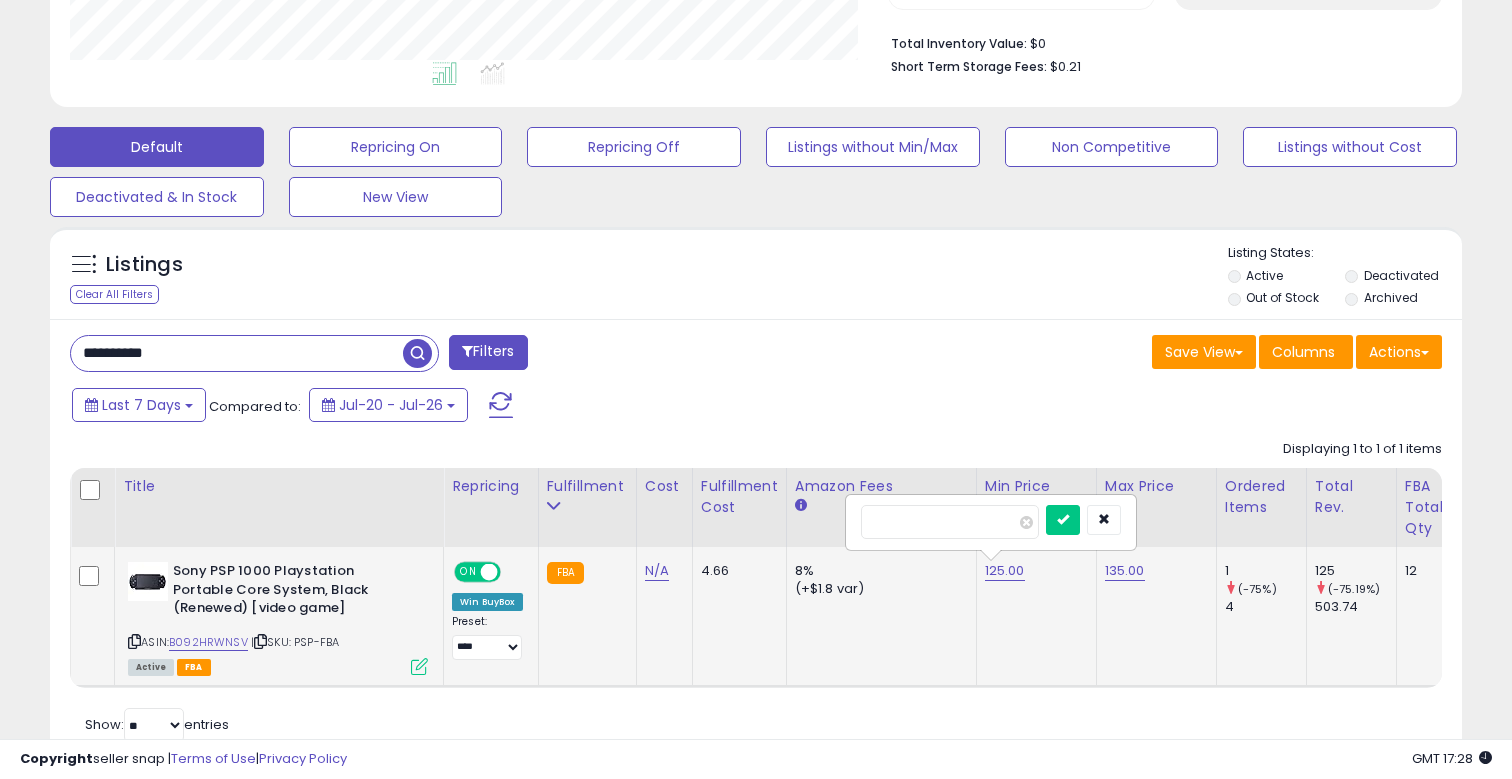 drag, startPoint x: 943, startPoint y: 518, endPoint x: 857, endPoint y: 518, distance: 86 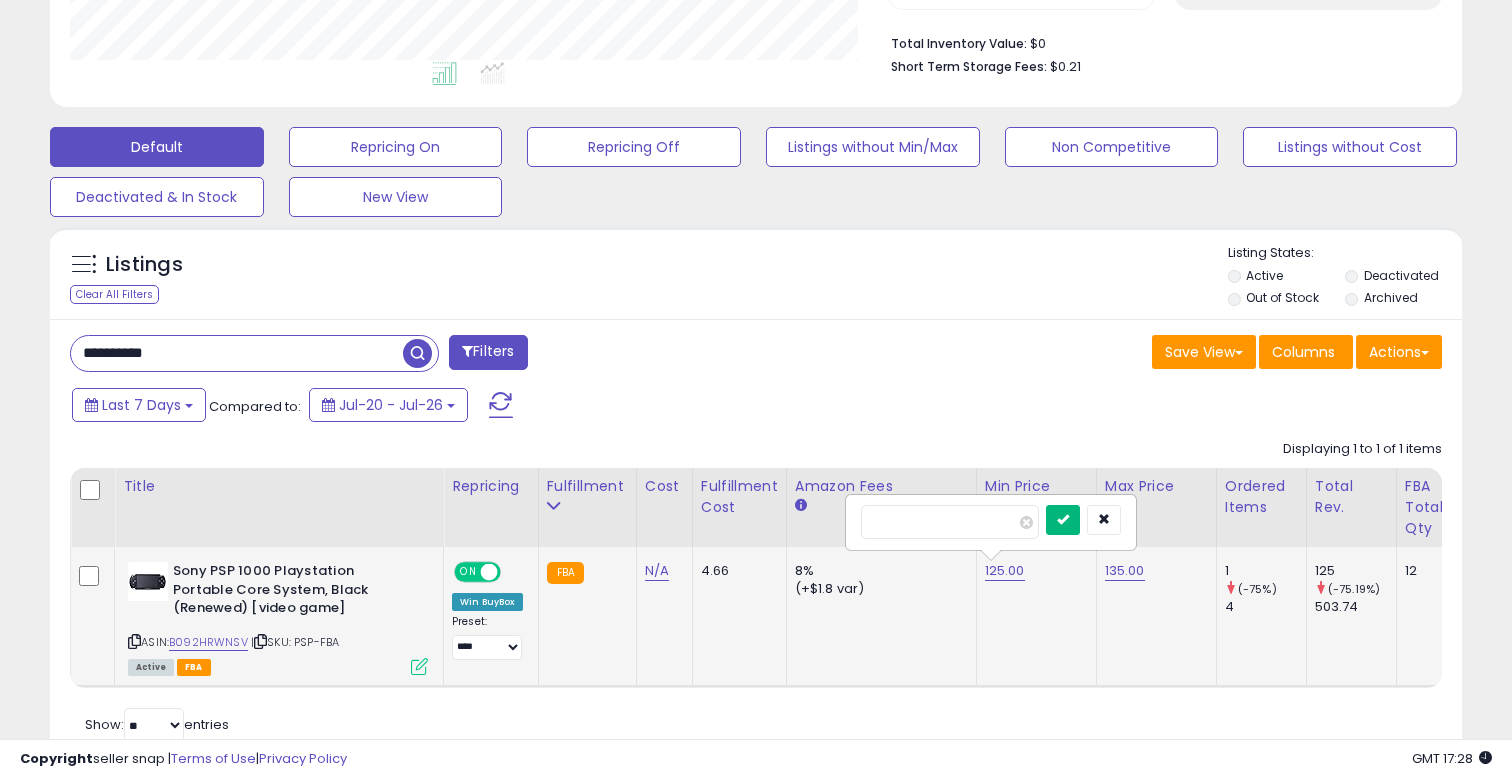 type on "***" 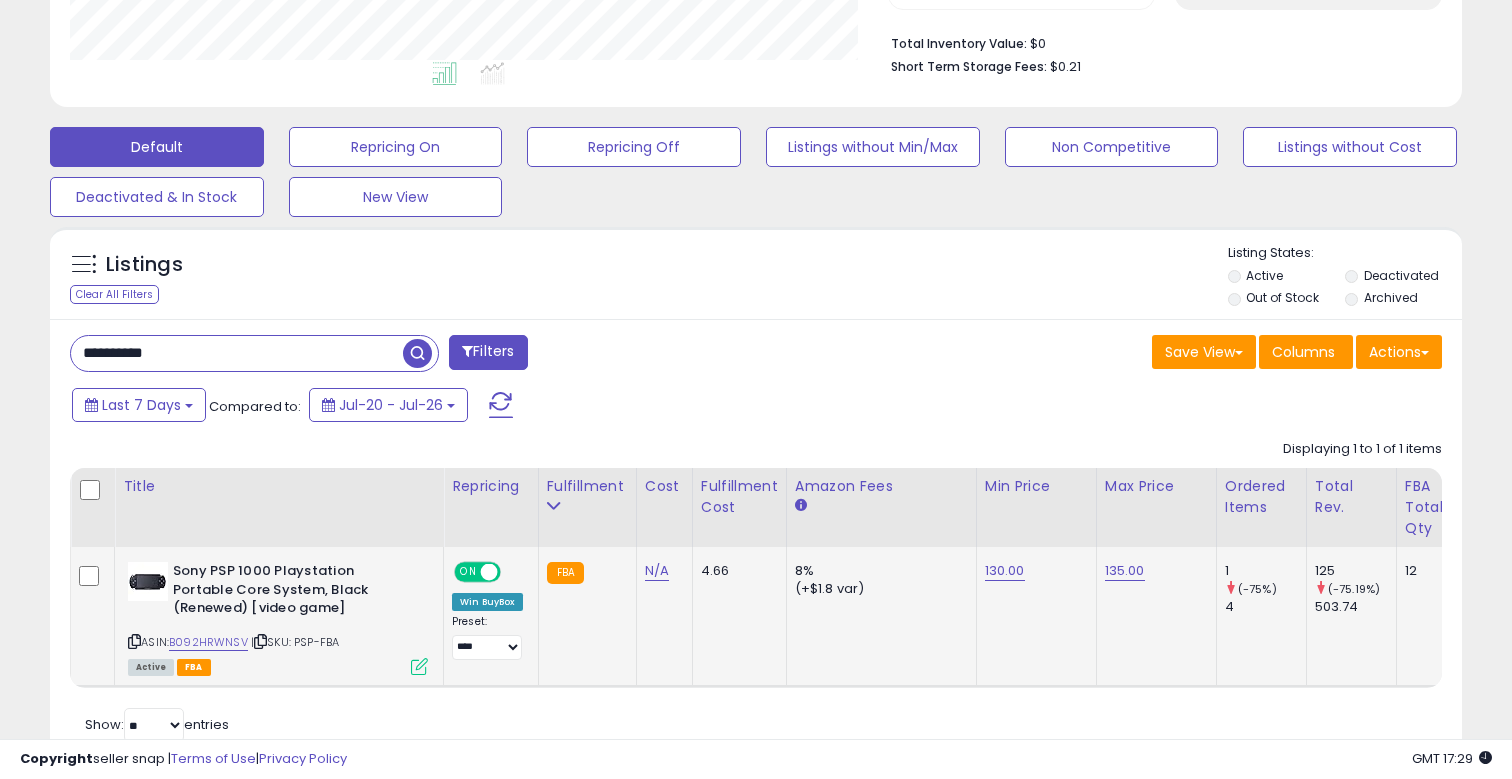 click on "135.00" at bounding box center (1125, 571) 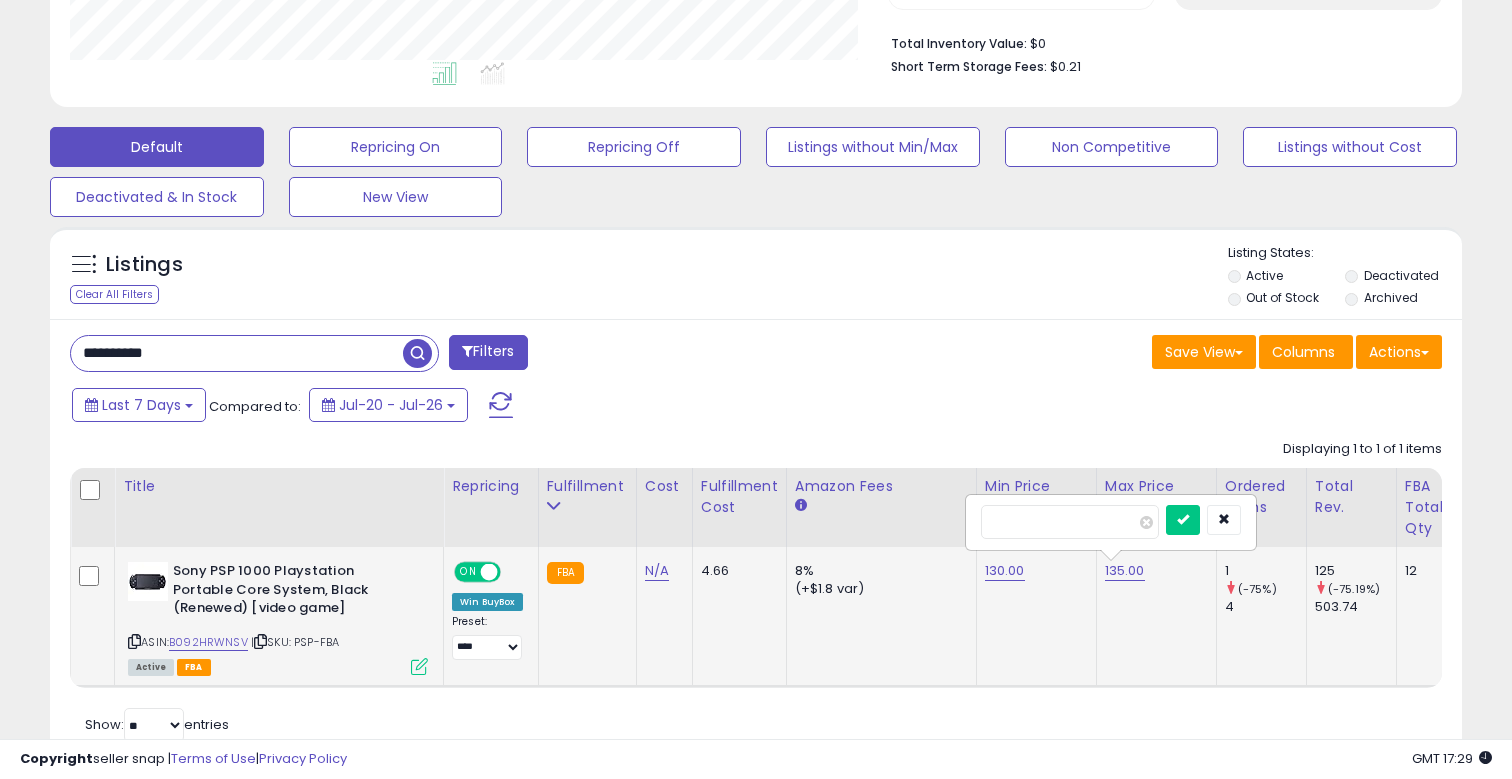drag, startPoint x: 1054, startPoint y: 509, endPoint x: 967, endPoint y: 509, distance: 87 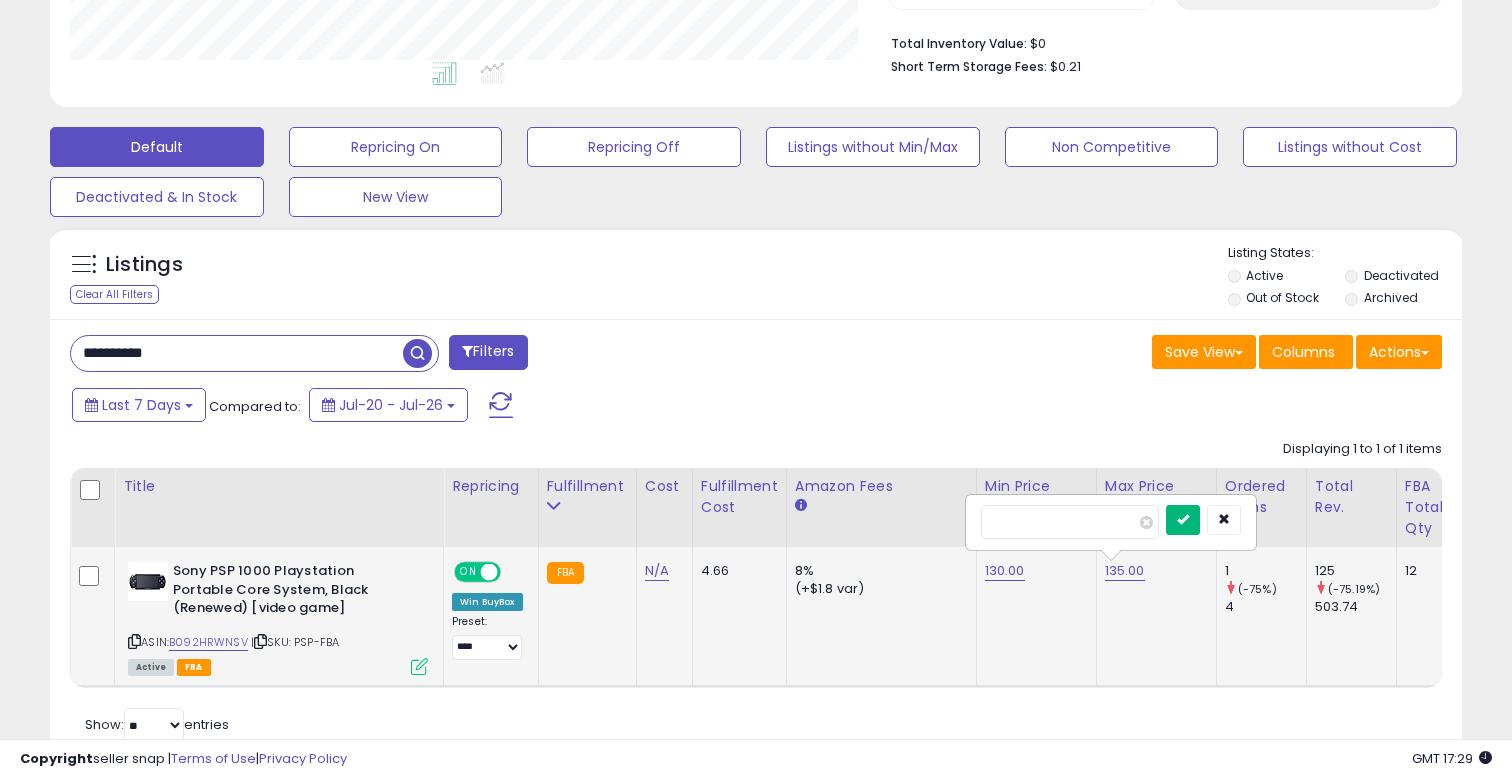 type on "***" 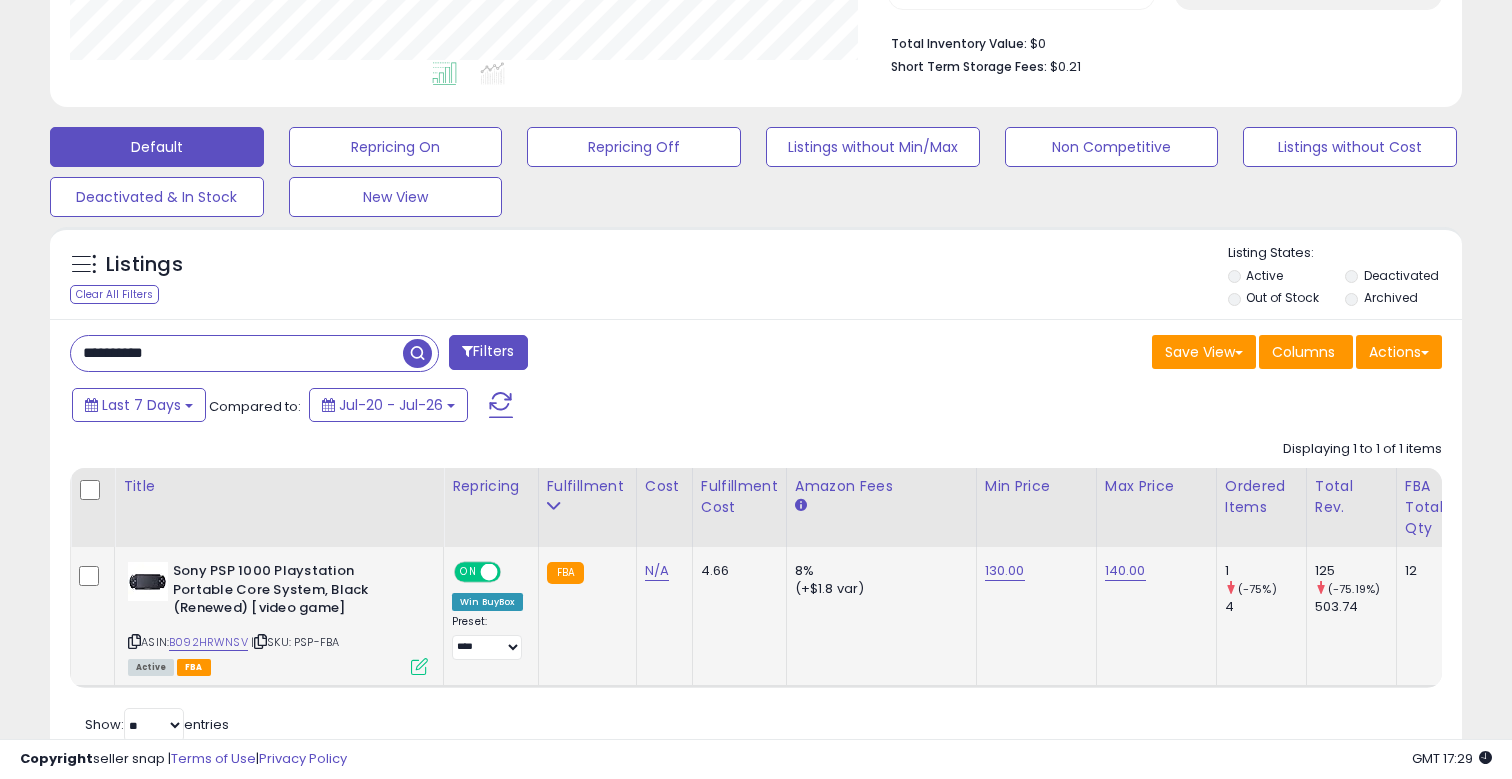 click at bounding box center (419, 666) 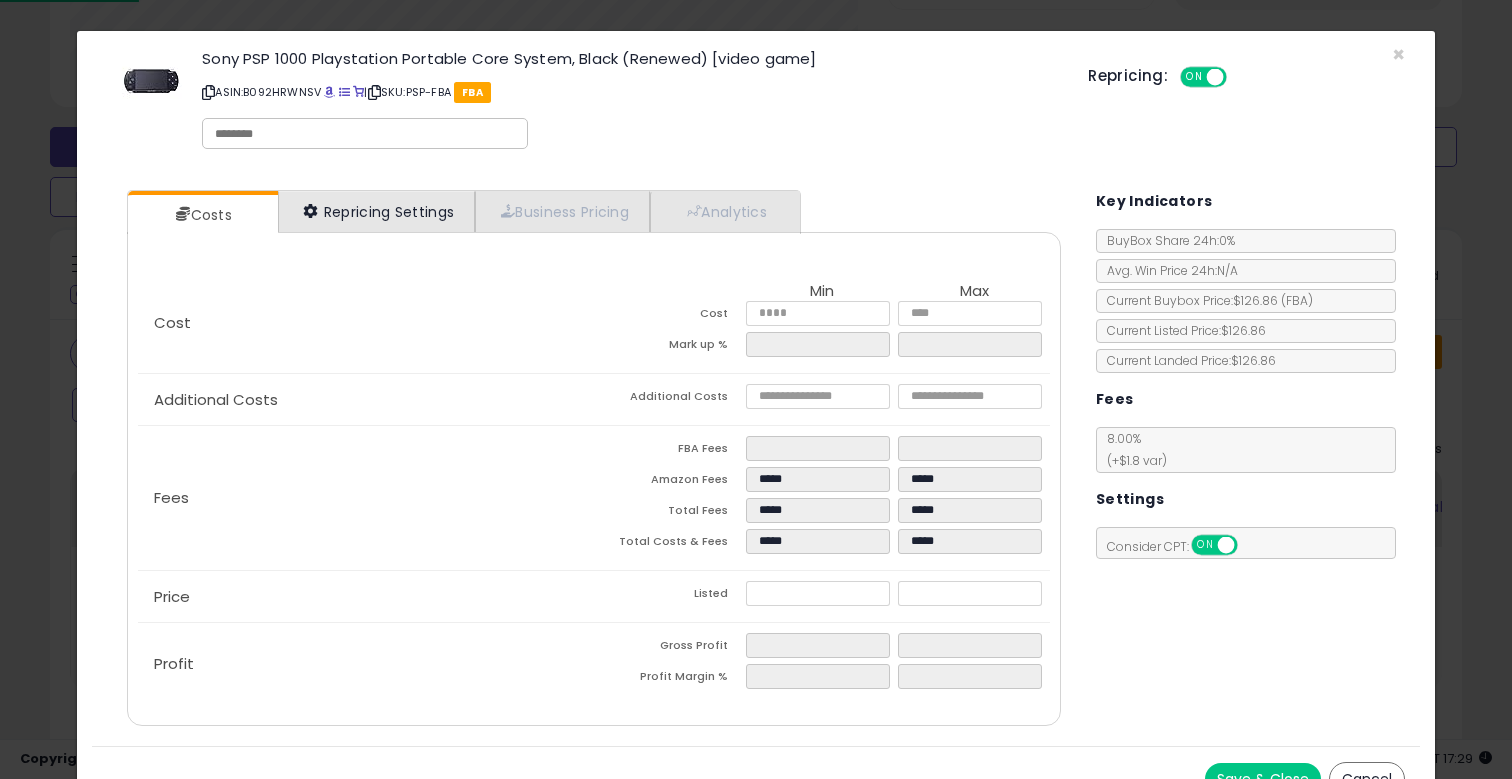 click on "Repricing Settings" at bounding box center (377, 211) 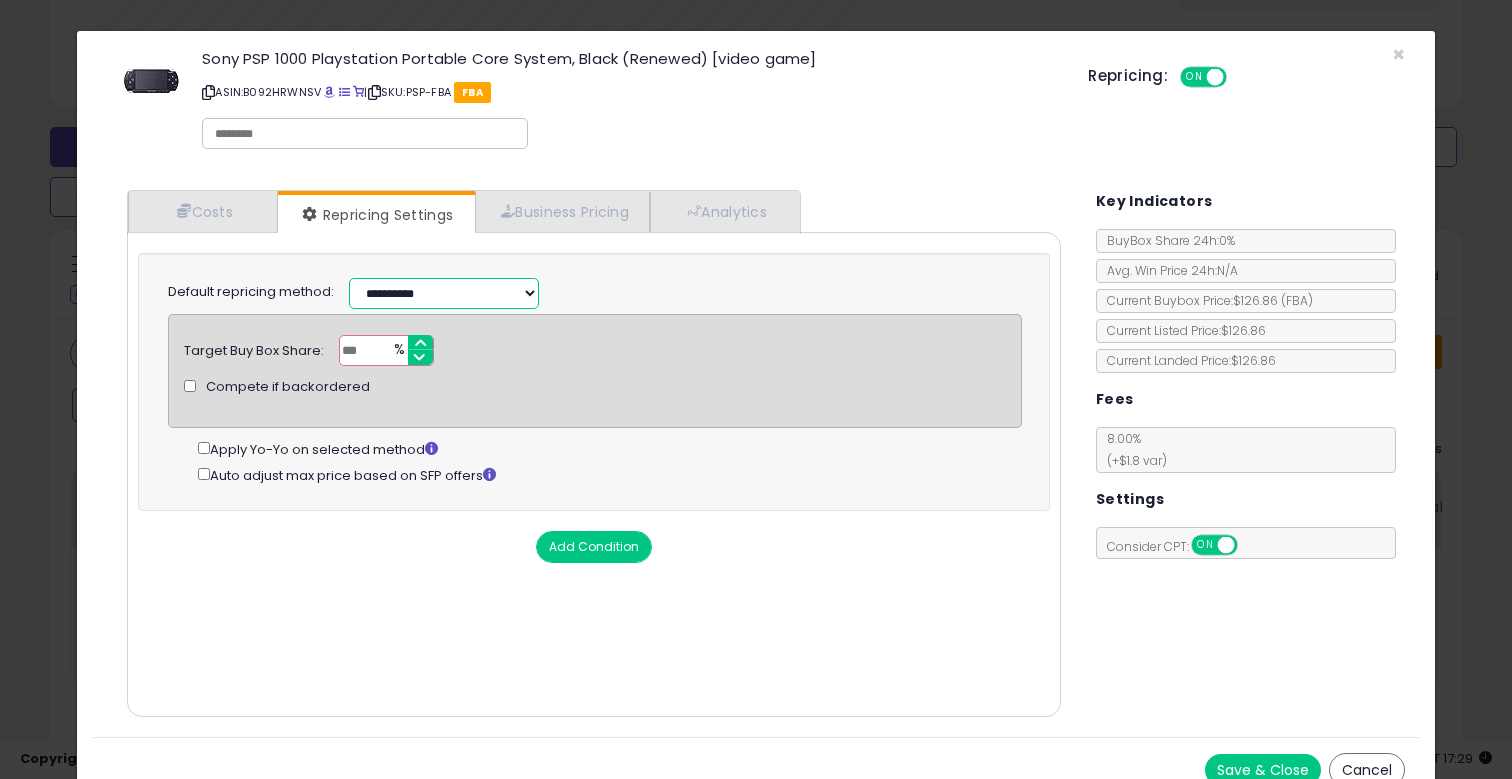 select on "*********" 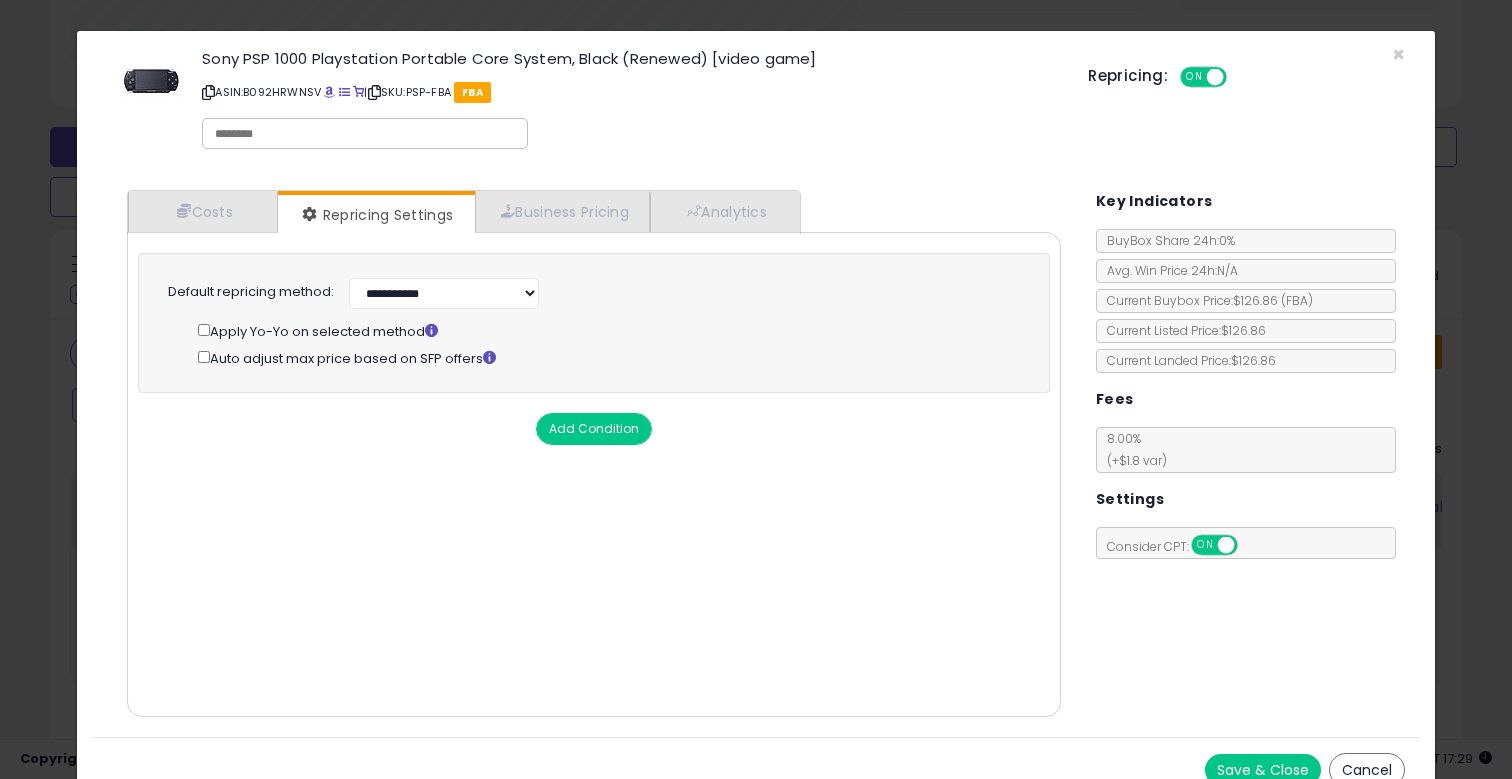 click on "Save & Close" at bounding box center [1263, 770] 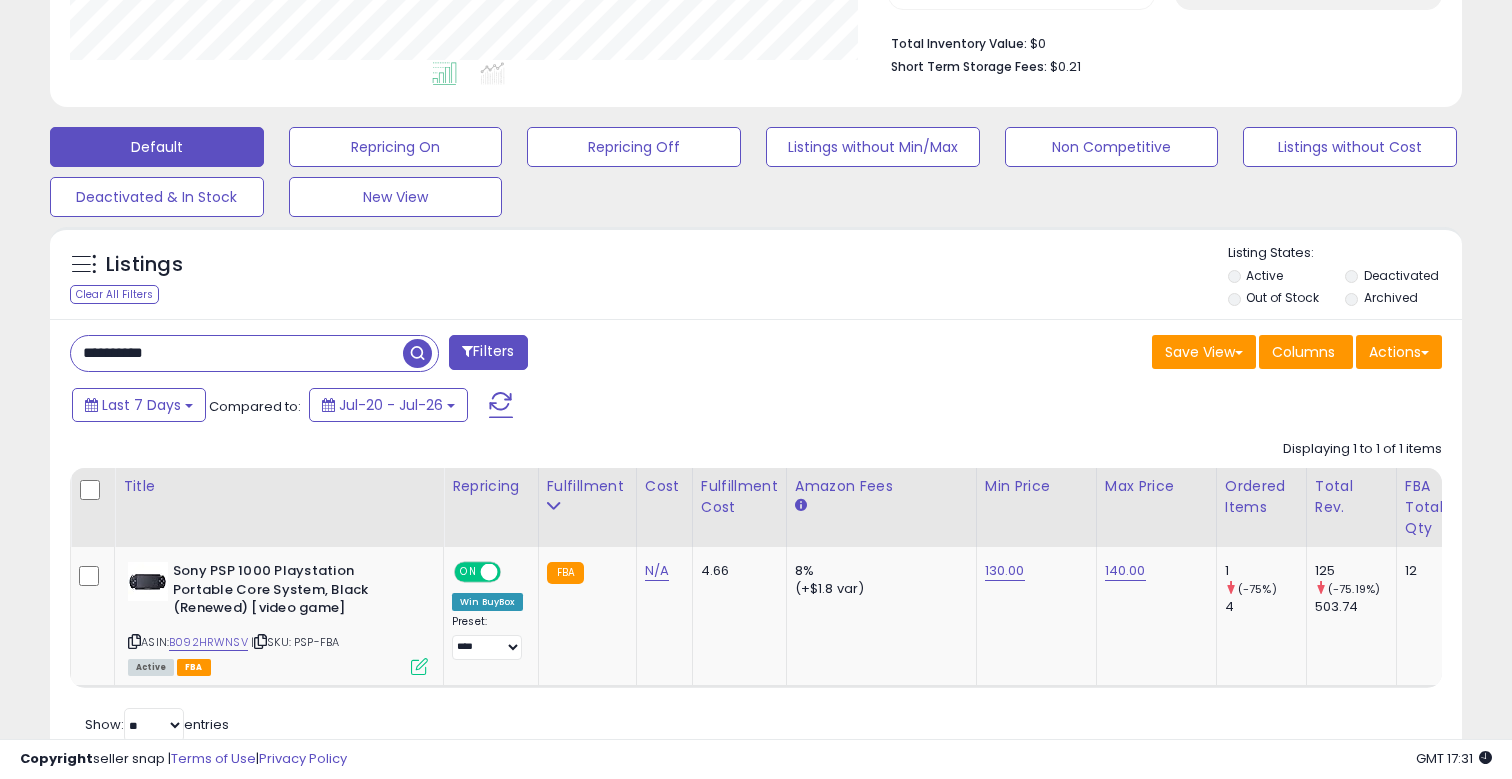 click on "**********" at bounding box center [237, 353] 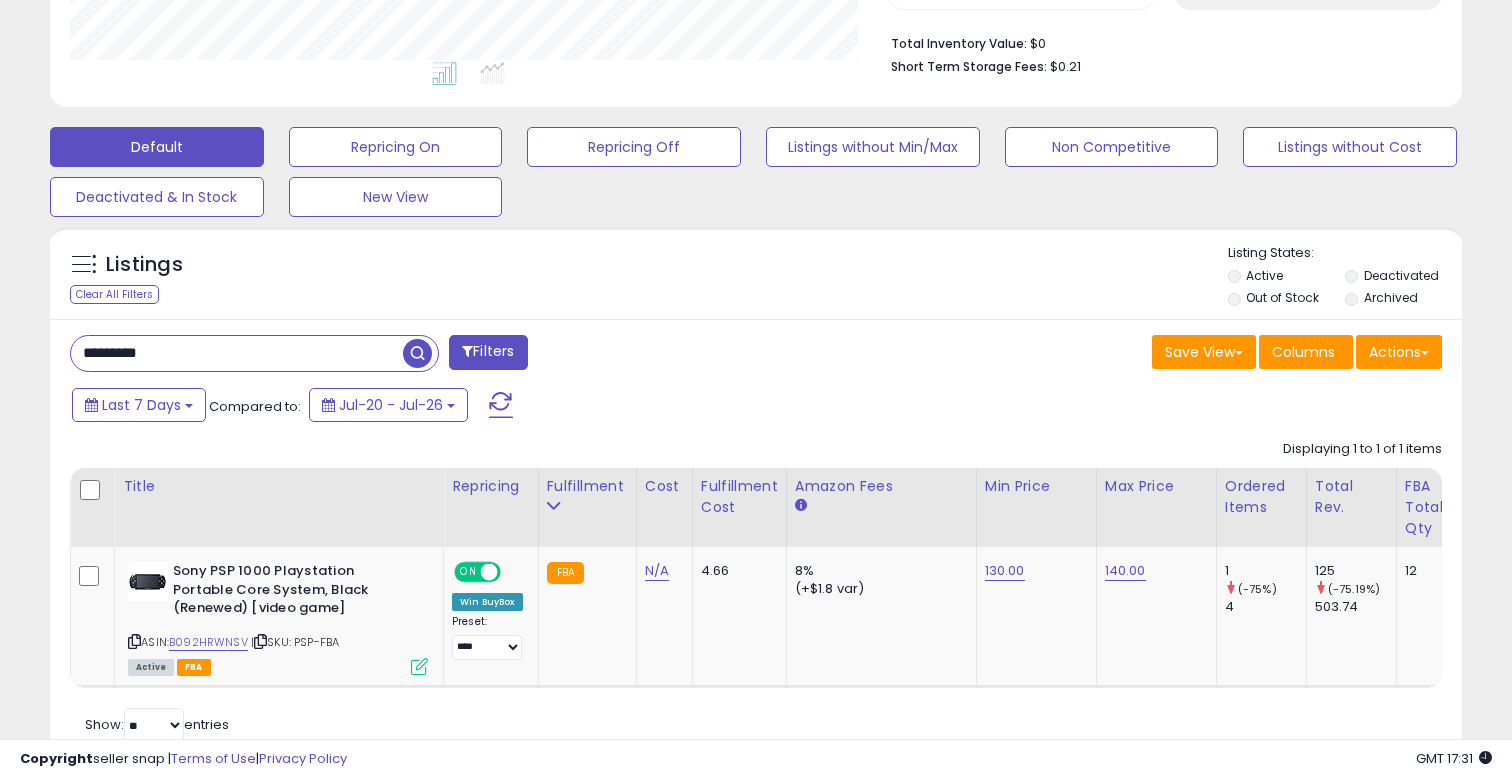 click on "*********" at bounding box center [237, 353] 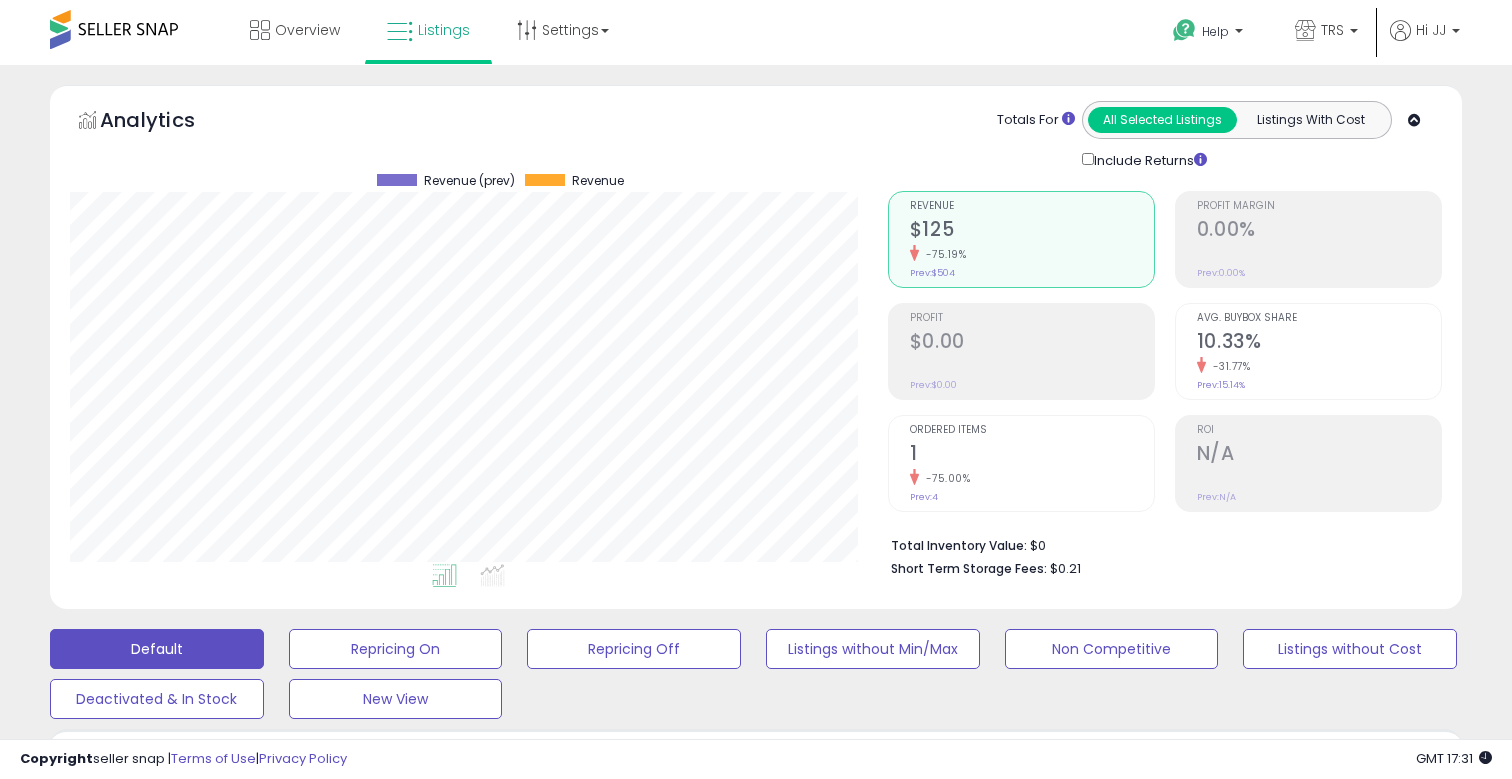 scroll, scrollTop: 0, scrollLeft: 0, axis: both 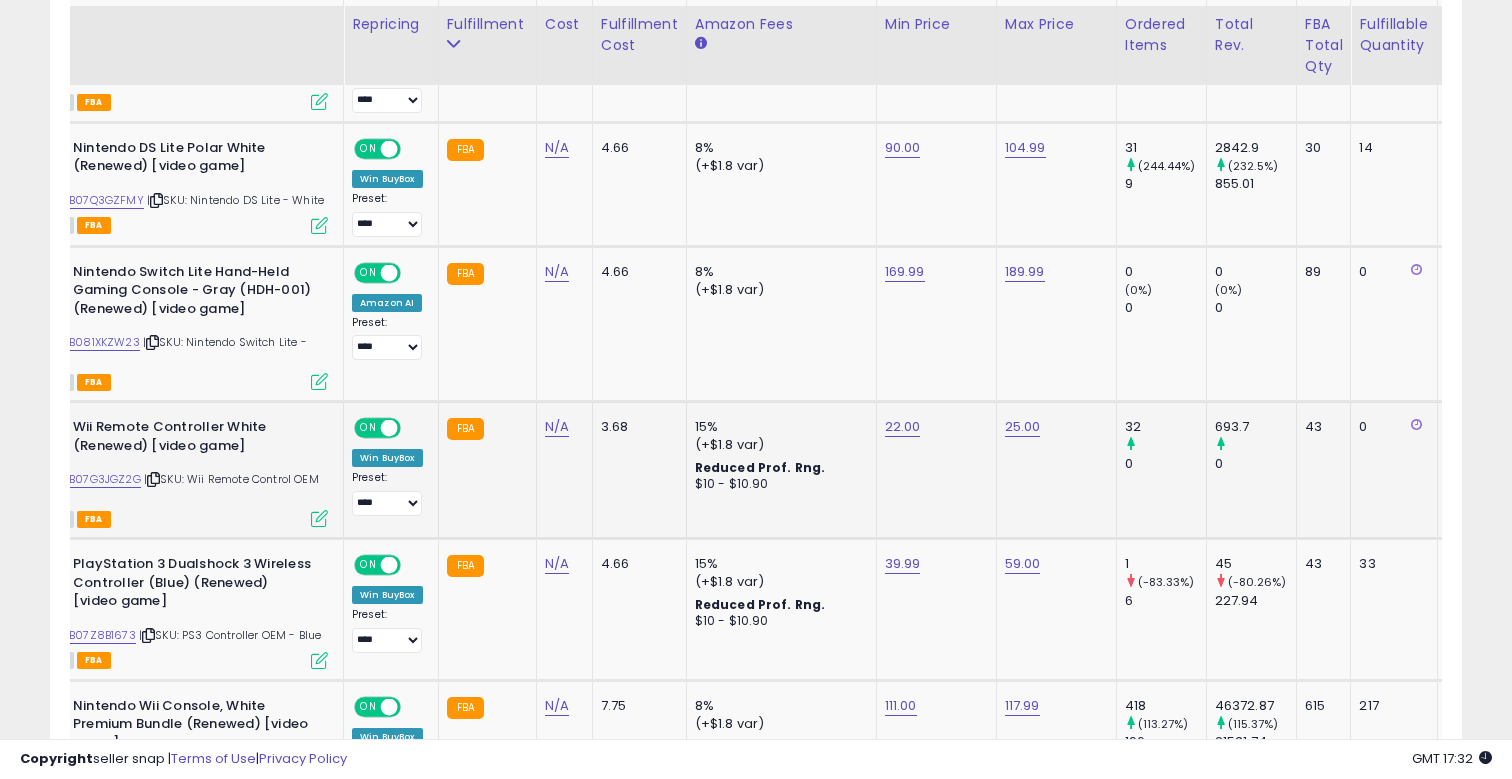 click at bounding box center [319, 518] 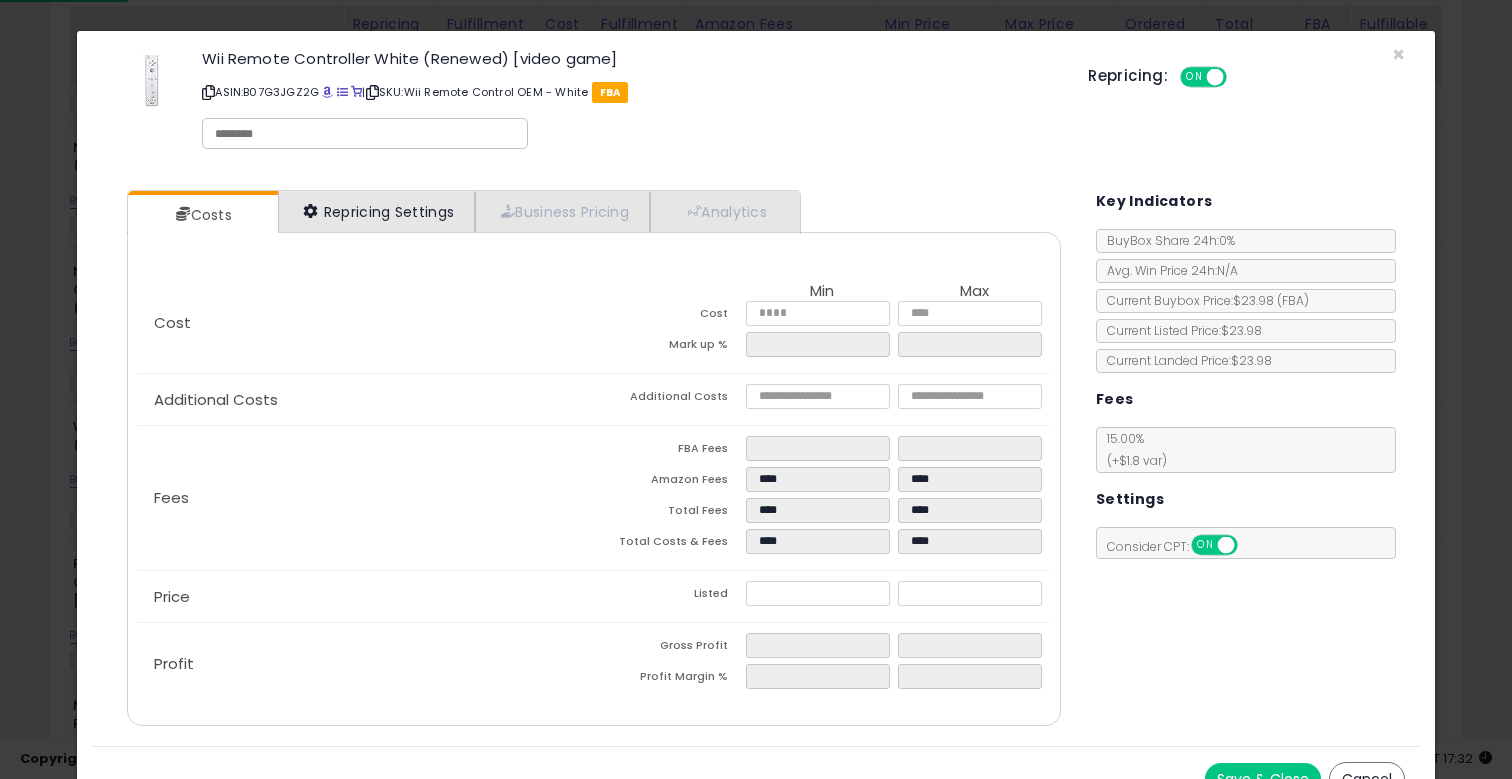 click on "Repricing Settings" at bounding box center [377, 211] 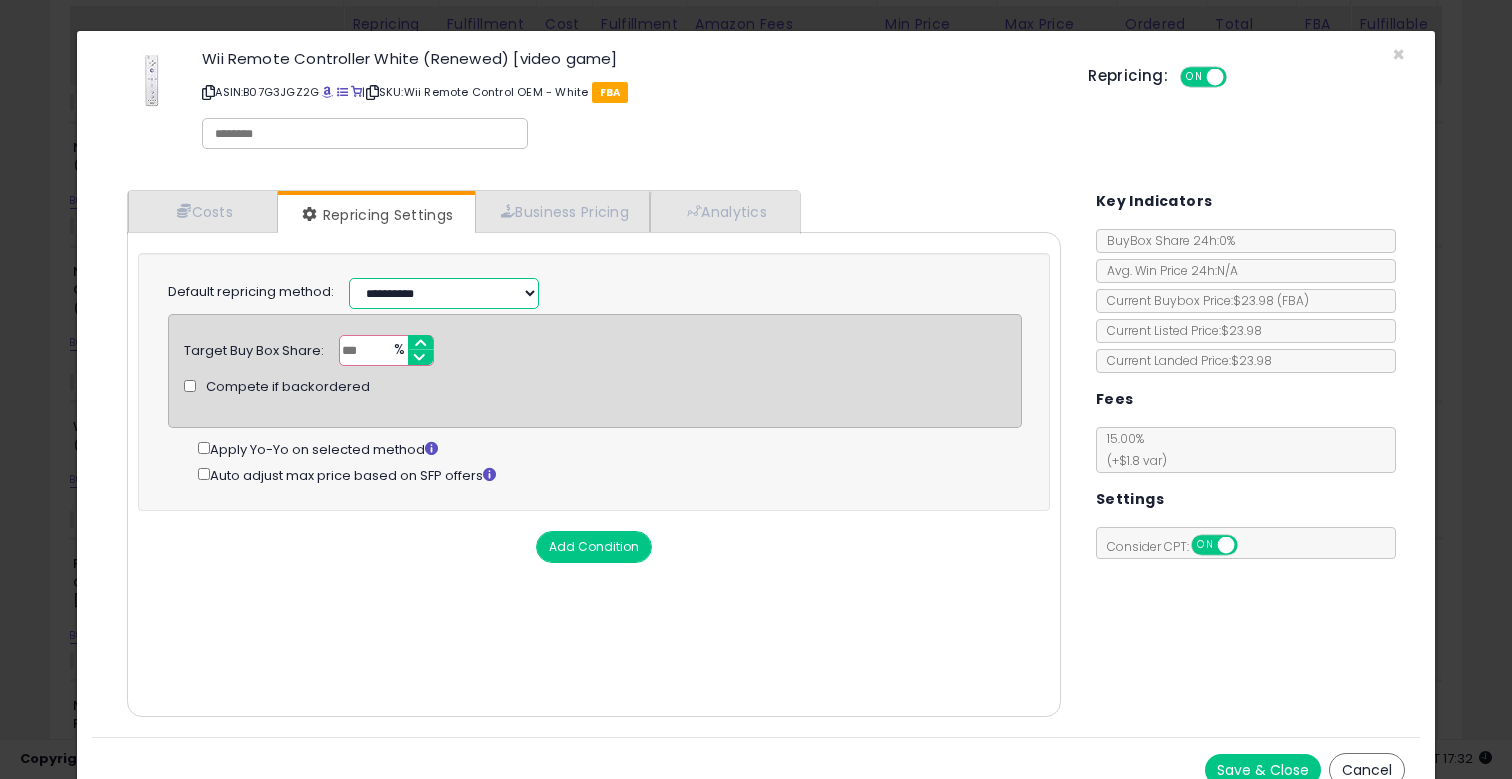 select on "*********" 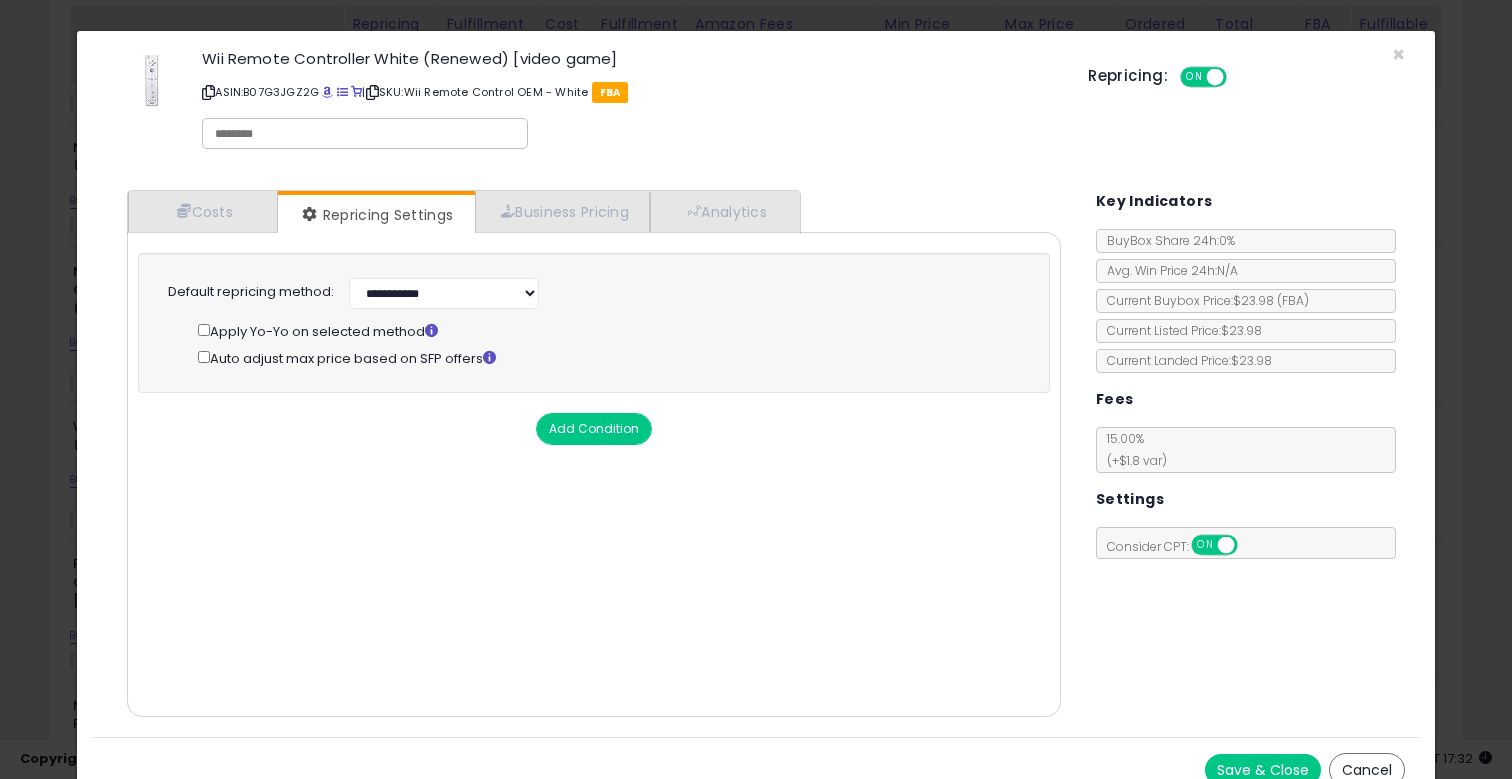 click on "Save & Close" at bounding box center [1263, 770] 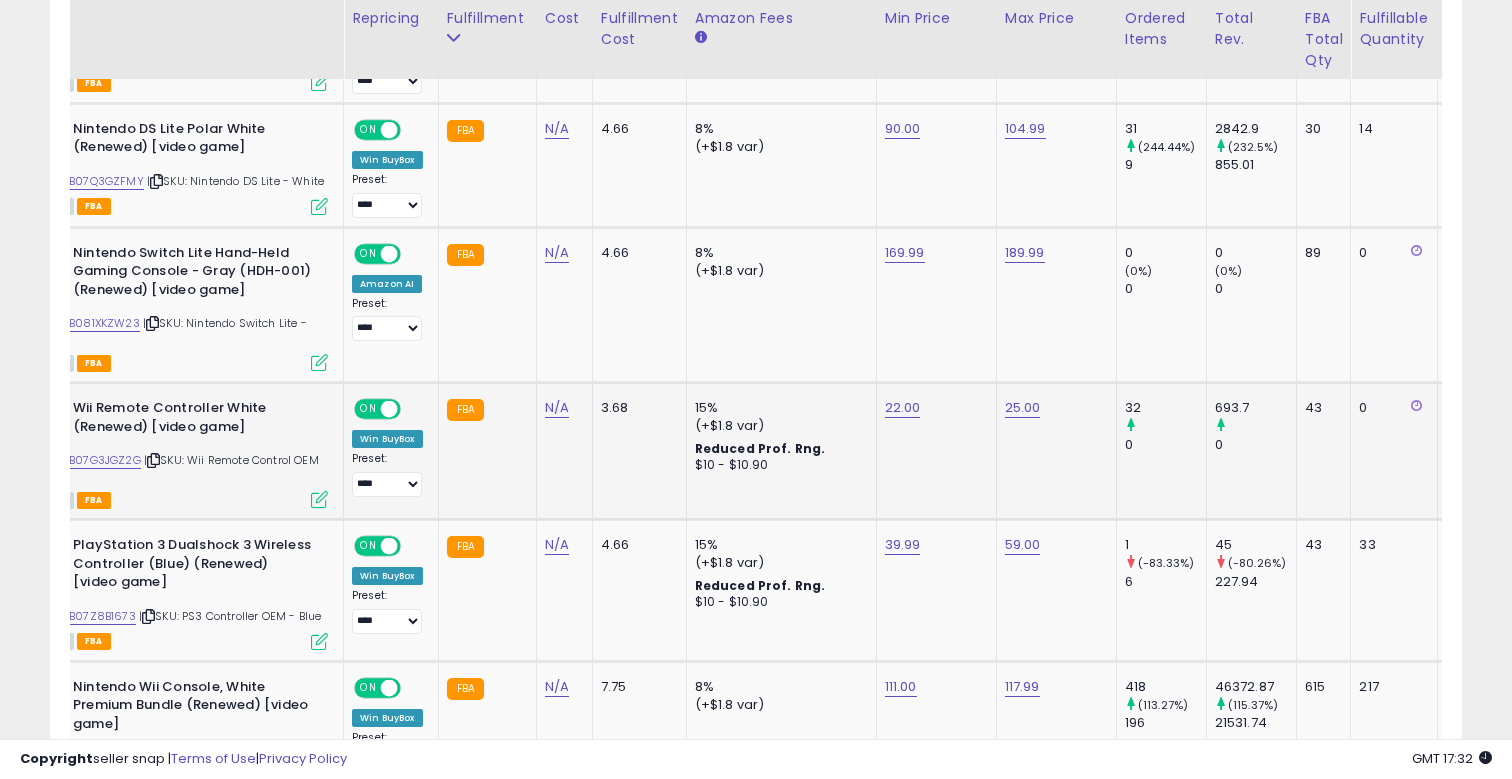 scroll, scrollTop: 1569, scrollLeft: 0, axis: vertical 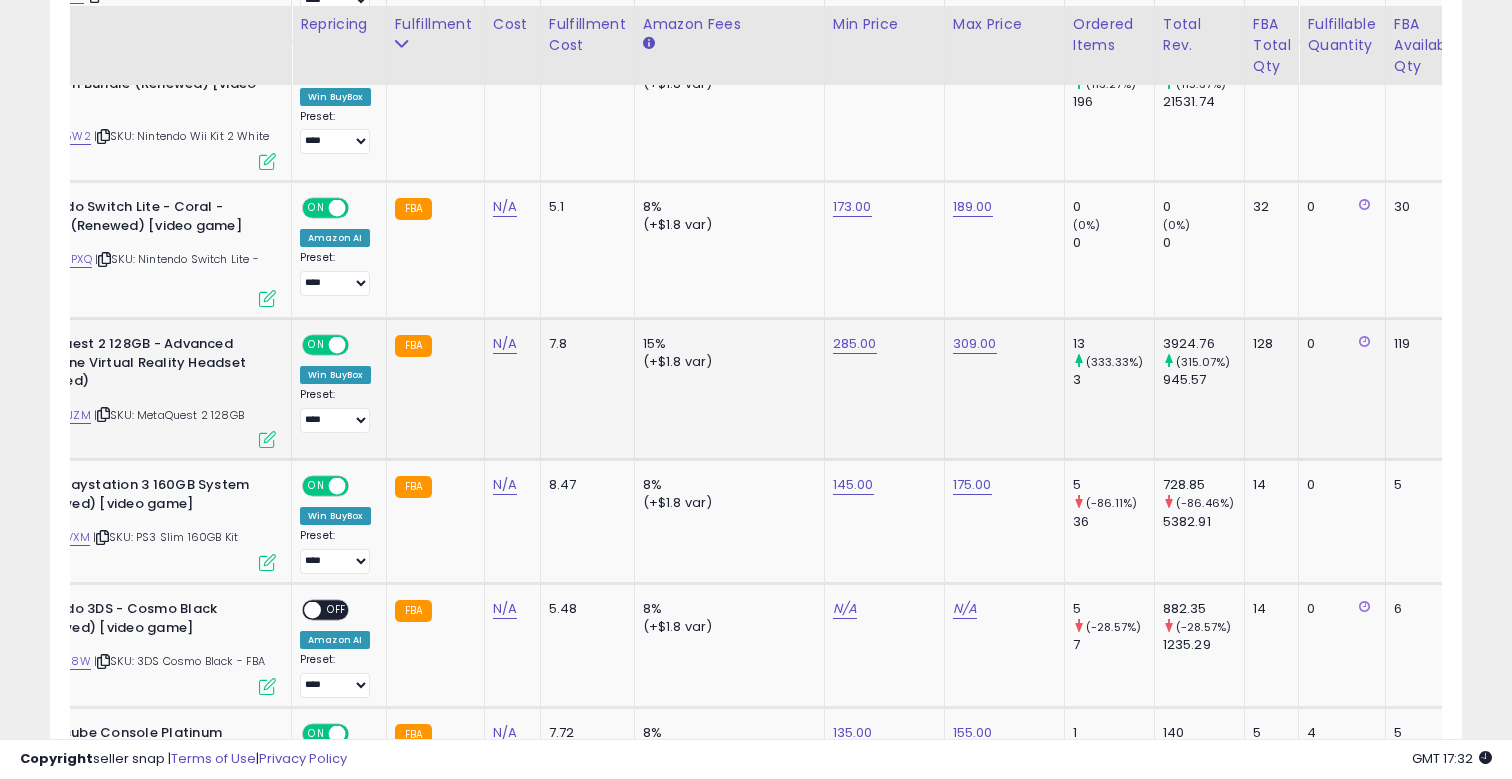 click at bounding box center [267, 439] 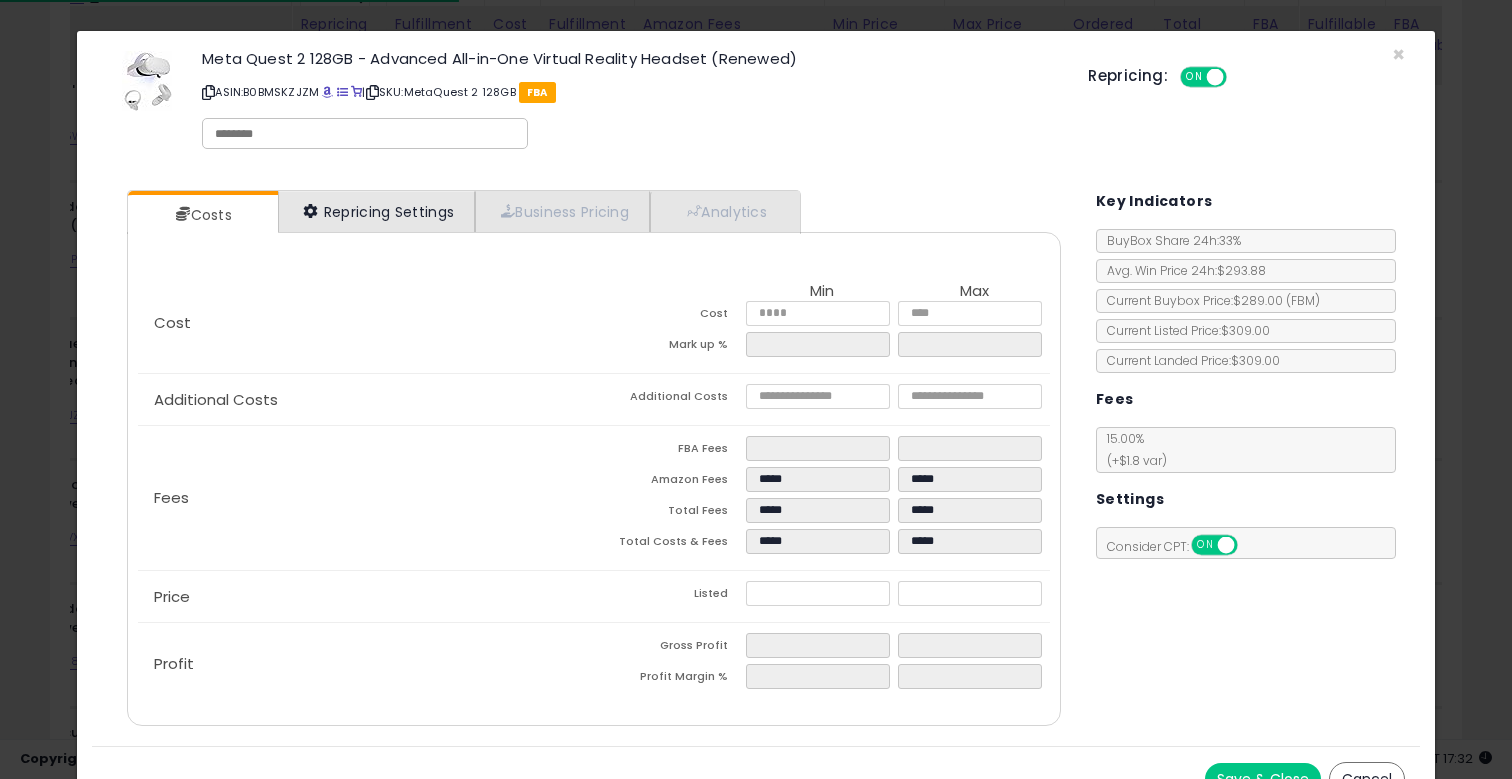 click on "Repricing Settings" at bounding box center [377, 211] 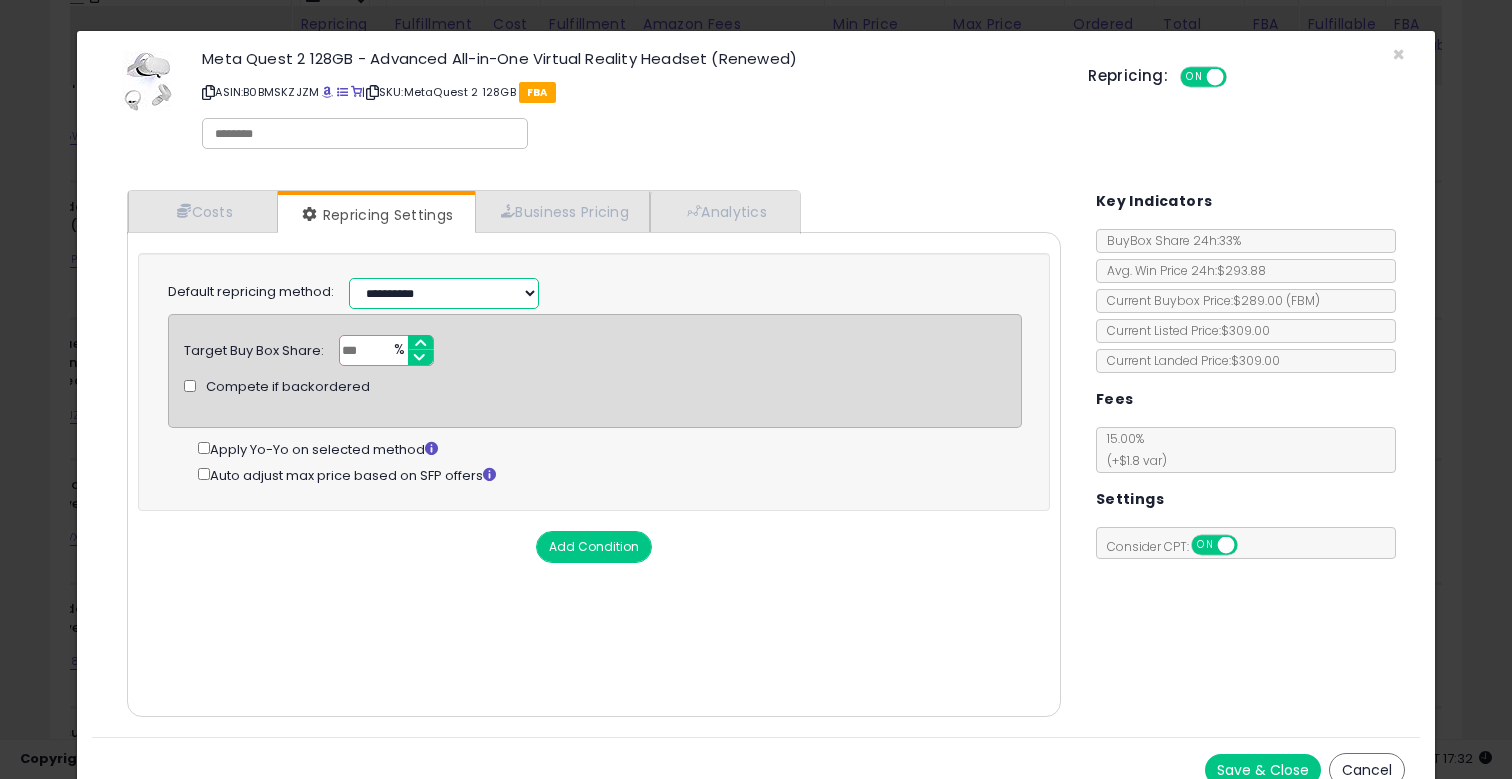 select on "*********" 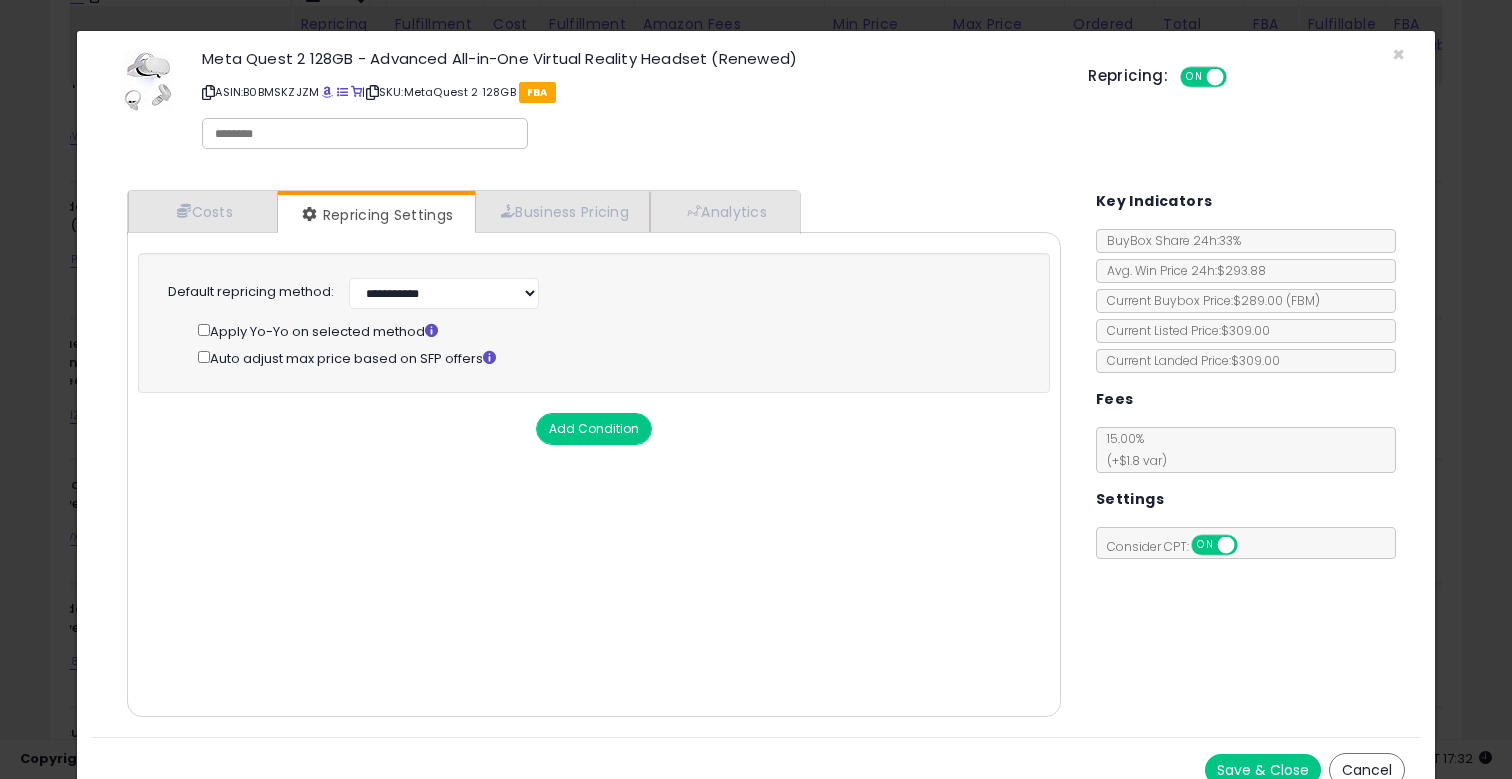 click on "Save & Close" at bounding box center (1263, 770) 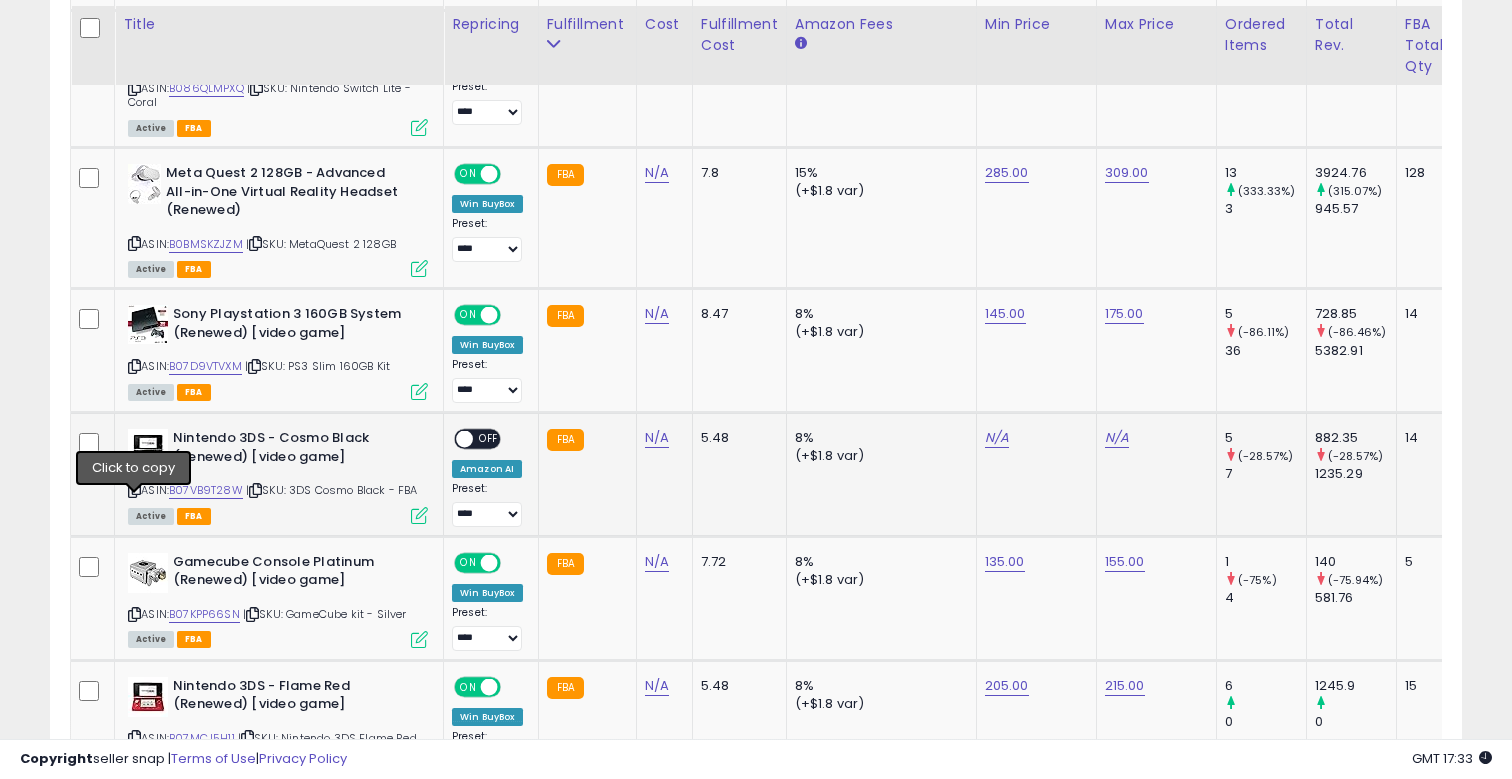 click at bounding box center (134, 490) 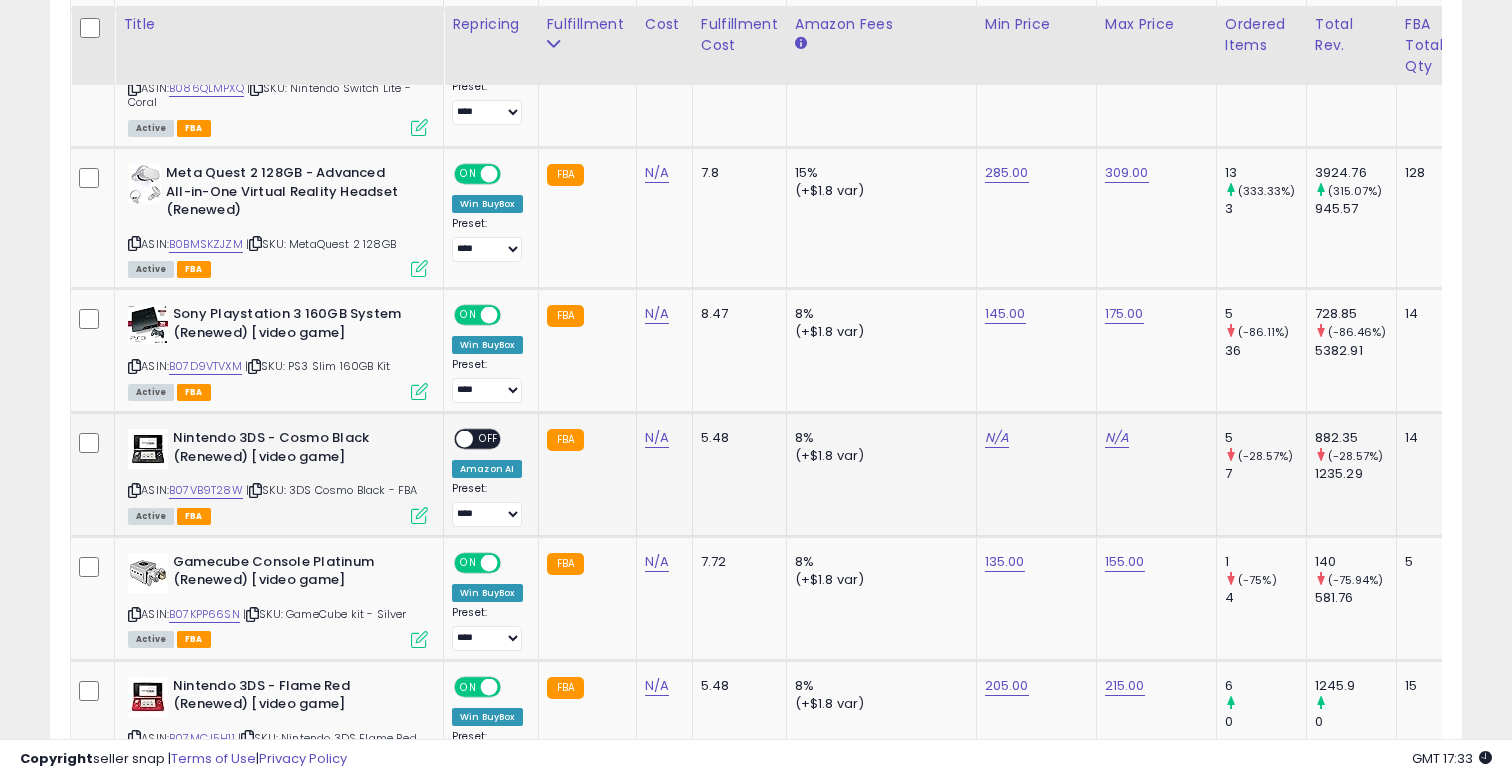 click on "N/A" at bounding box center (997, -1282) 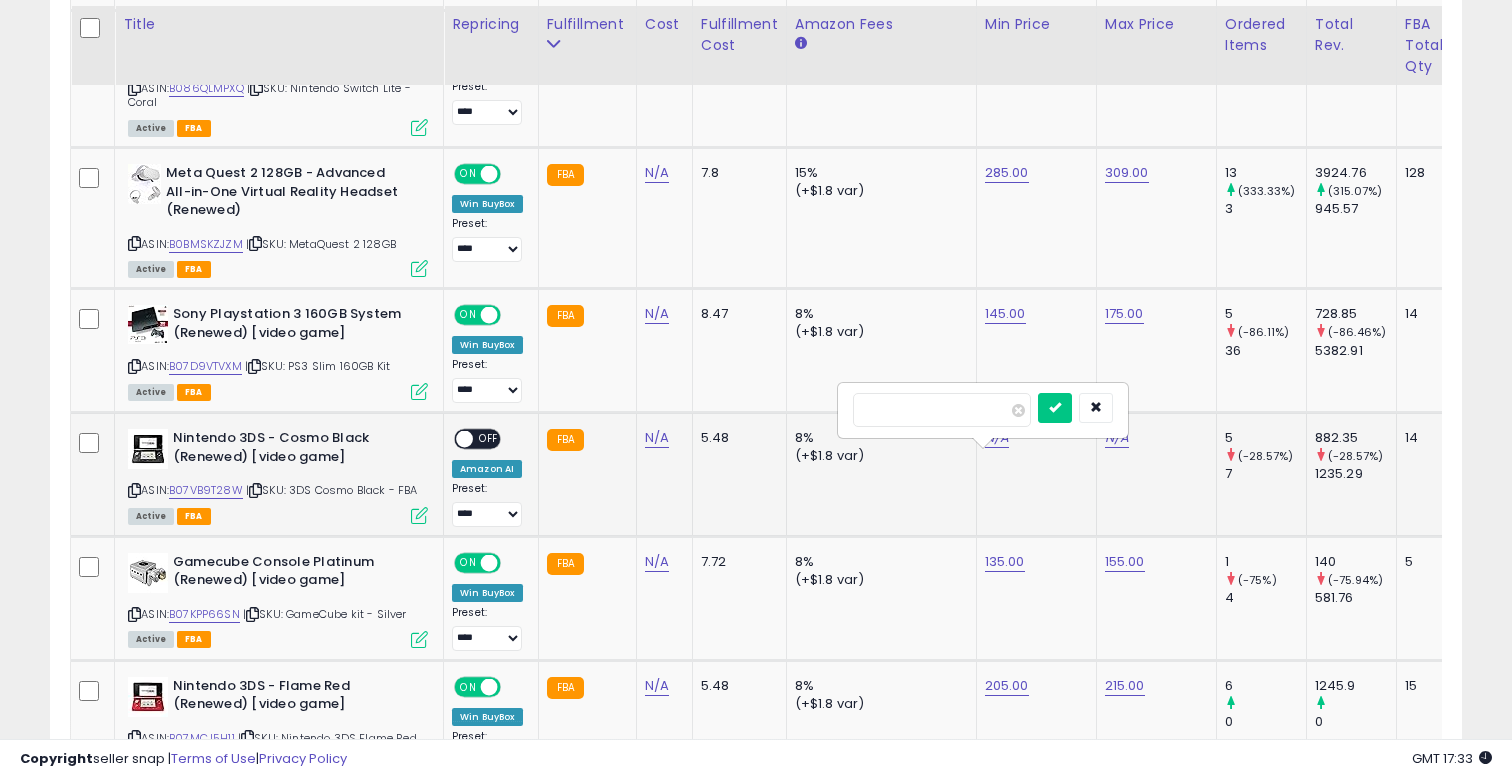 type on "***" 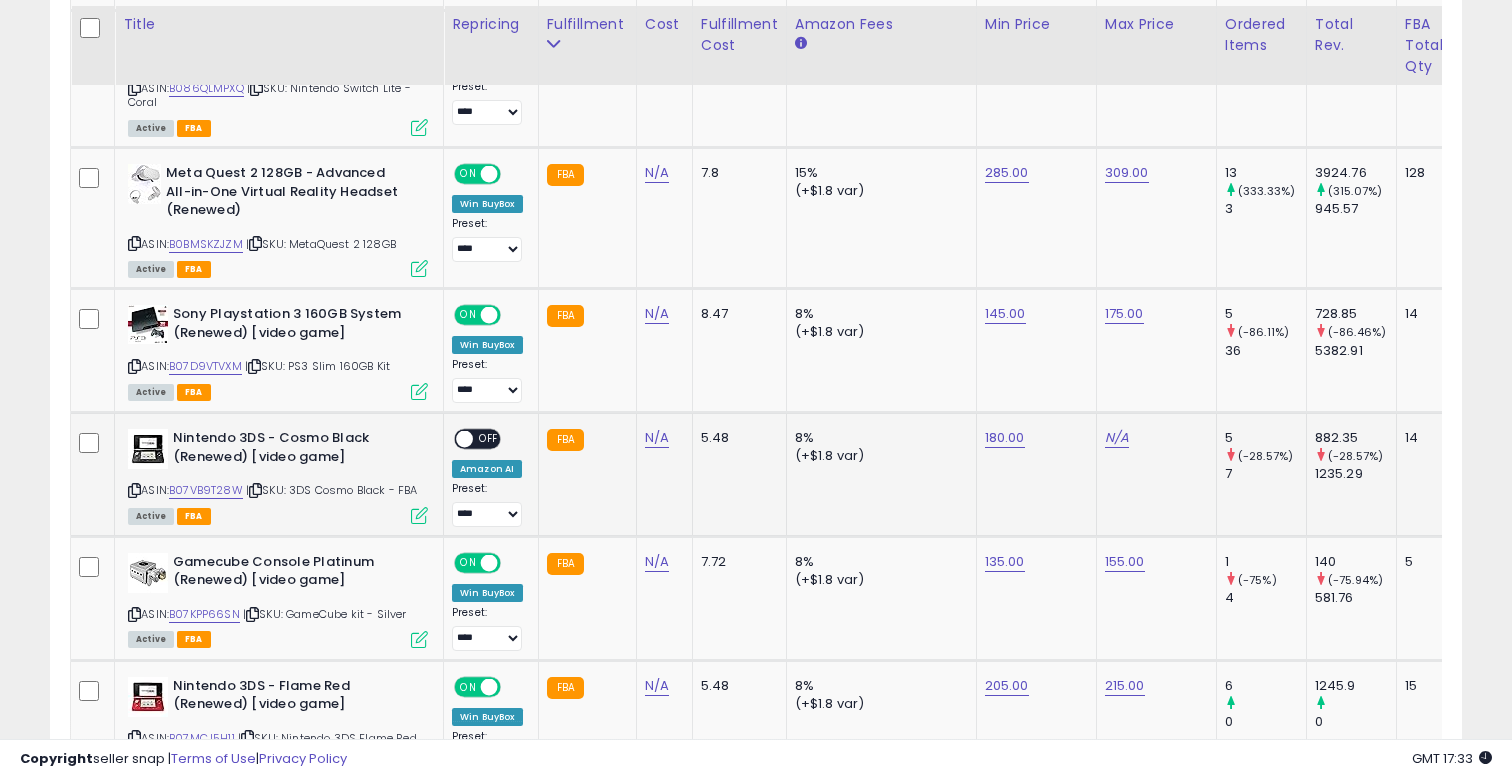 click on "N/A" at bounding box center [1117, -1282] 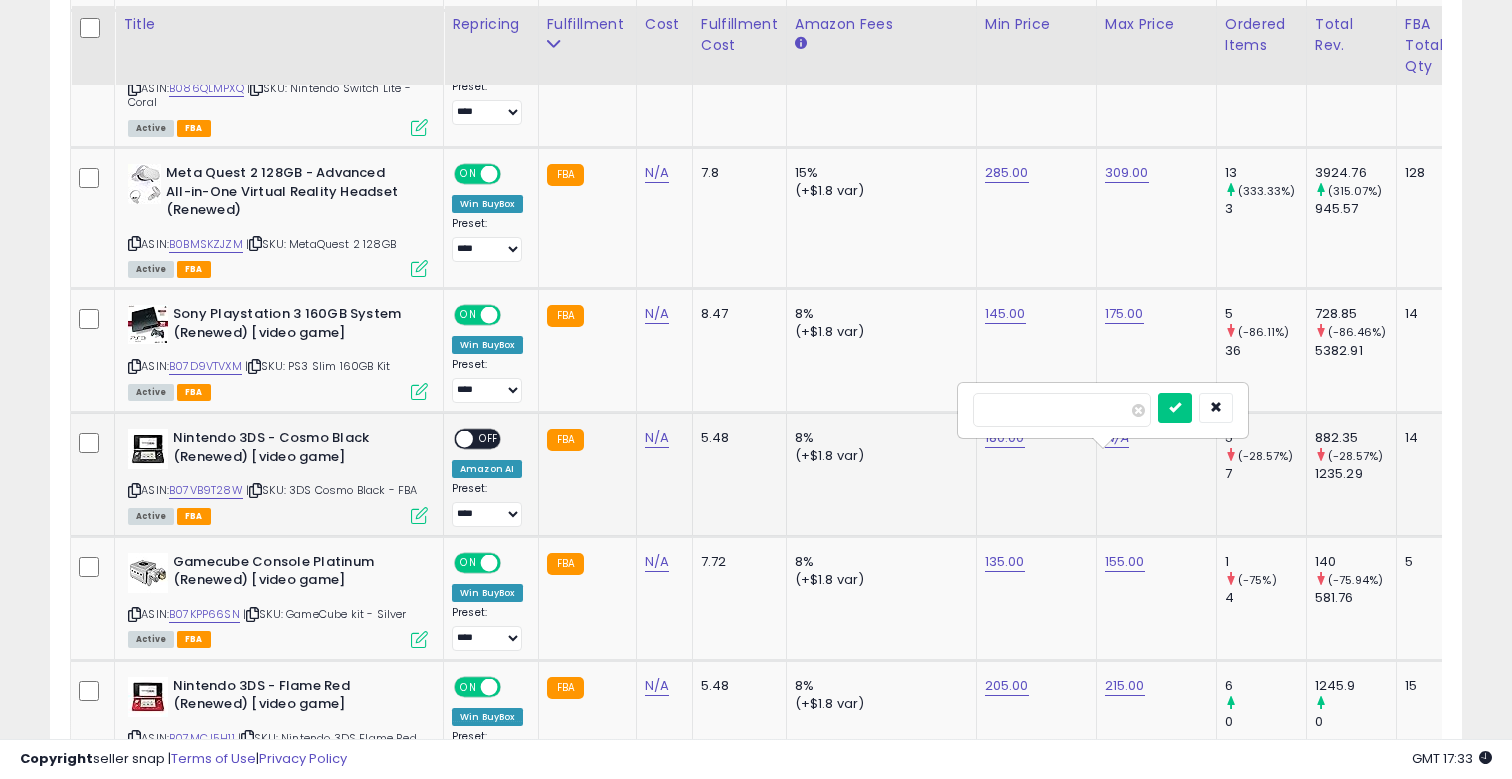 type on "***" 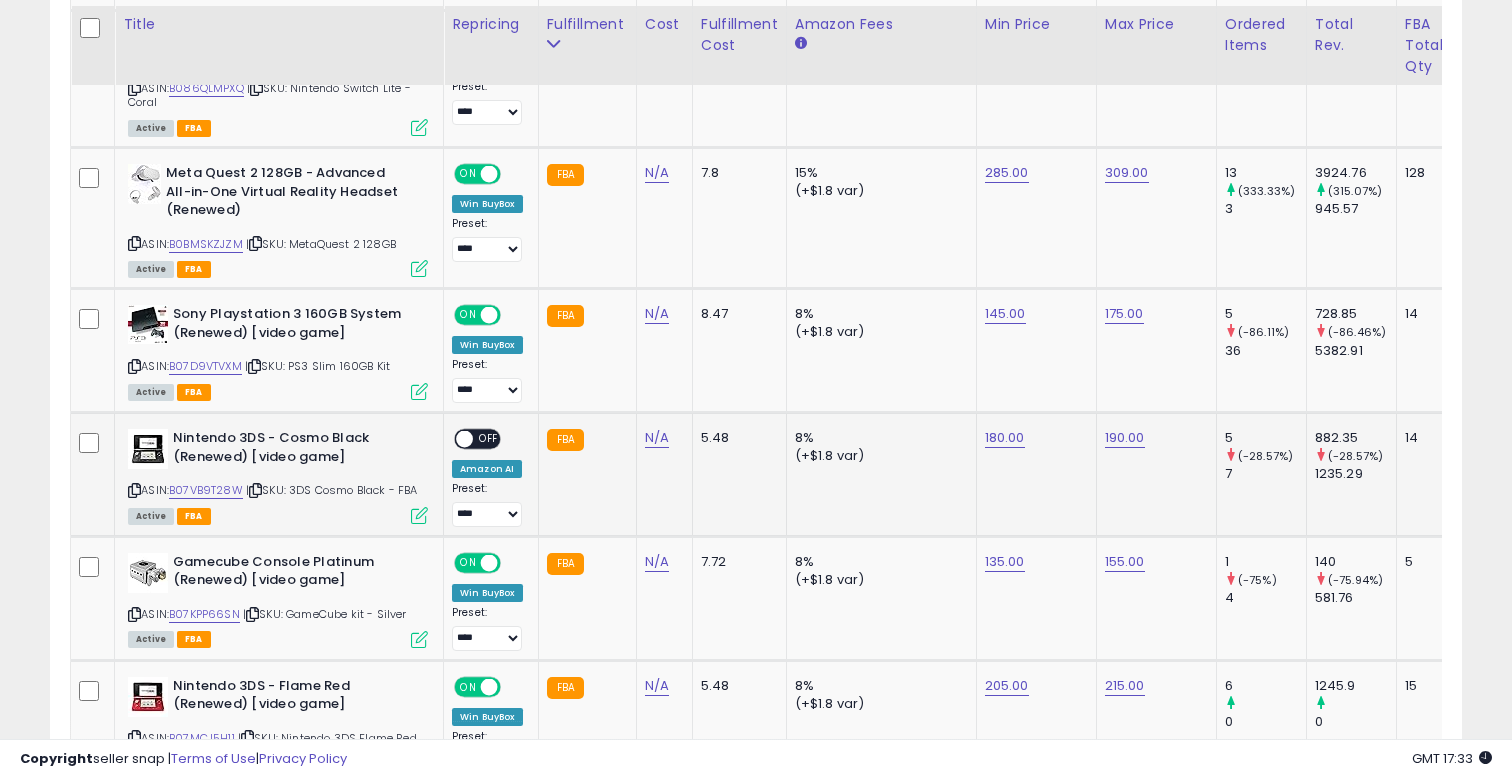 click on "**********" 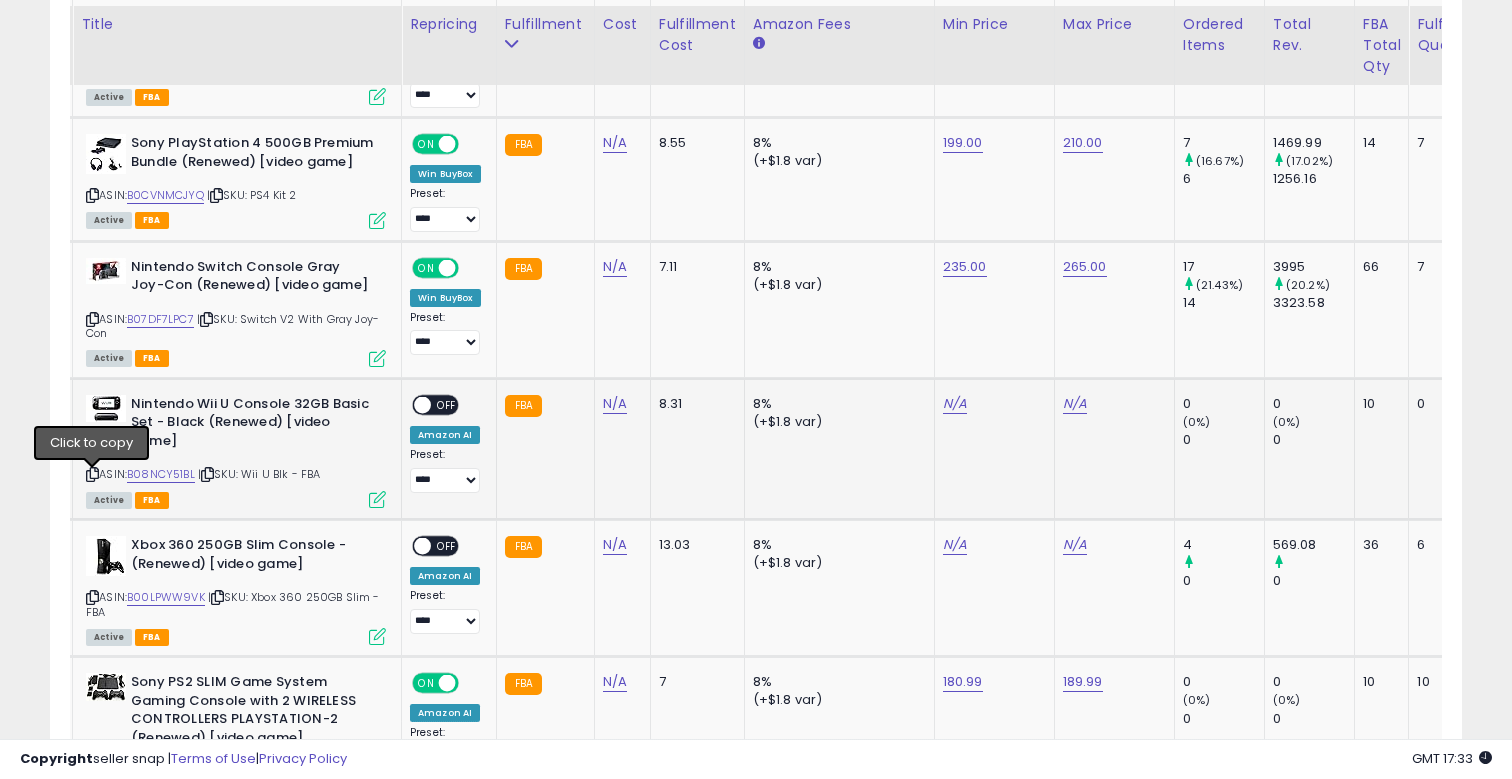 click at bounding box center [92, 474] 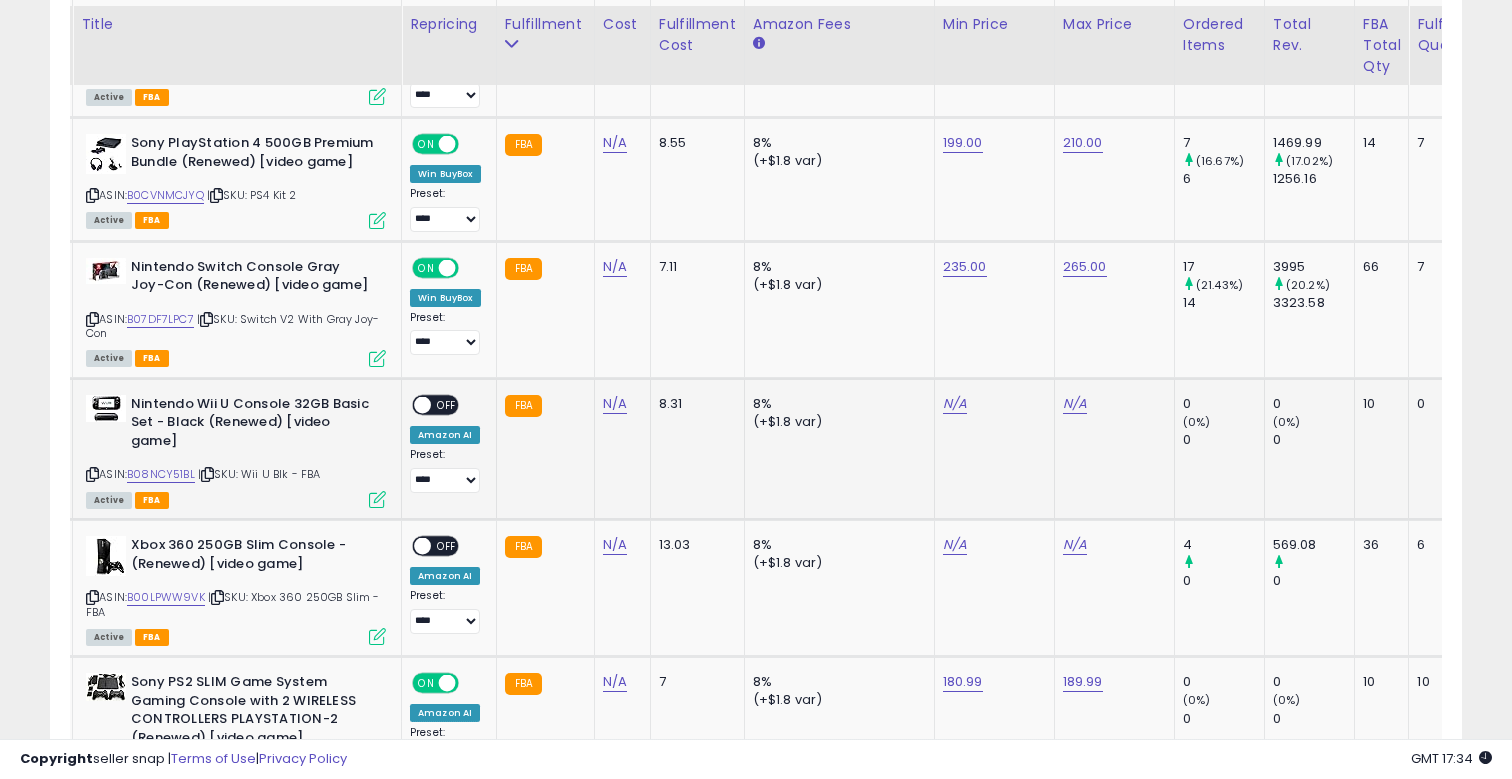 click on "N/A" at bounding box center [955, -2232] 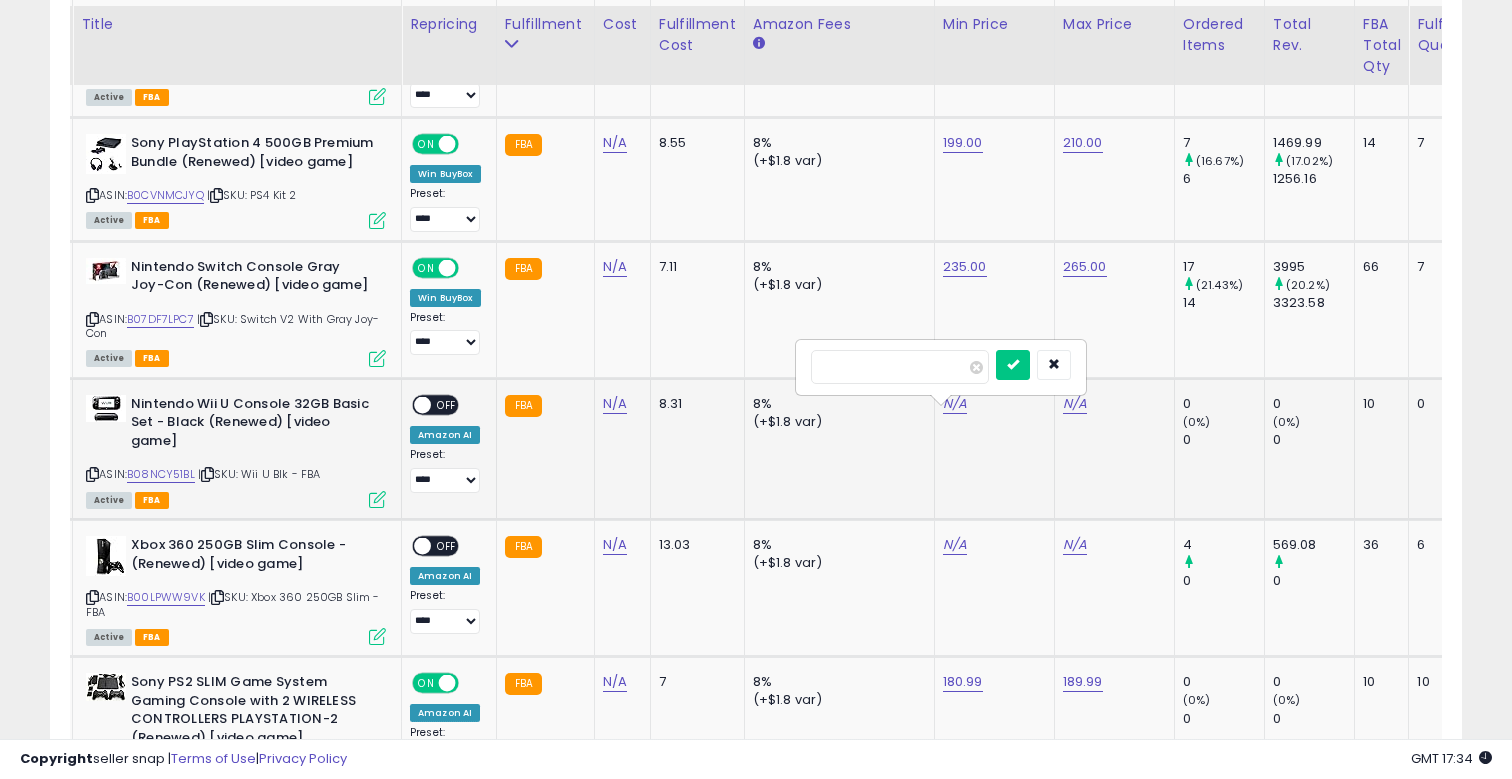 type on "******" 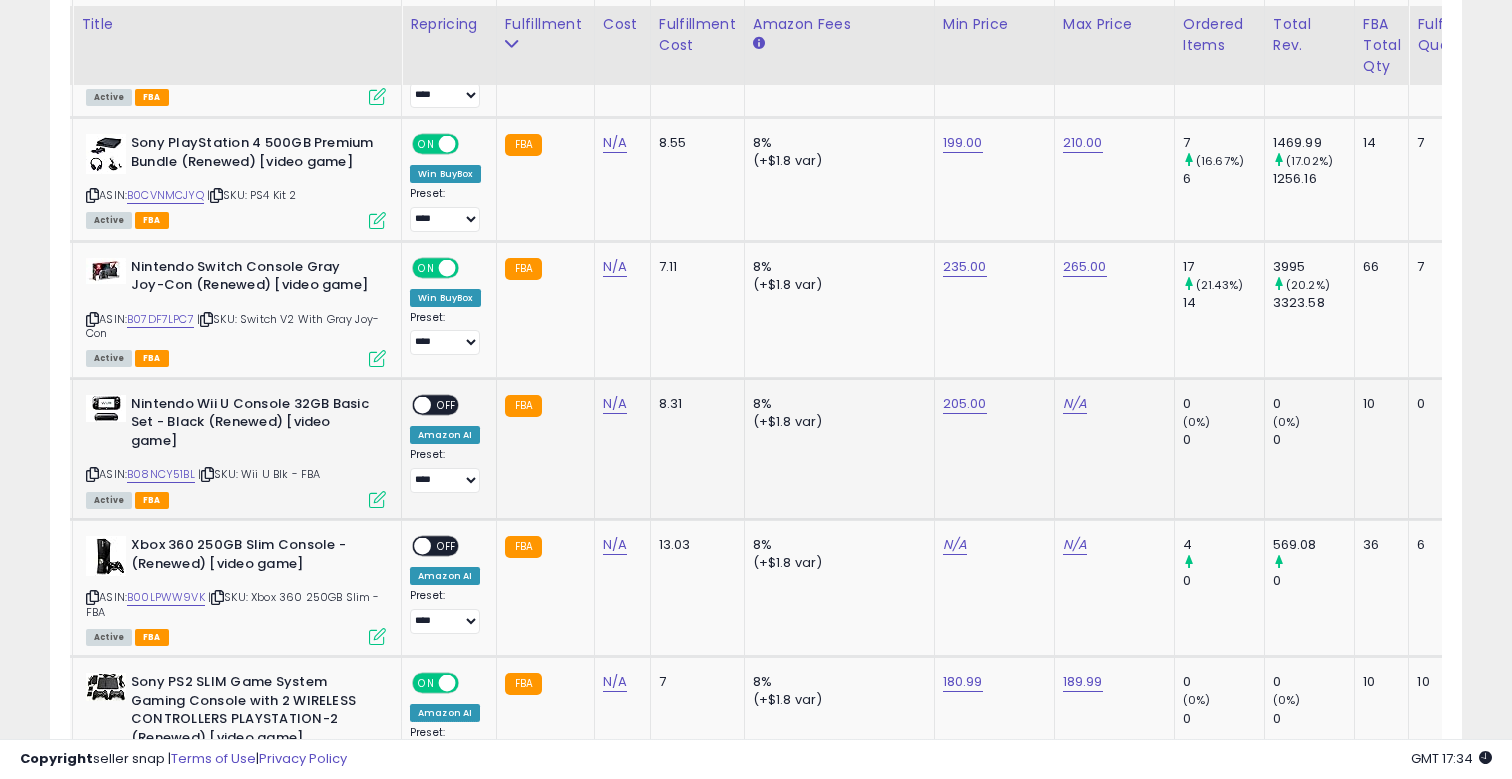 click on "N/A" at bounding box center (1075, -2232) 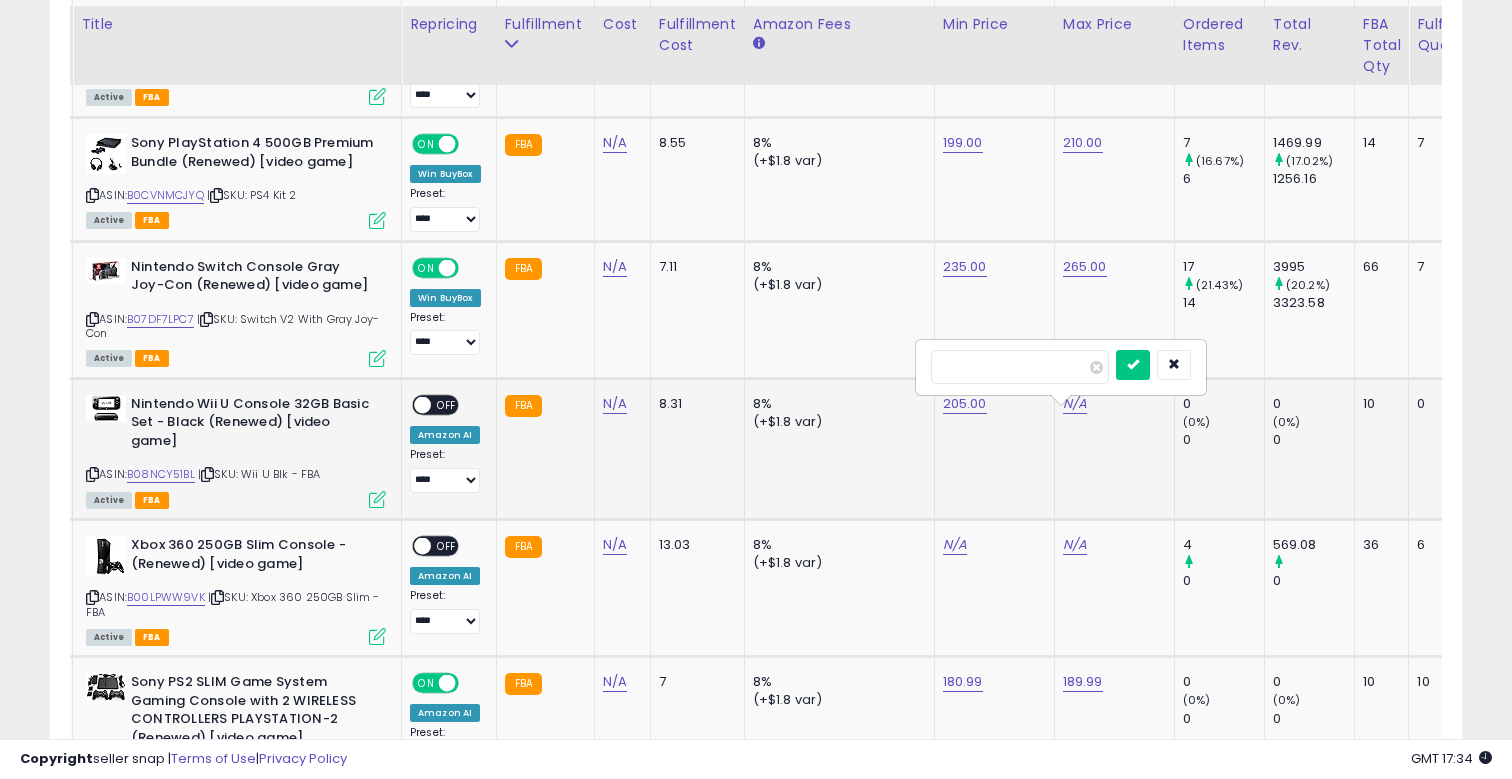 type on "******" 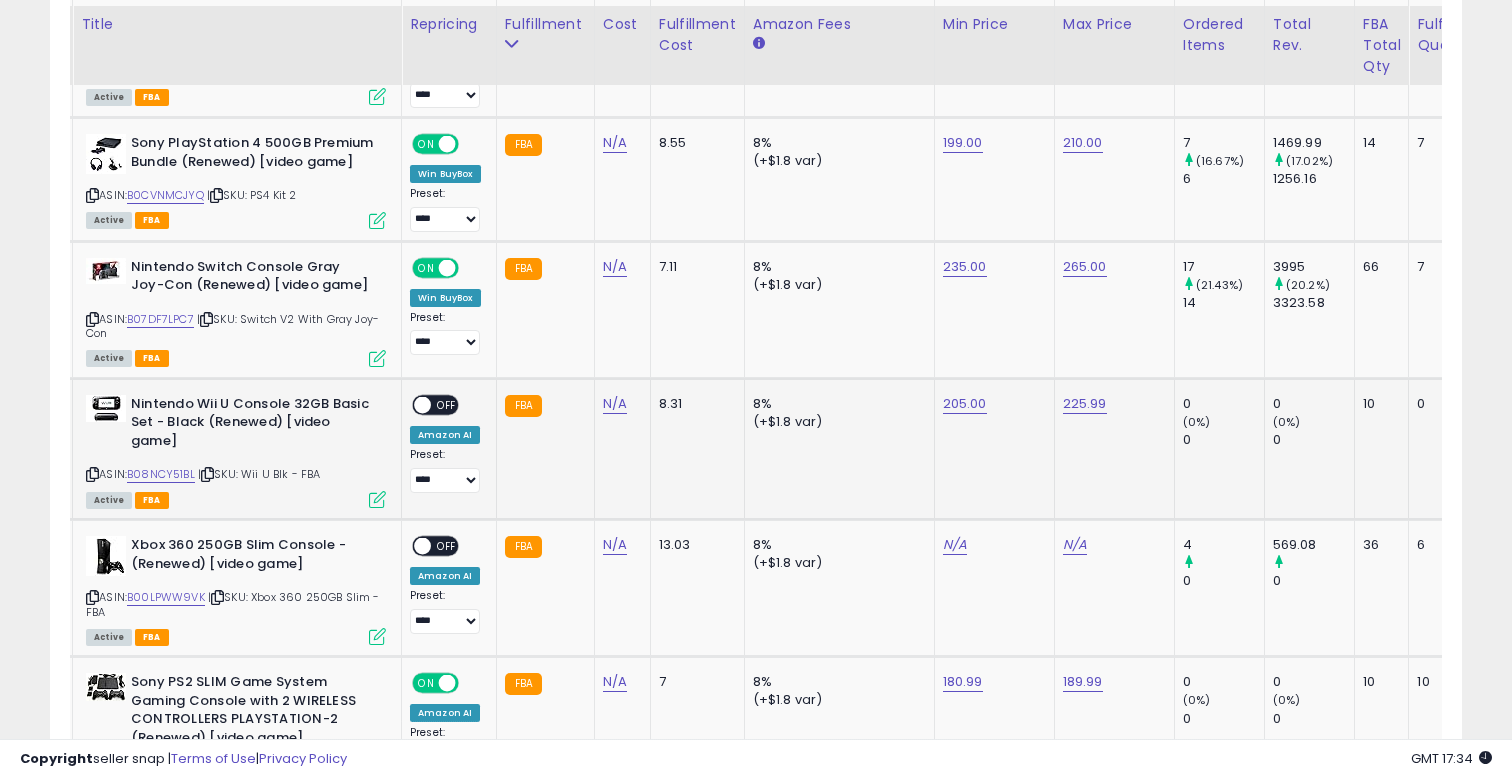 click at bounding box center [422, 404] 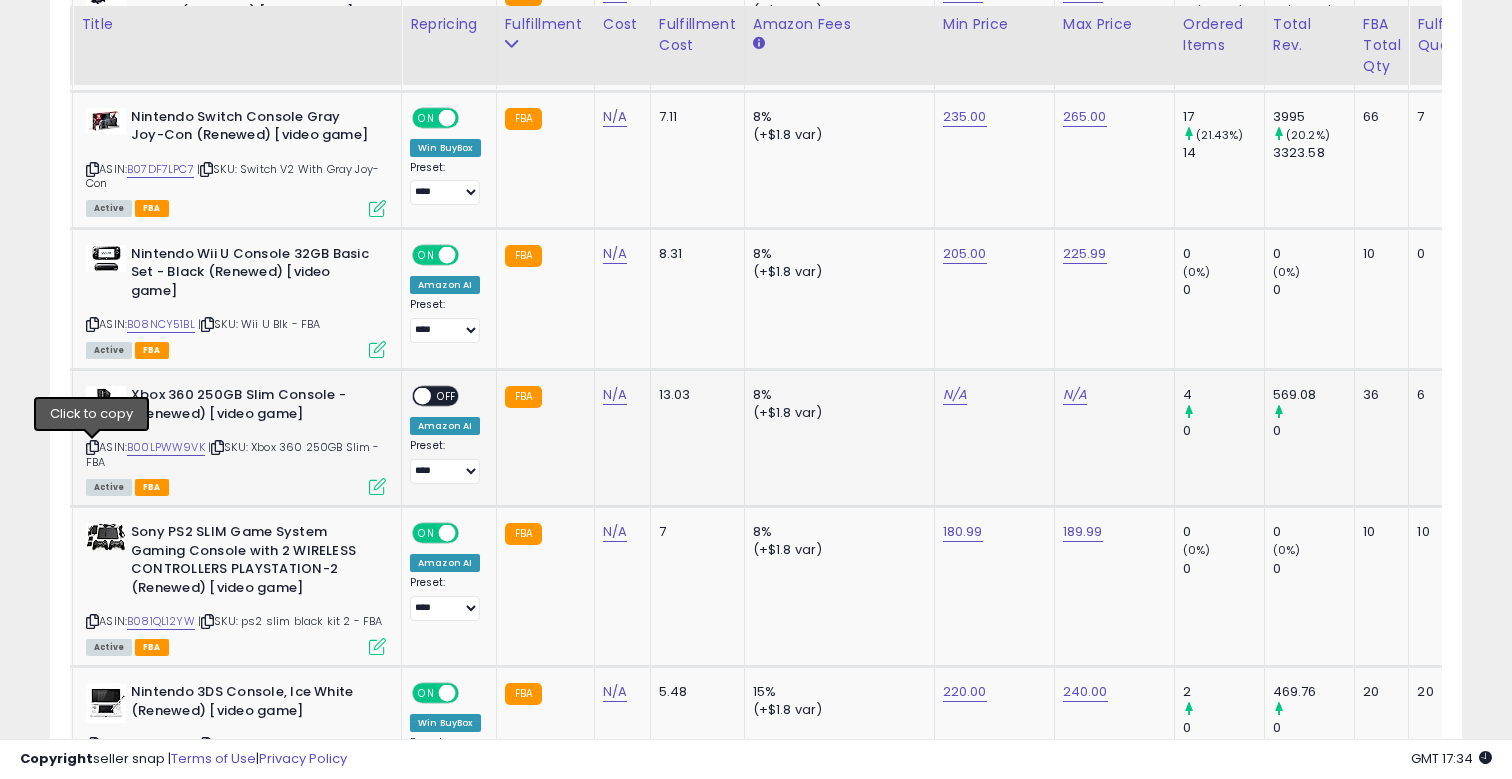 click at bounding box center [92, 447] 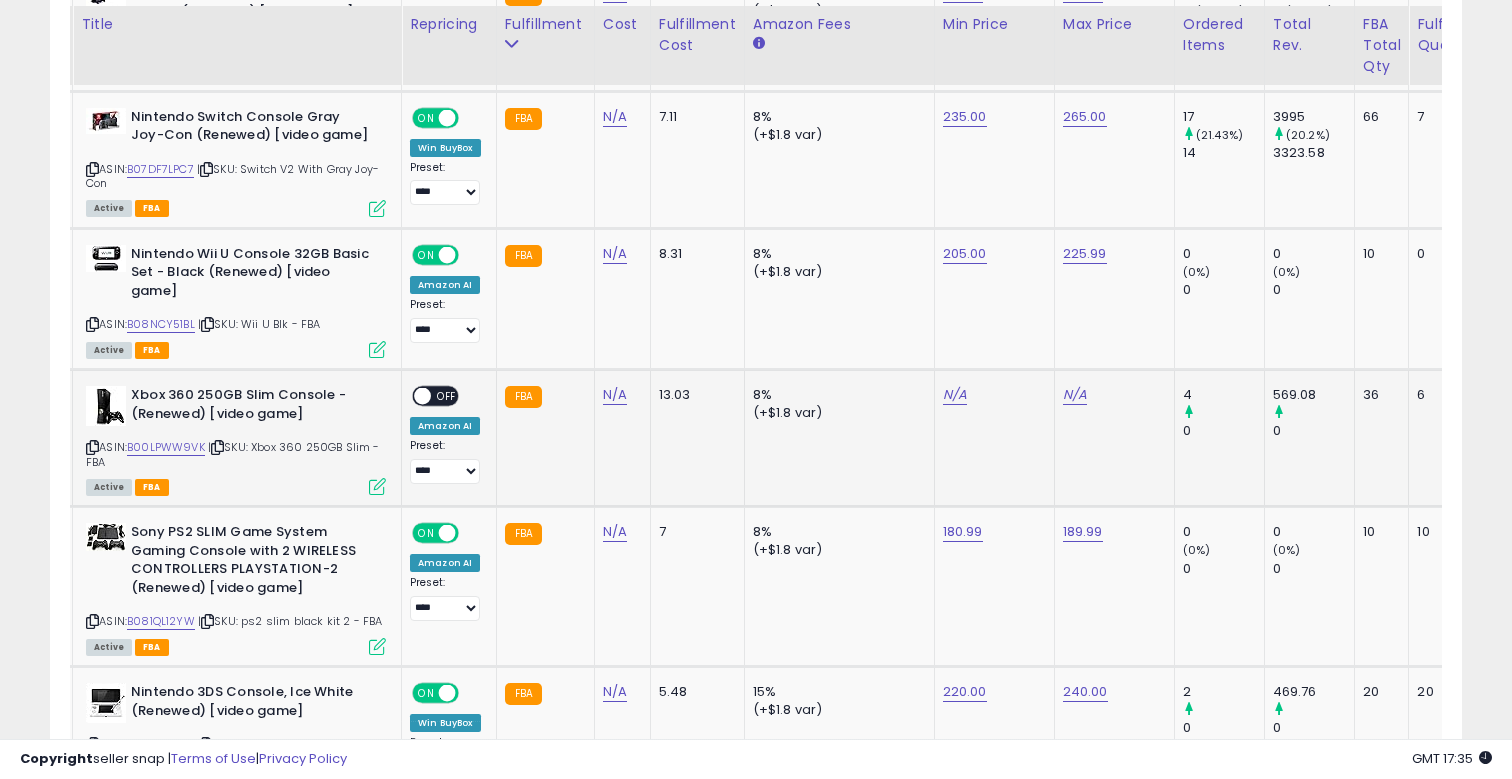 click on "N/A" at bounding box center [955, -2382] 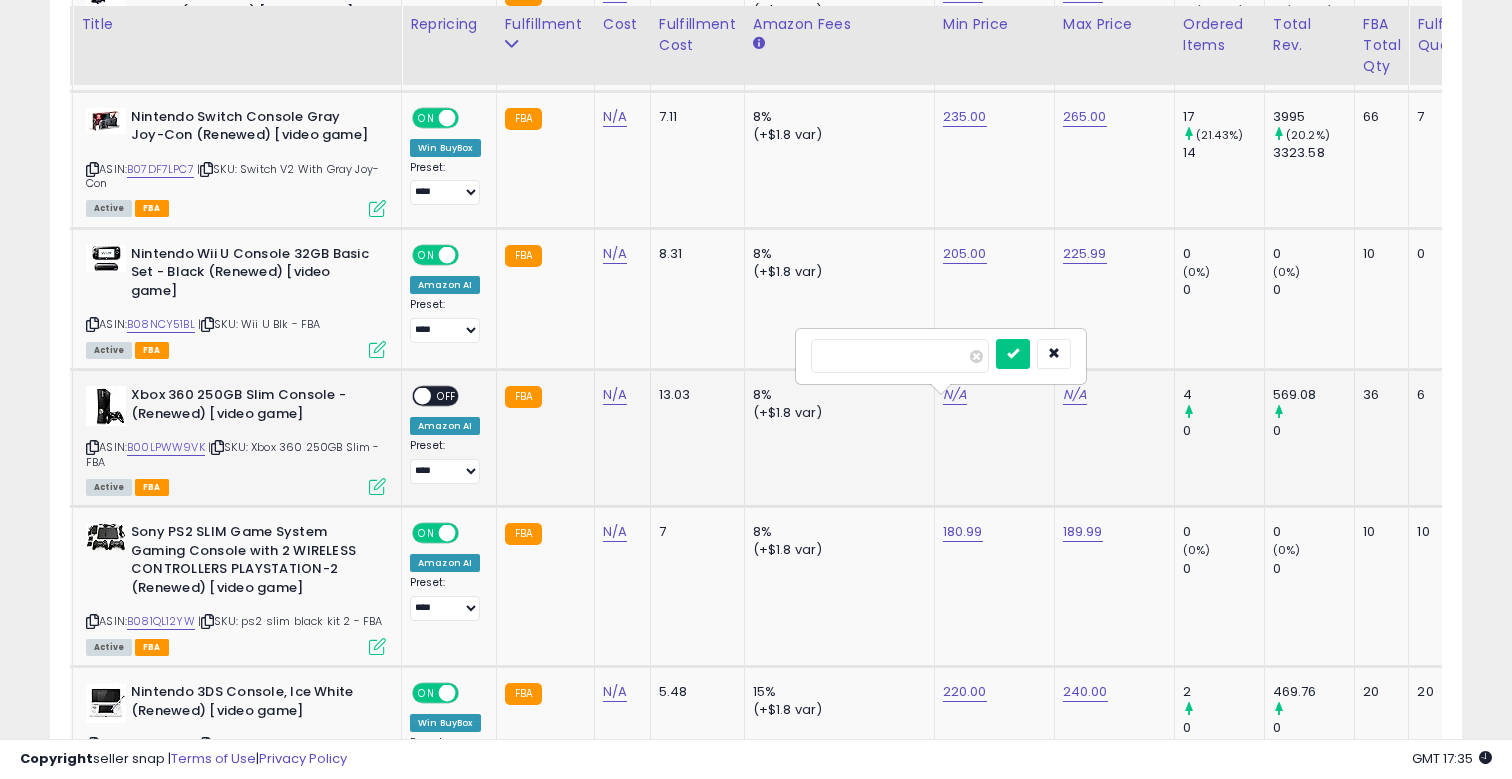 type on "***" 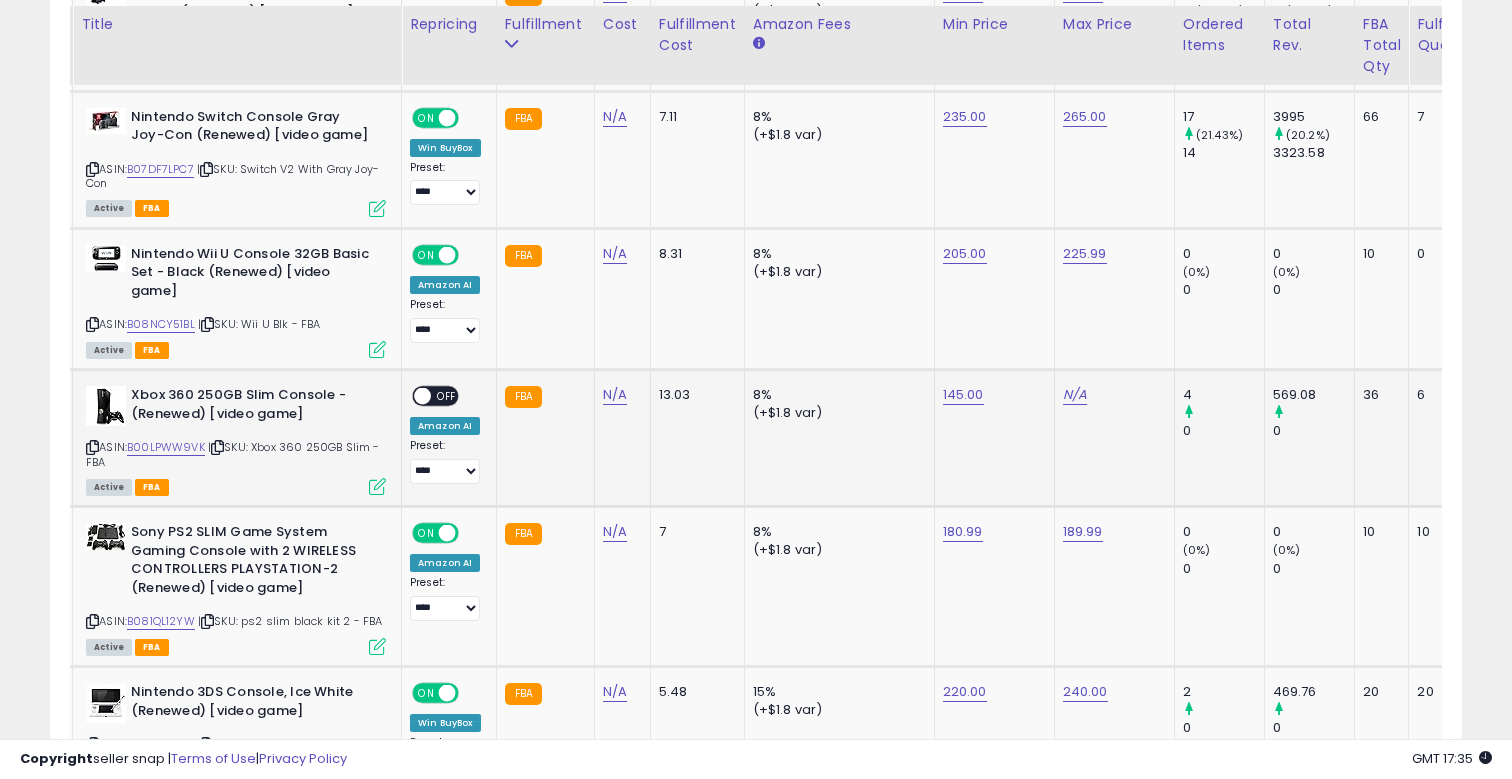 click on "N/A" at bounding box center [1075, -2382] 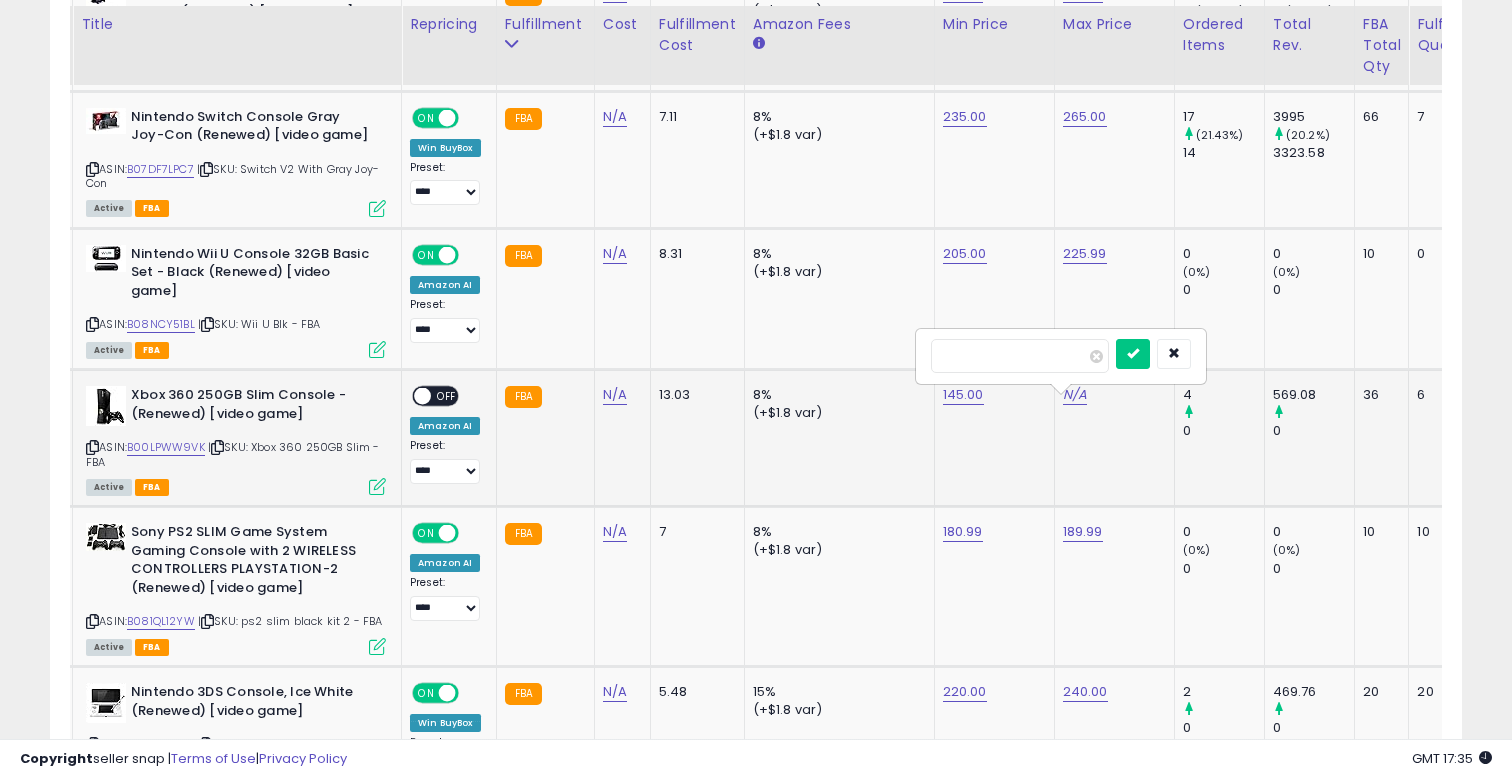 type on "***" 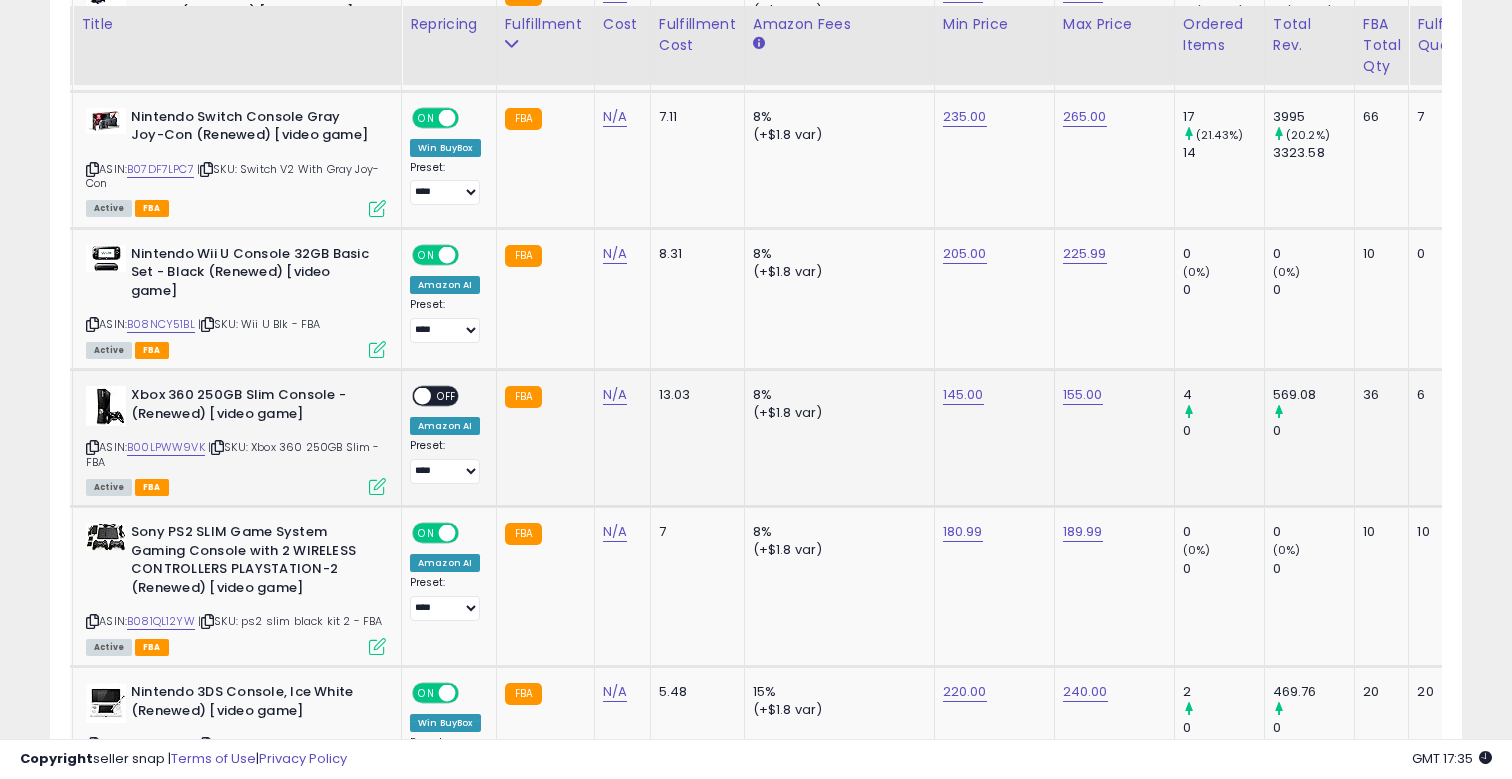 click at bounding box center [422, 396] 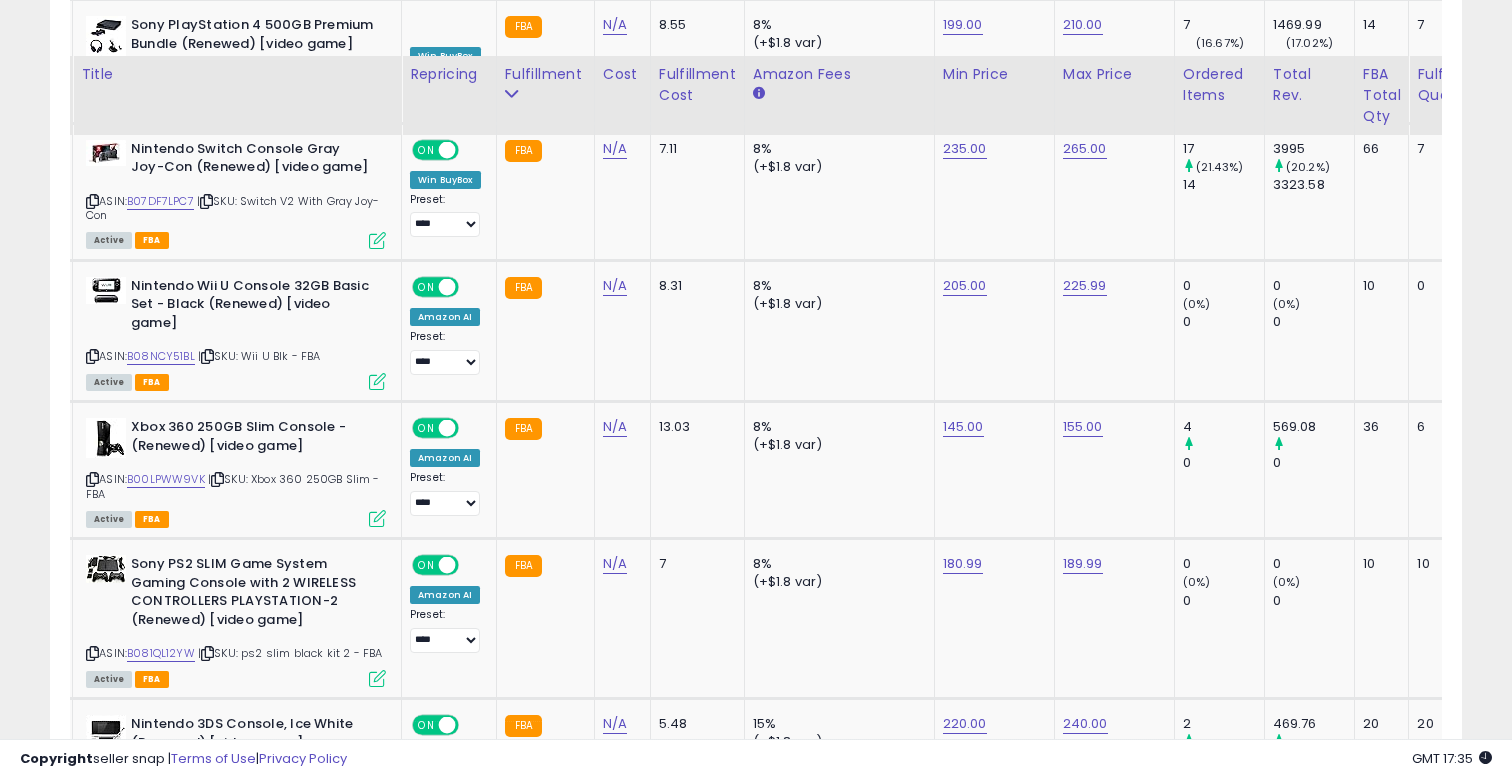 scroll, scrollTop: 3421, scrollLeft: 0, axis: vertical 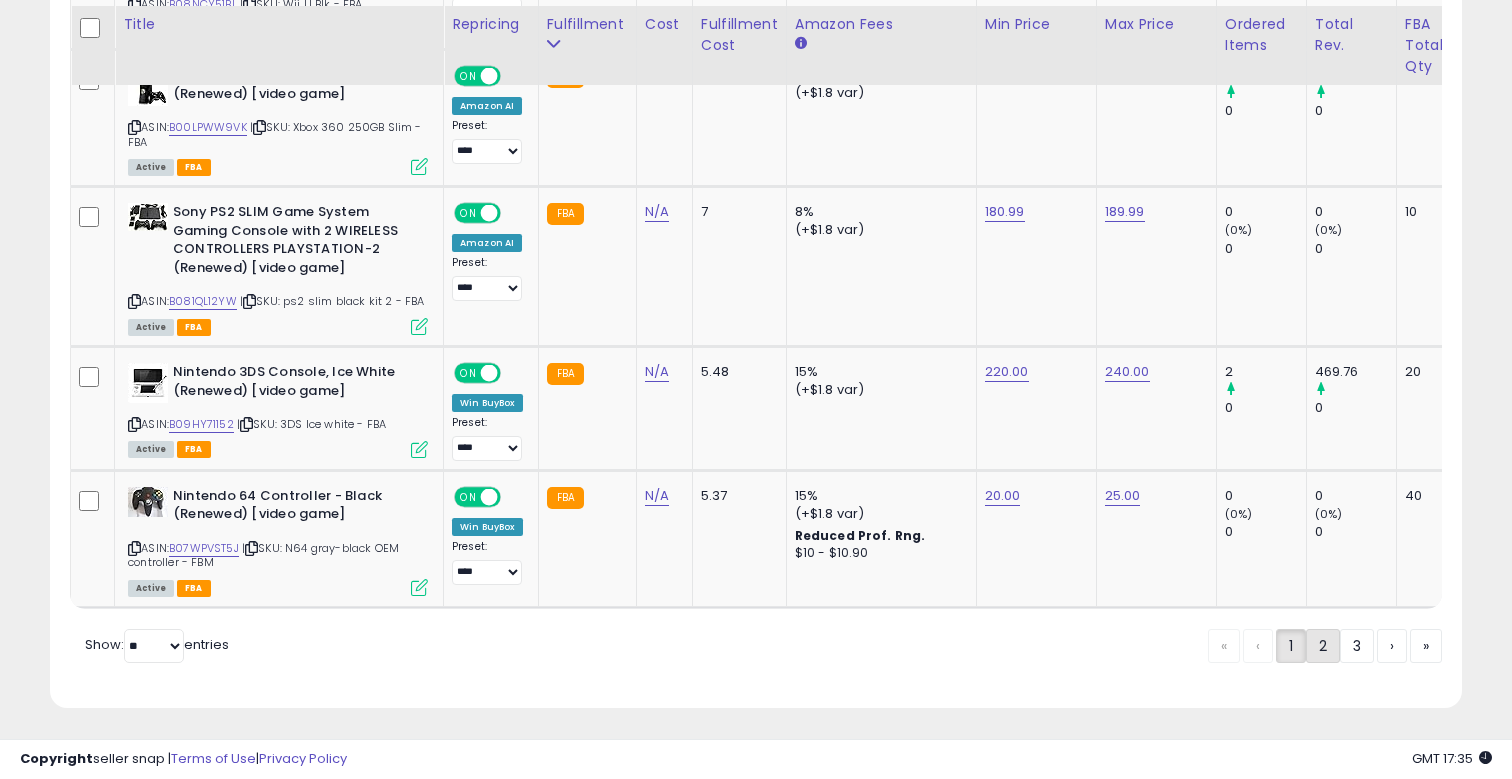 click on "2" 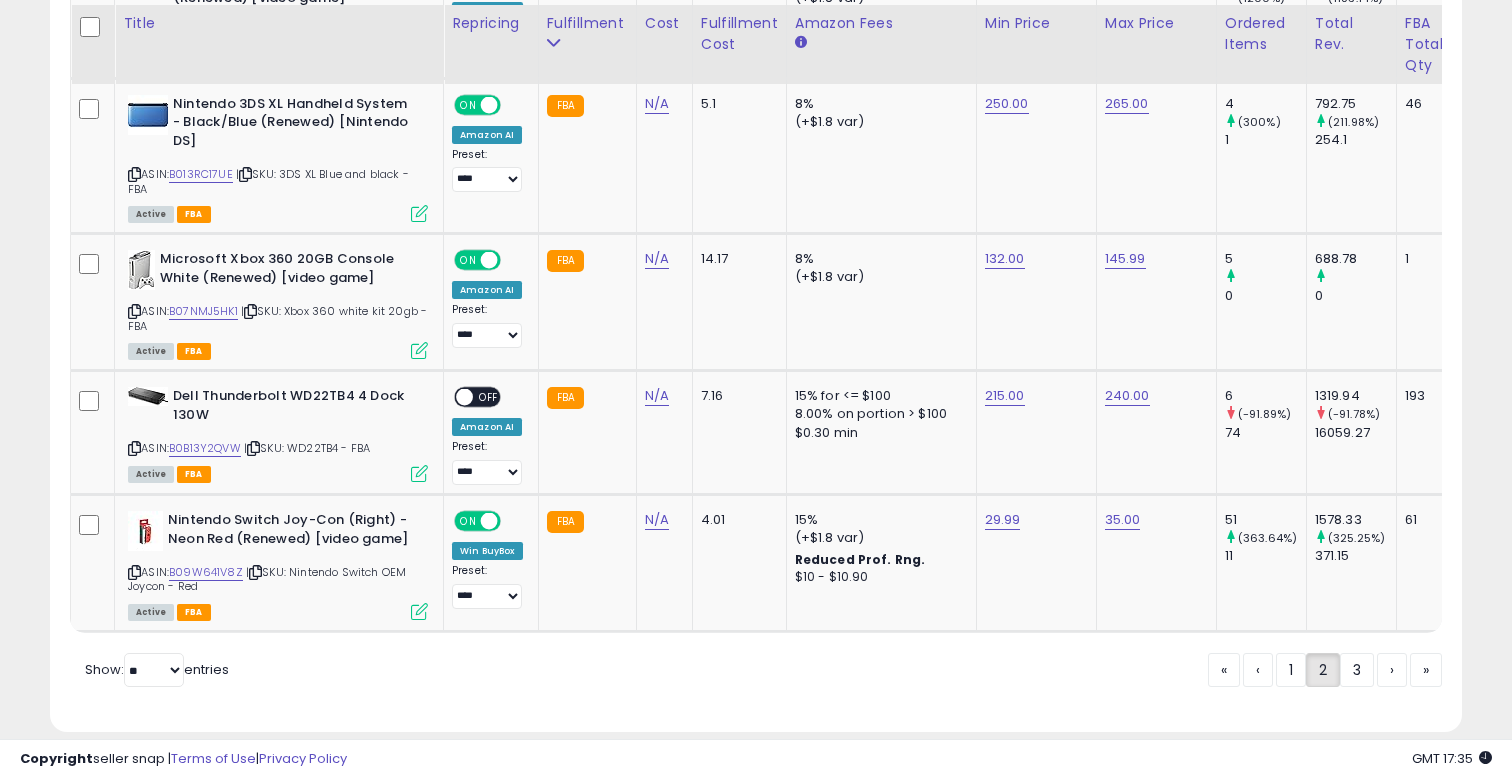 scroll, scrollTop: 3920, scrollLeft: 0, axis: vertical 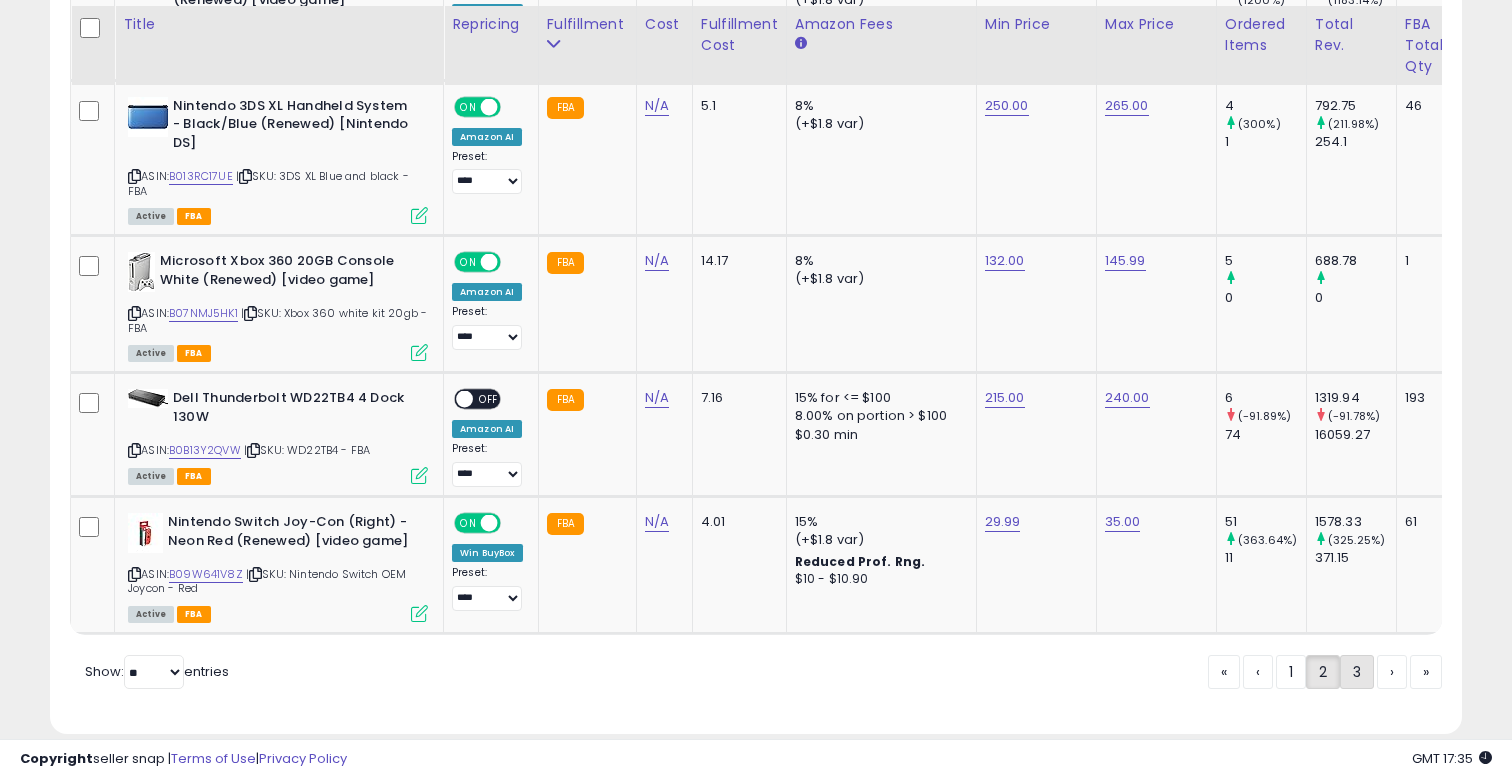 click on "3" 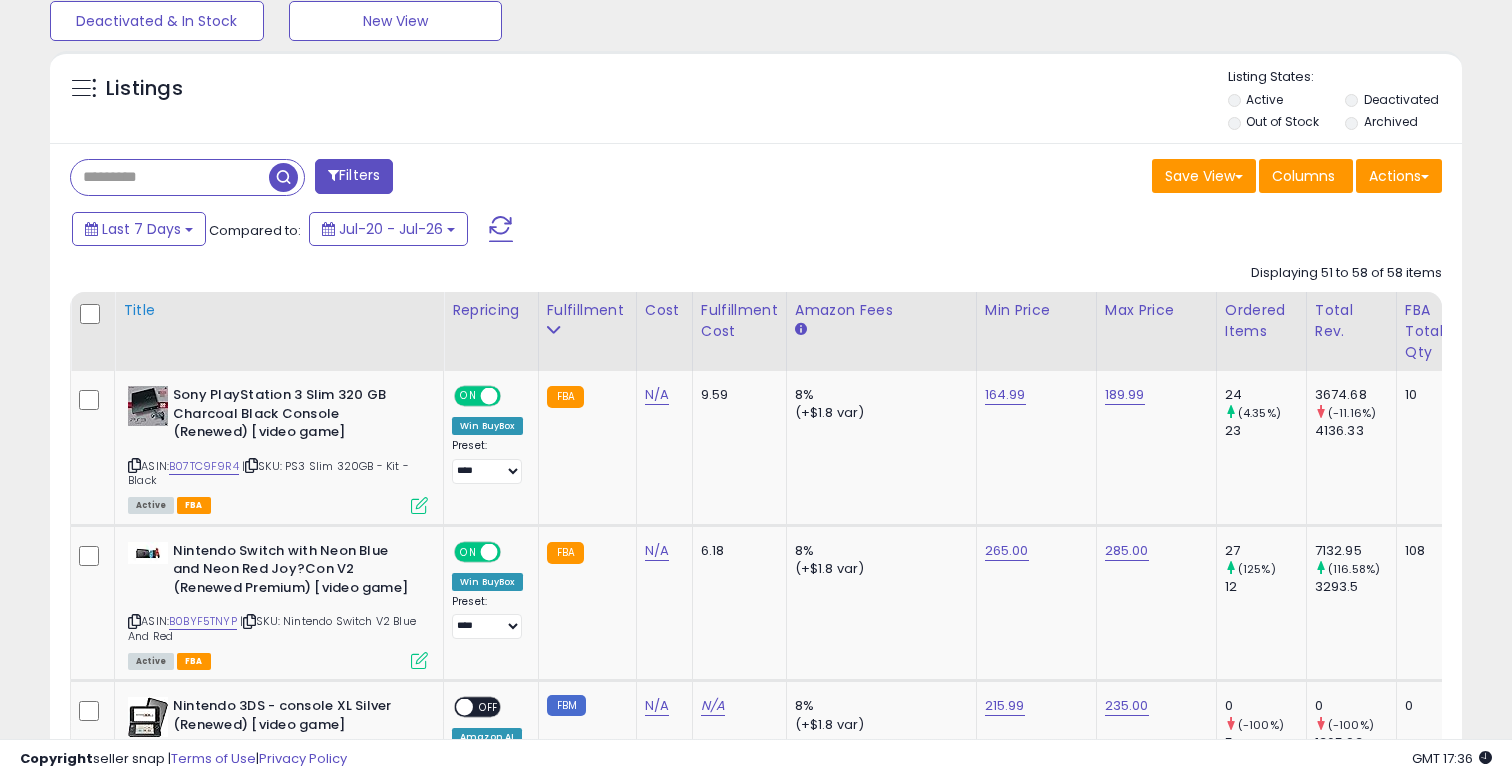 scroll, scrollTop: 789, scrollLeft: 0, axis: vertical 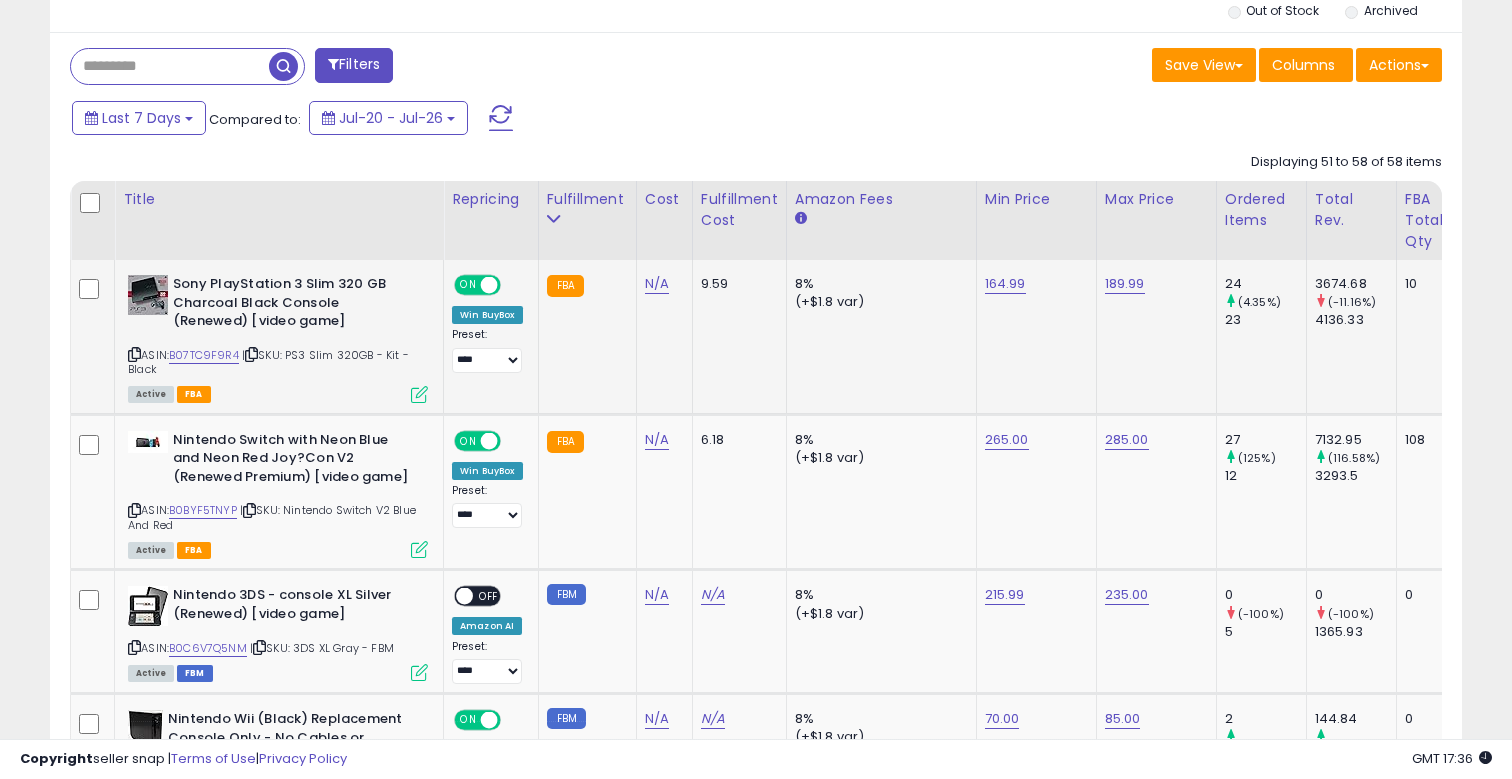 click on "Active FBA" at bounding box center (278, 393) 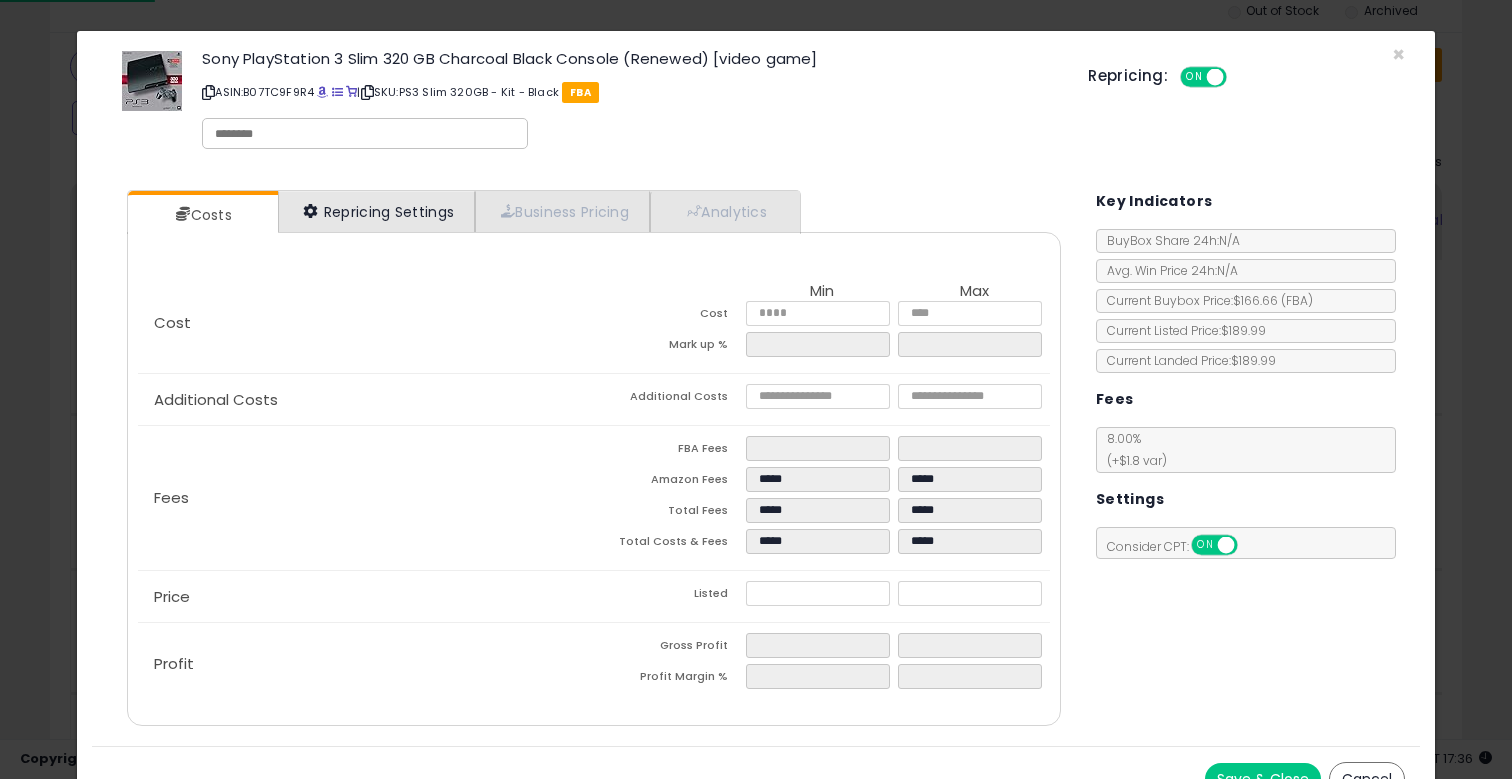 click on "Repricing Settings" at bounding box center (377, 211) 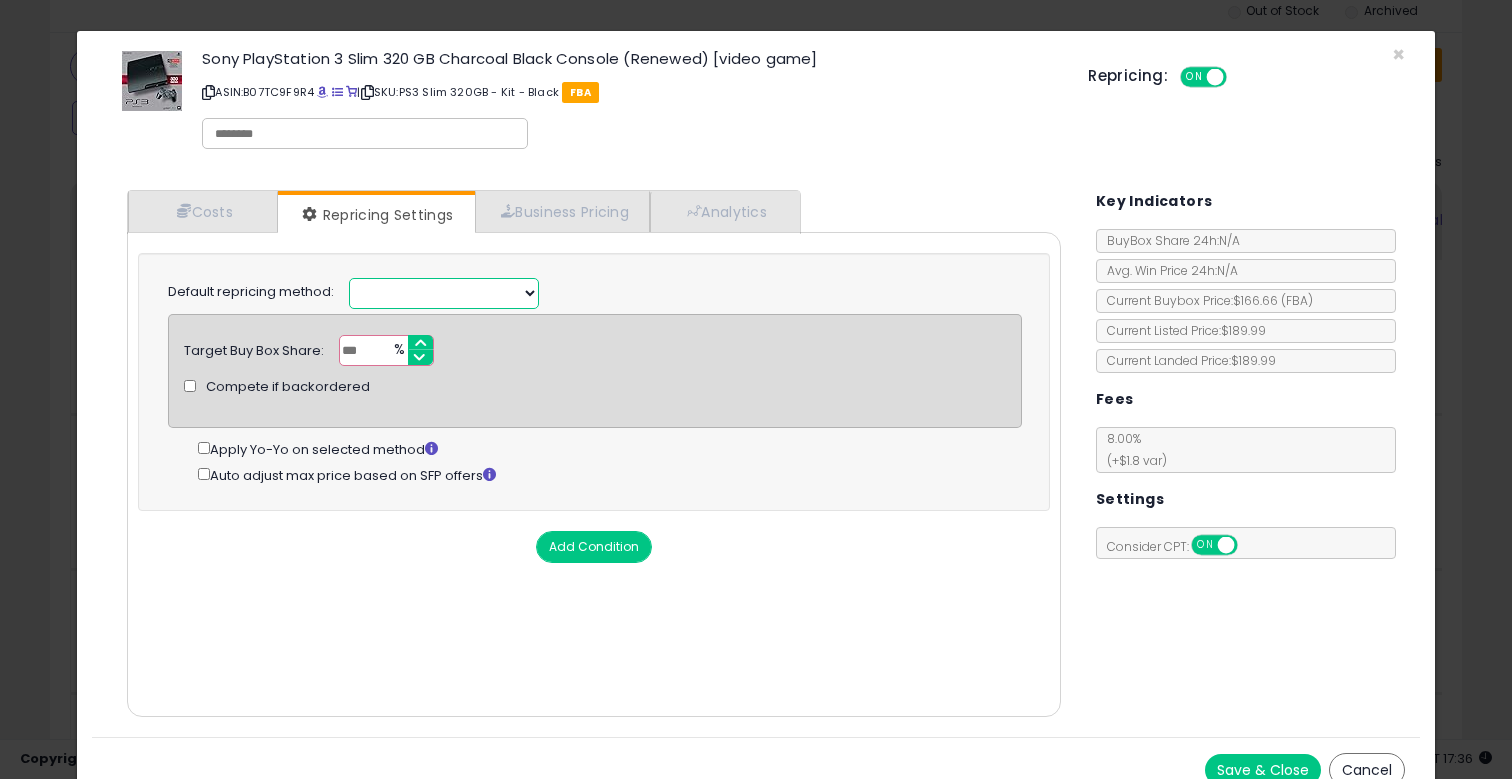 click at bounding box center (444, 293) 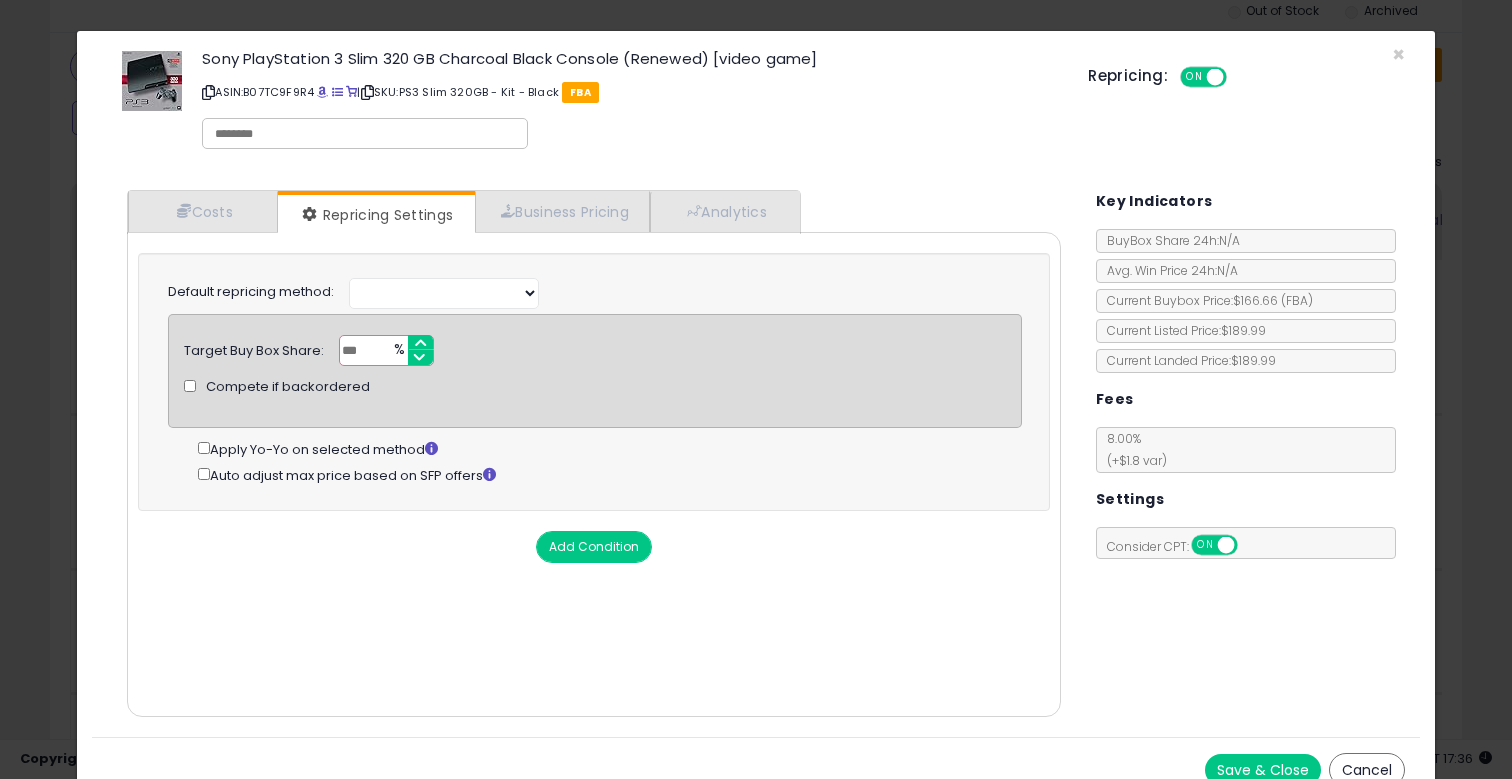 click on "Repricing Settings" at bounding box center [376, 215] 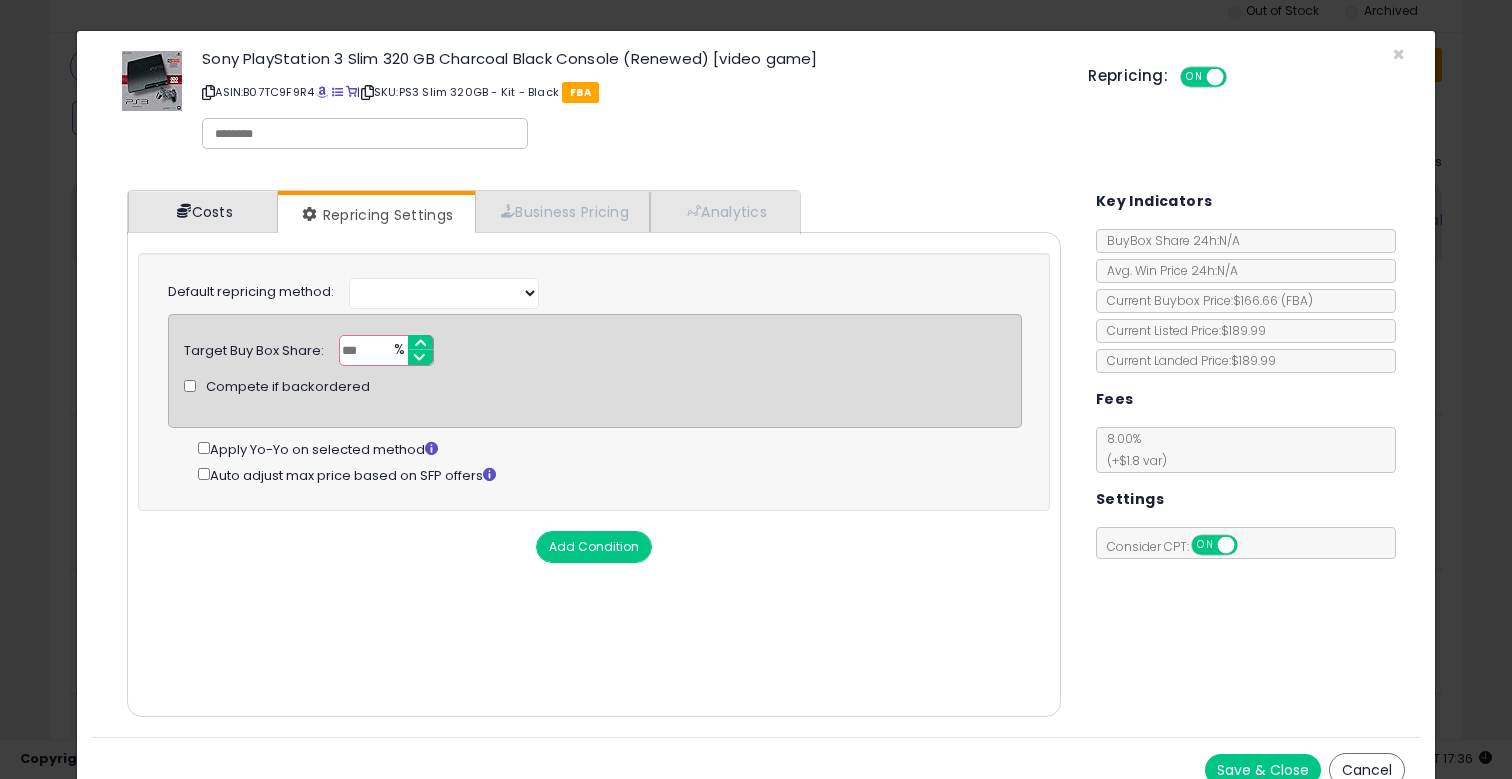 click on "Costs" at bounding box center (203, 211) 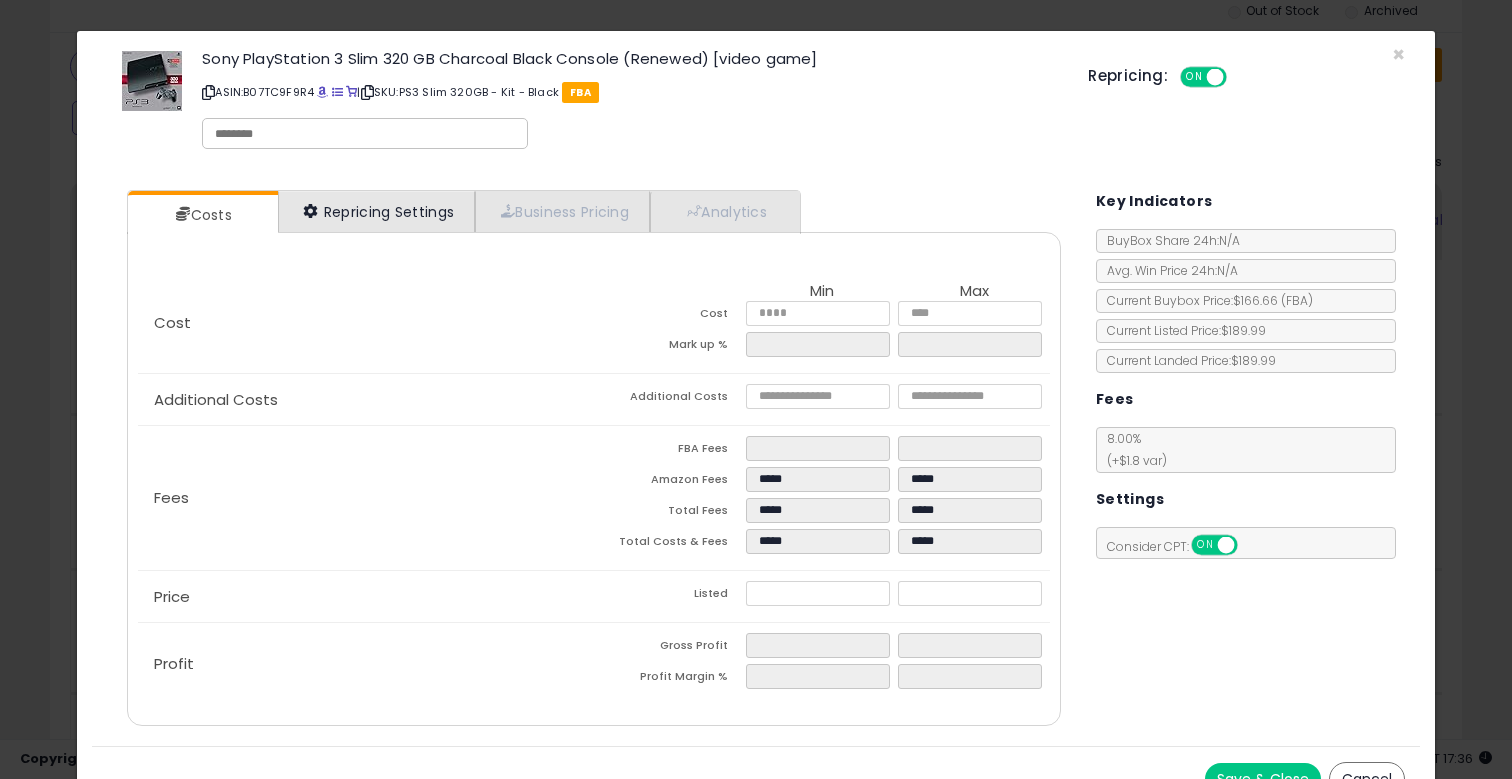 click on "Repricing Settings" at bounding box center (377, 211) 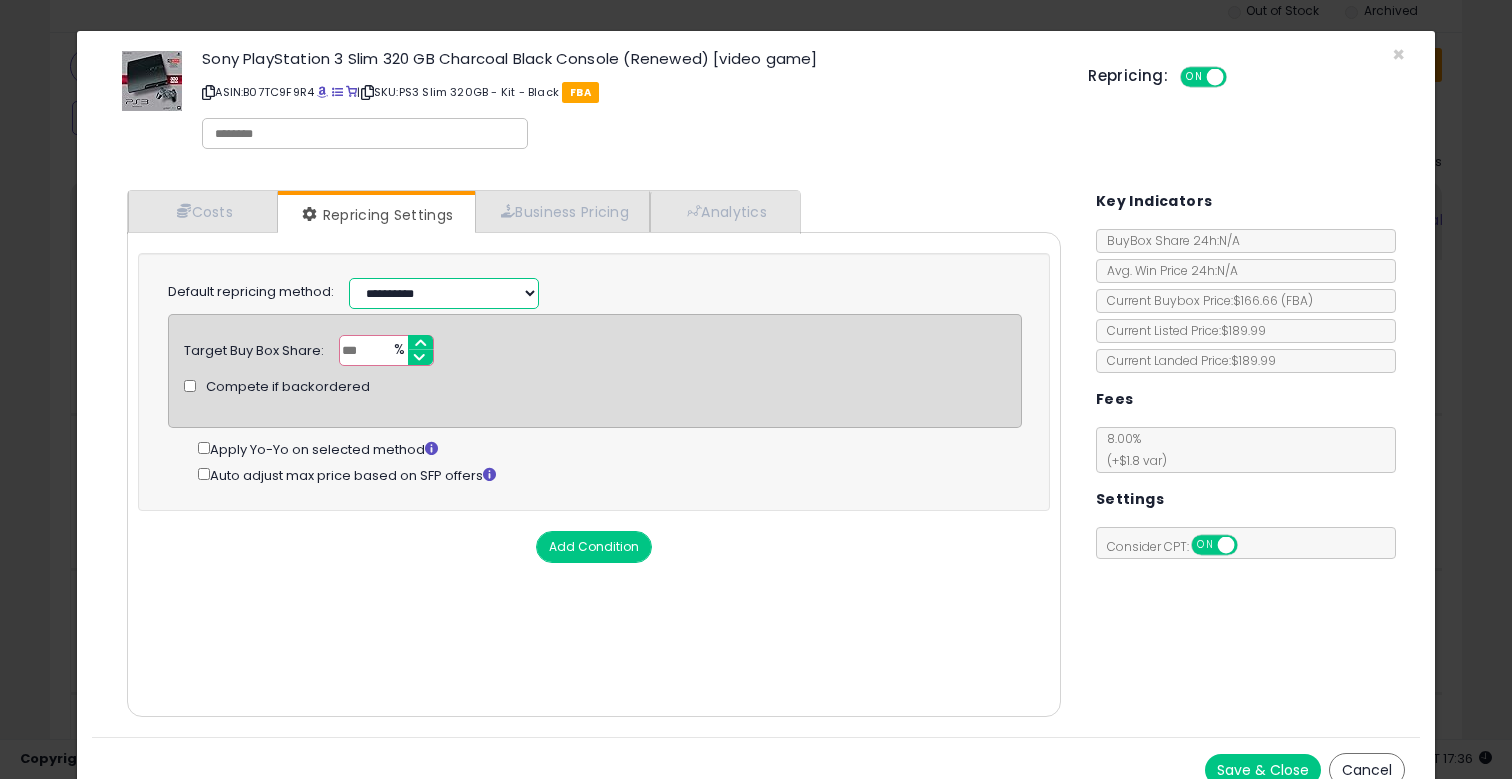 select on "*********" 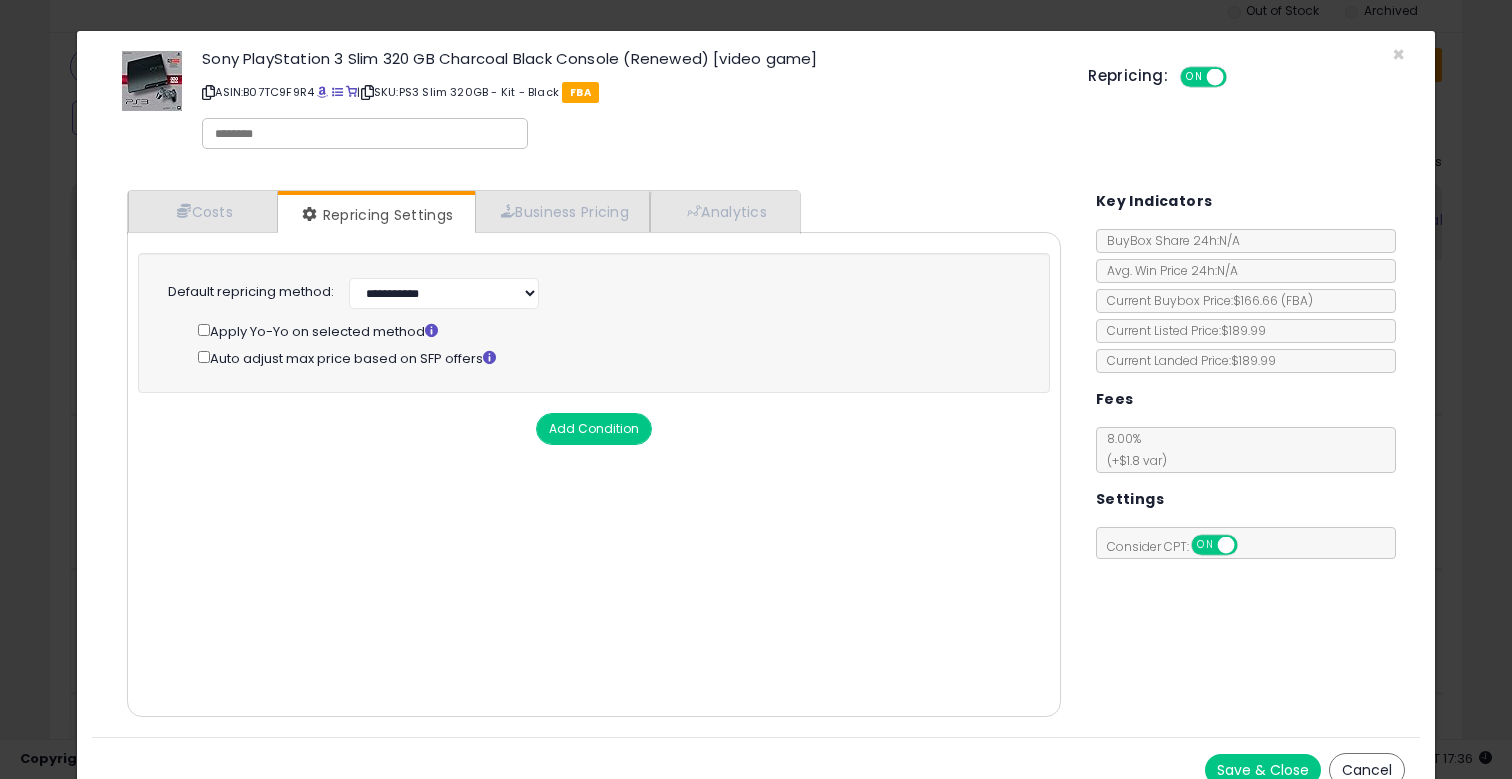 click on "Save & Close" at bounding box center [1263, 770] 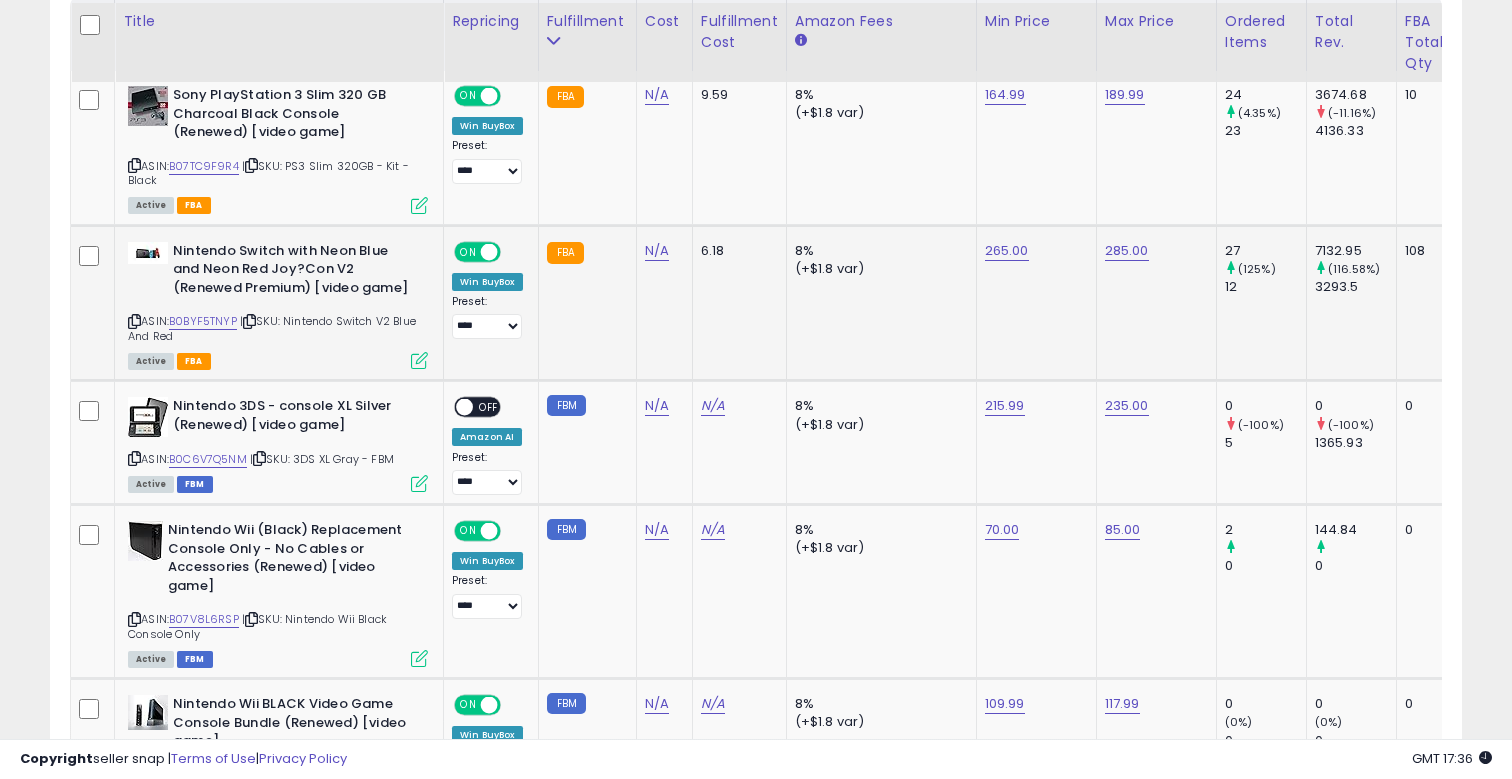 scroll, scrollTop: 967, scrollLeft: 0, axis: vertical 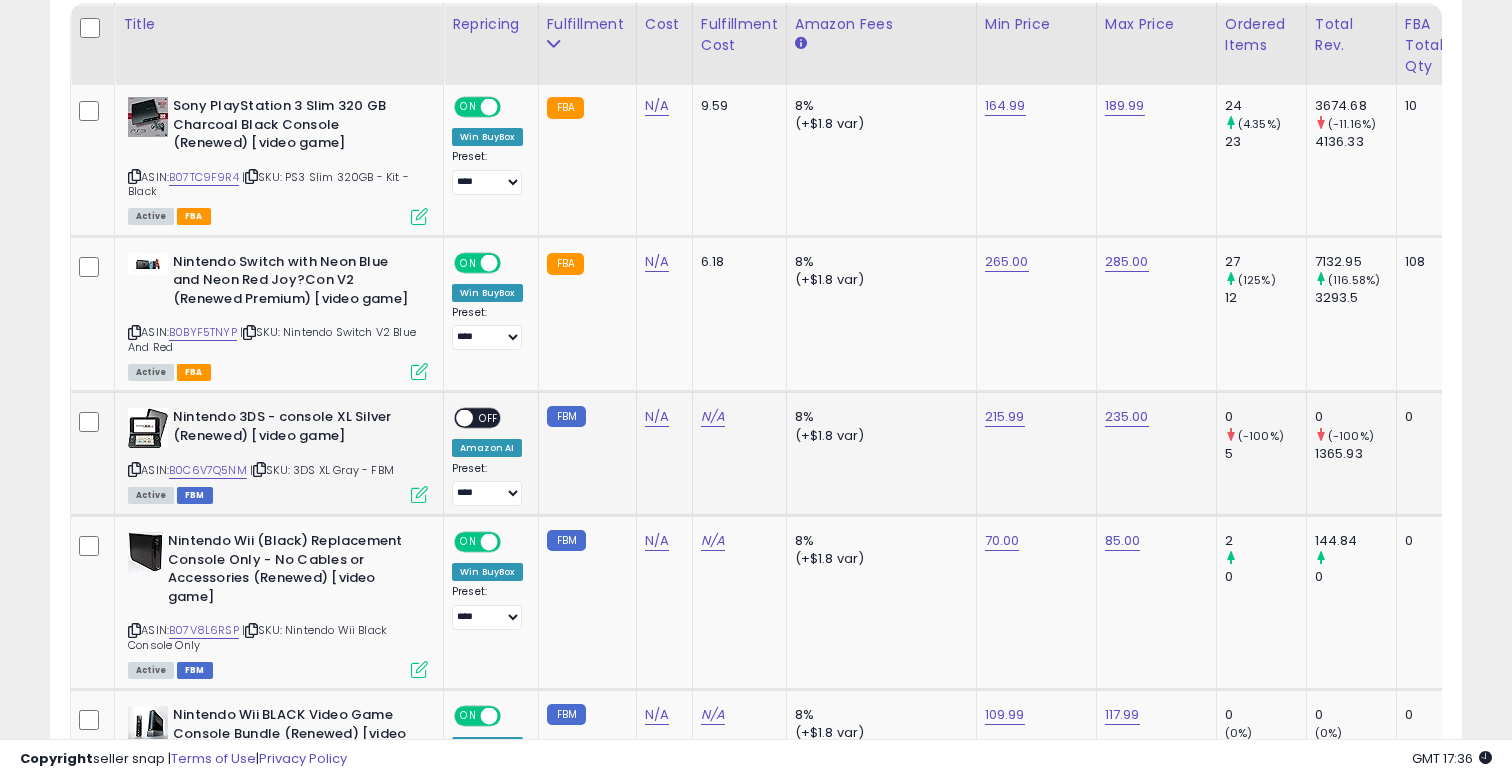 click on "OFF" at bounding box center (489, 418) 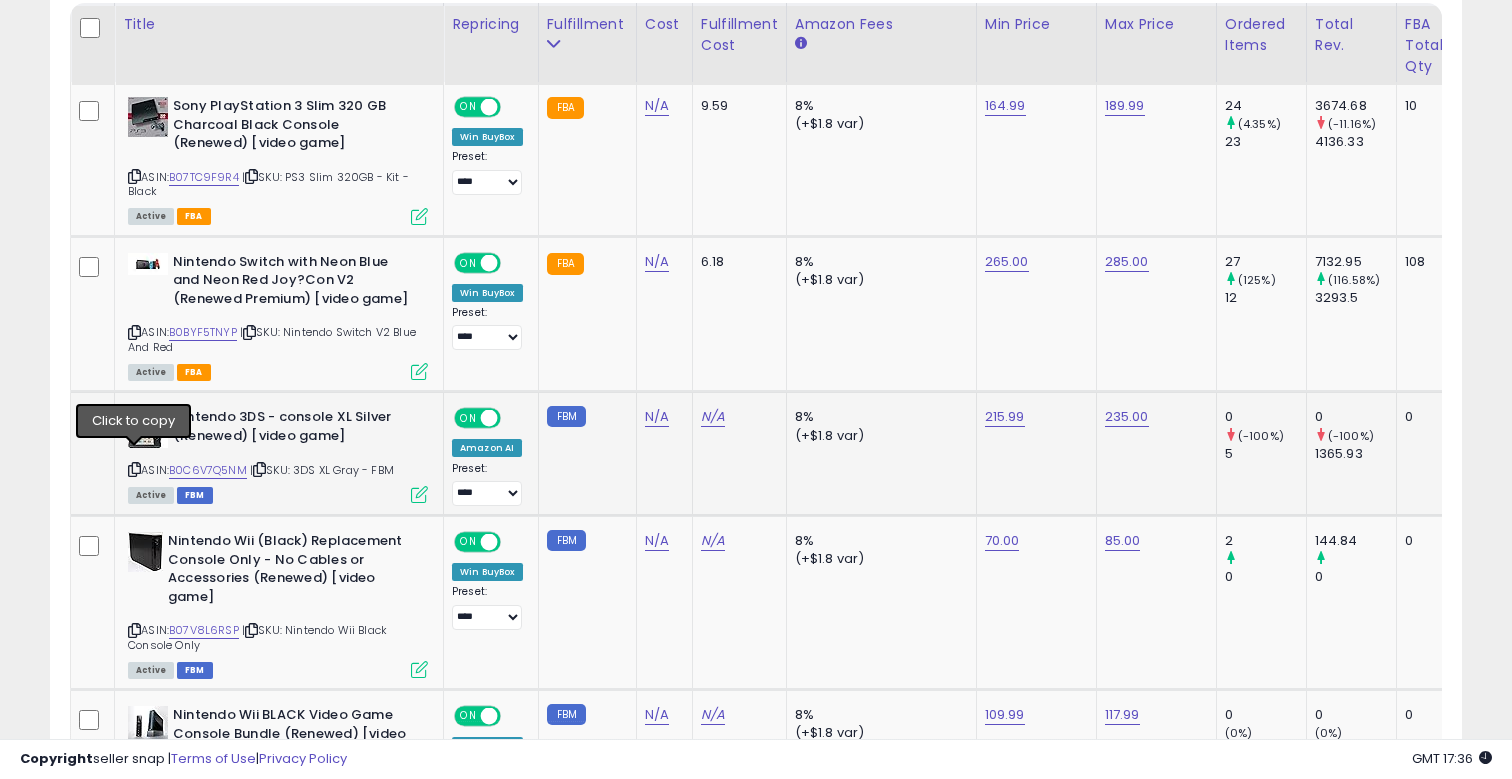 click on "ASIN:  B0C6V7Q5NM    |   SKU: 3DS XL Gray -  FBM Active FBM" at bounding box center [278, 454] 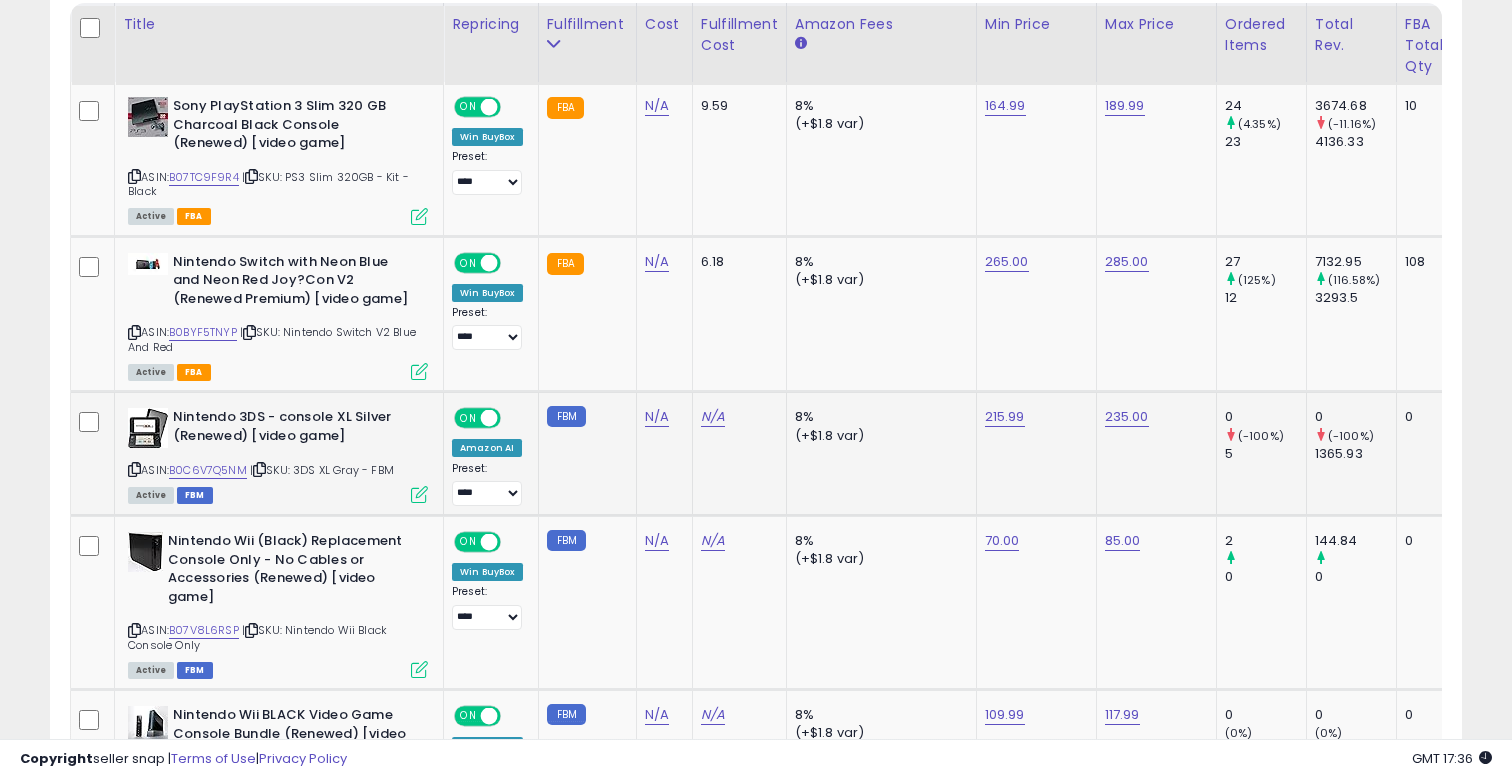 click at bounding box center [134, 469] 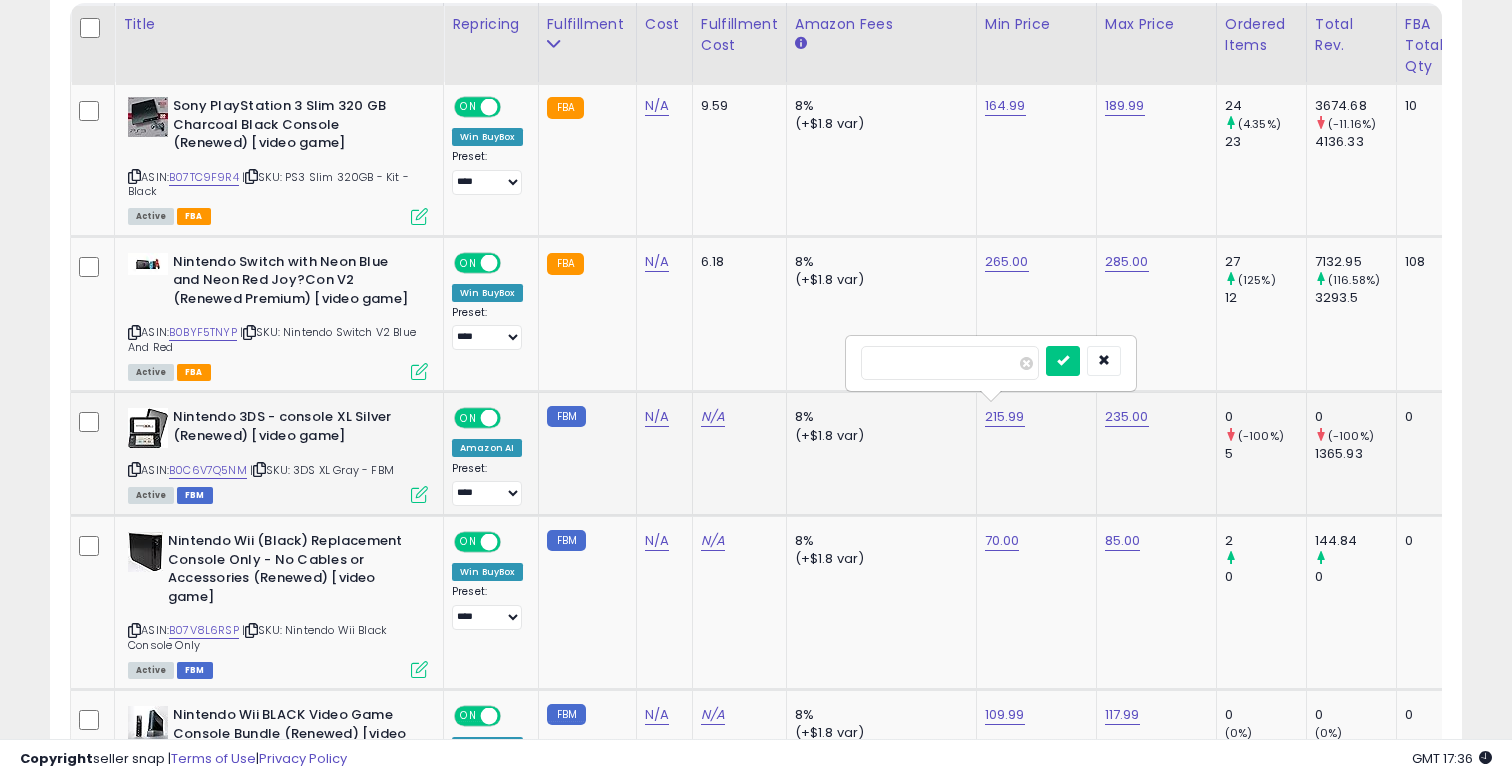 type on "*" 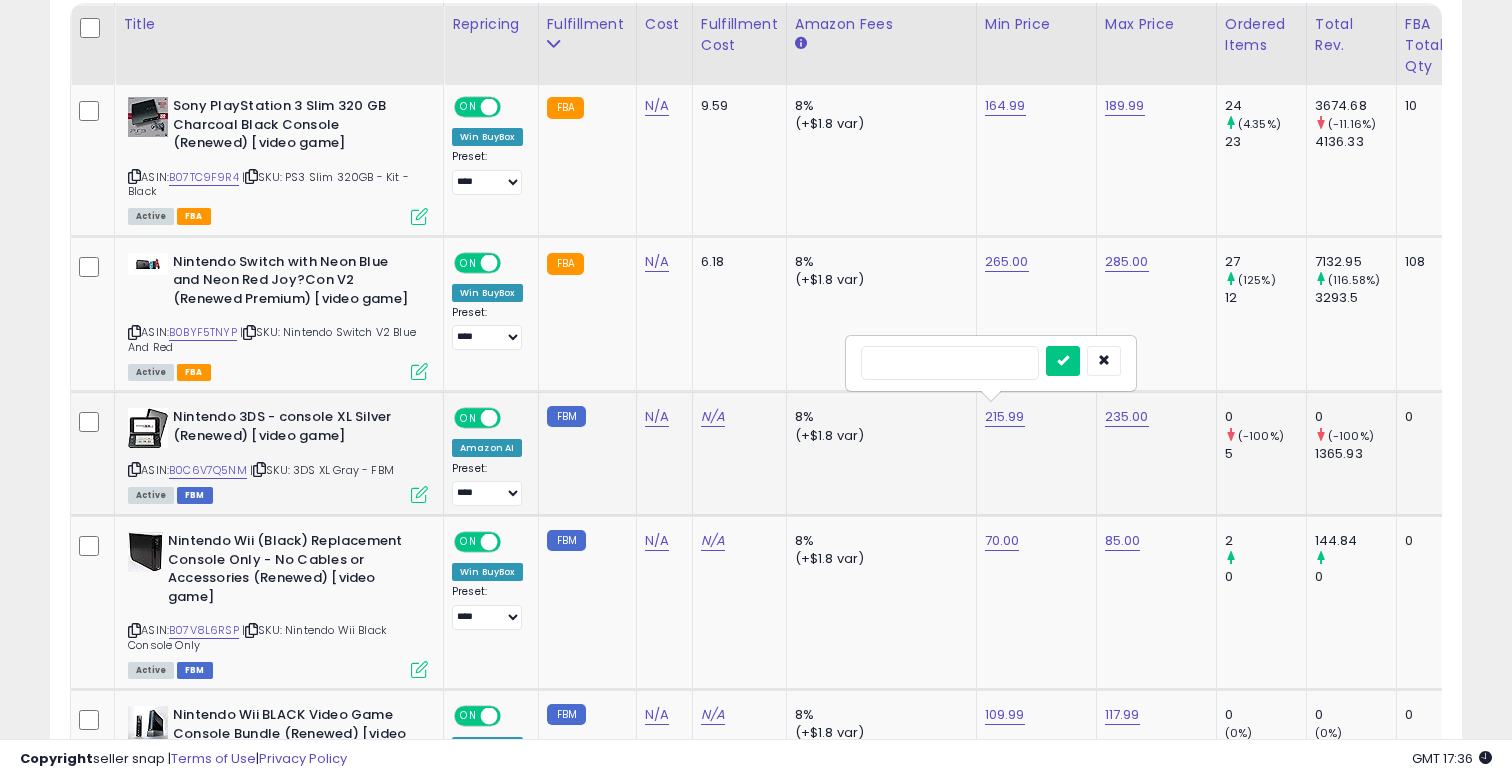 type on "*" 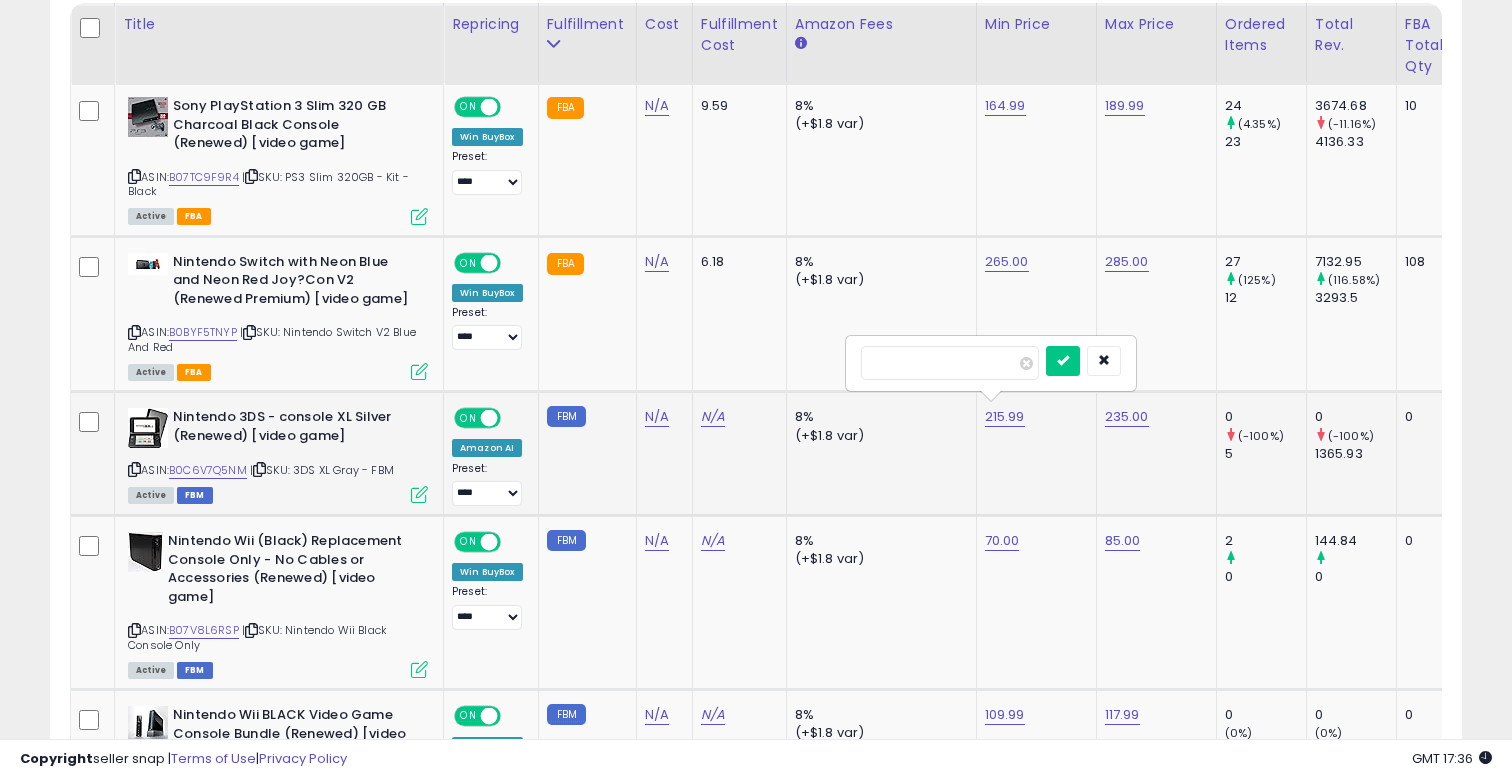 type on "******" 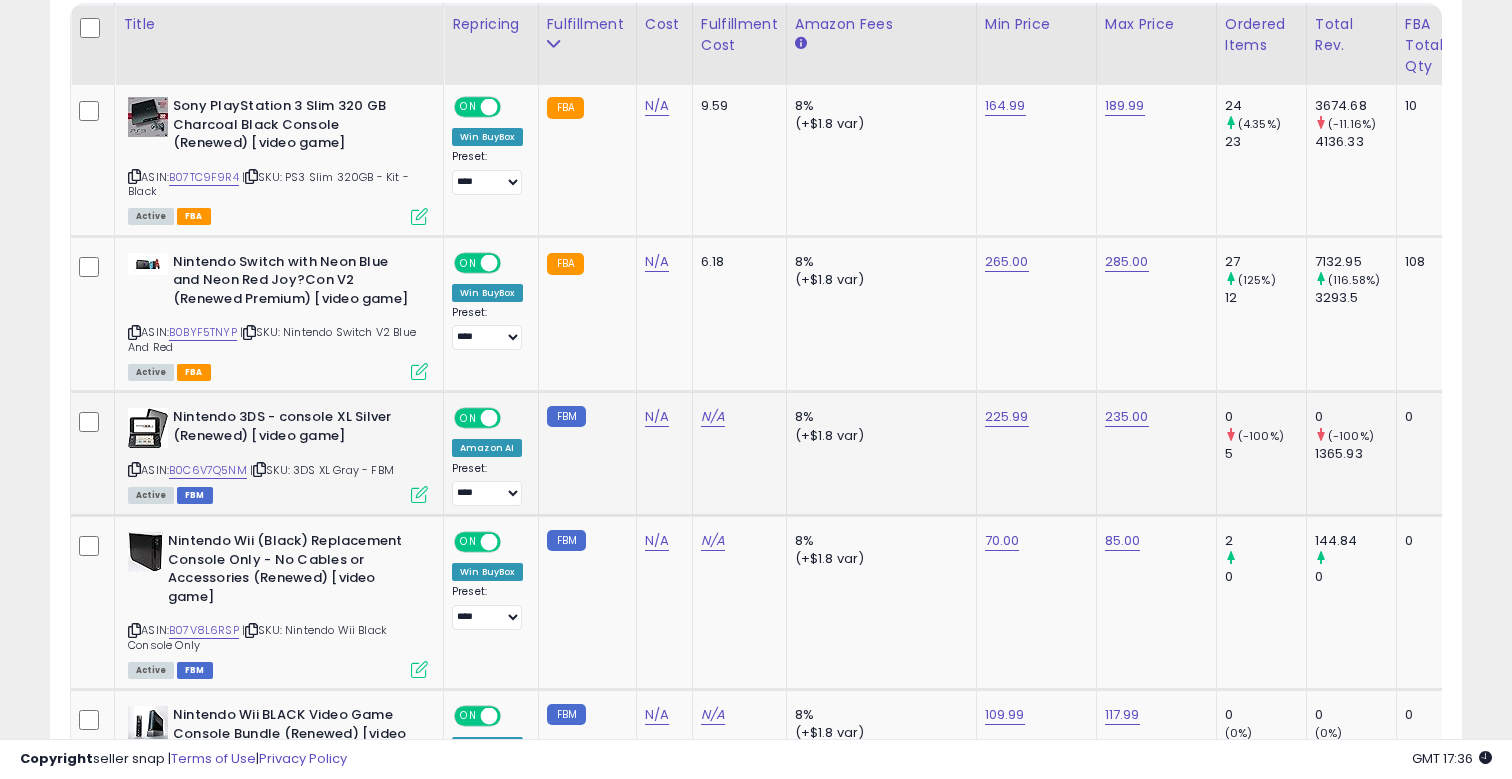 click on "235.00" at bounding box center [1125, 106] 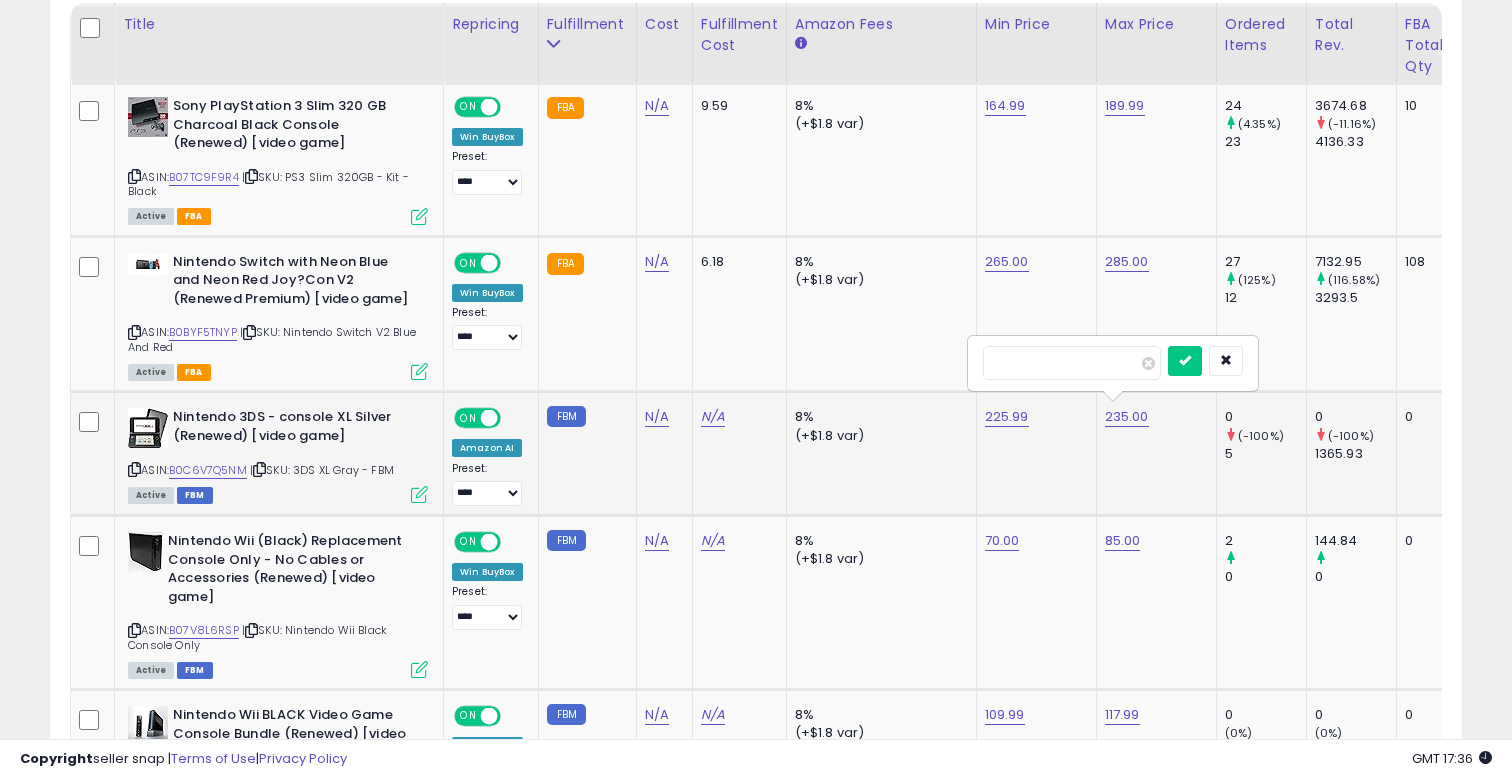 drag, startPoint x: 1031, startPoint y: 359, endPoint x: 975, endPoint y: 359, distance: 56 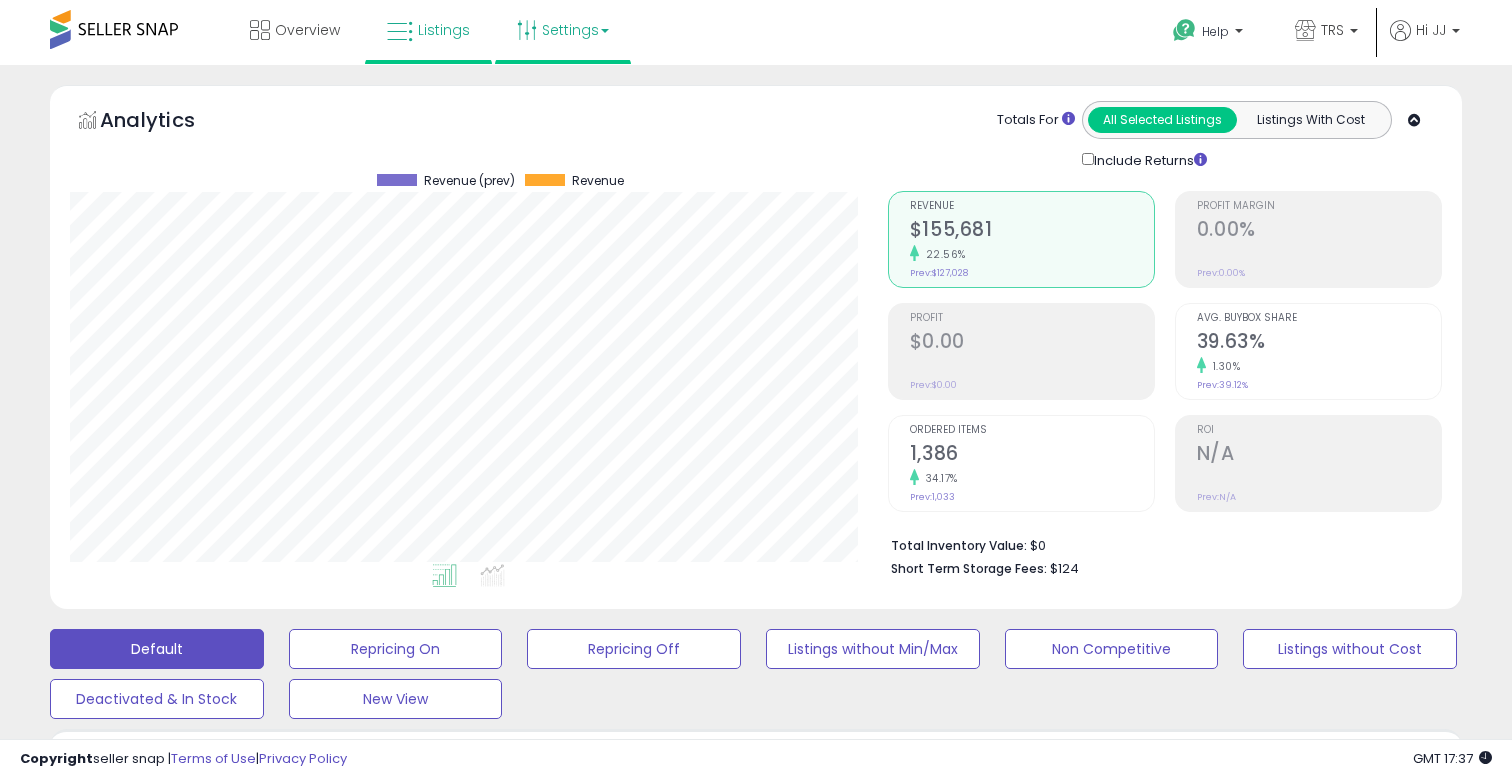 scroll, scrollTop: 0, scrollLeft: 0, axis: both 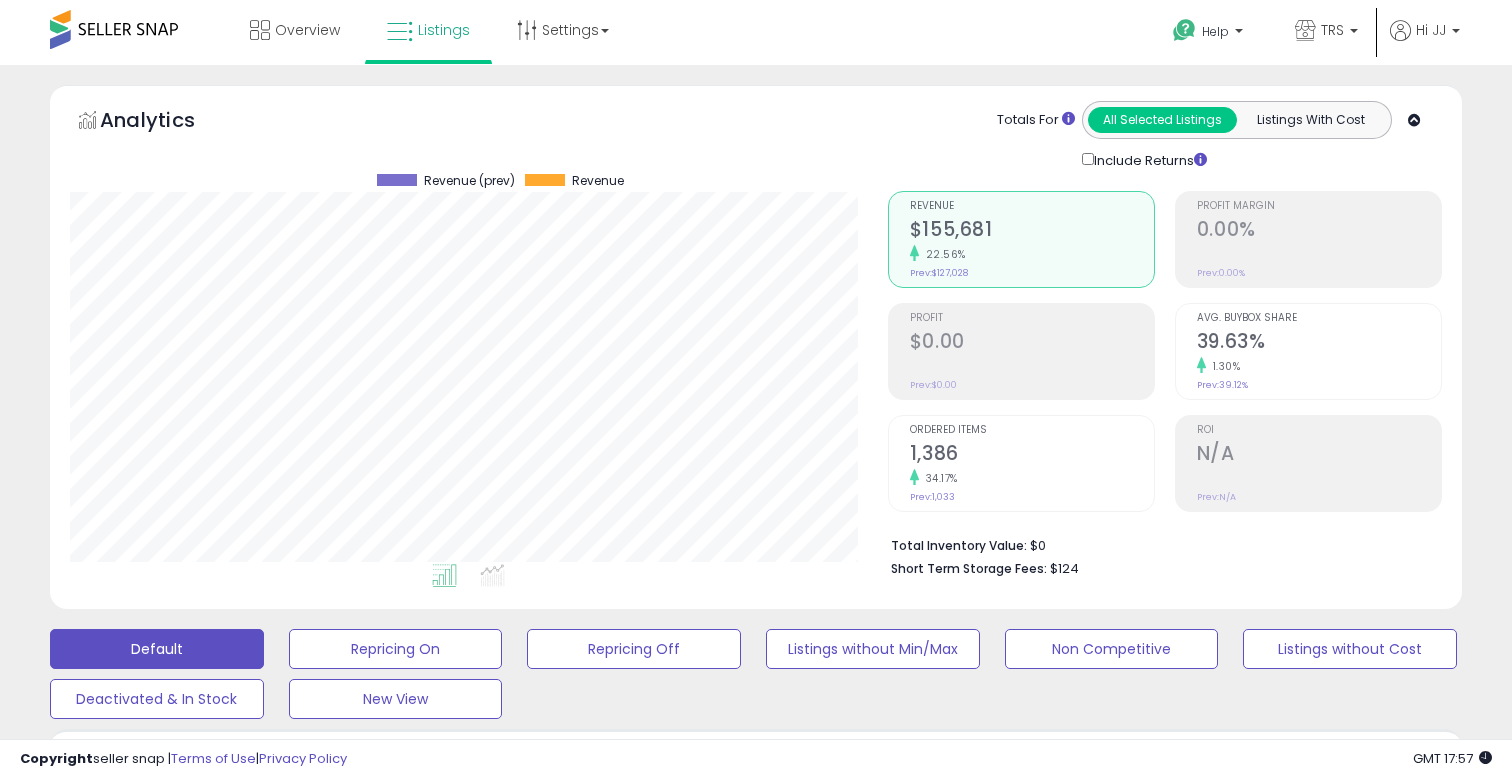 click on "Listings" at bounding box center [428, 30] 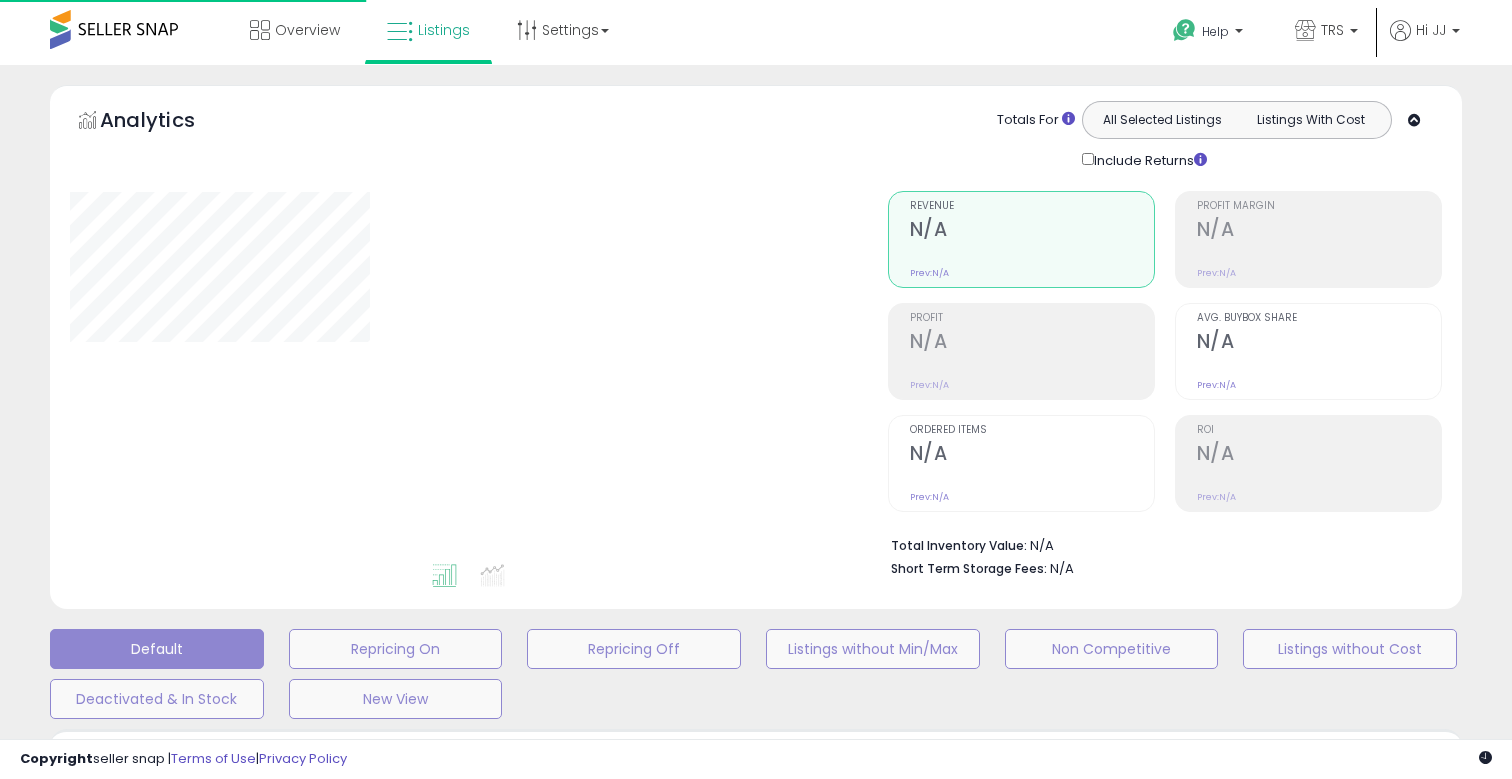 scroll, scrollTop: 0, scrollLeft: 0, axis: both 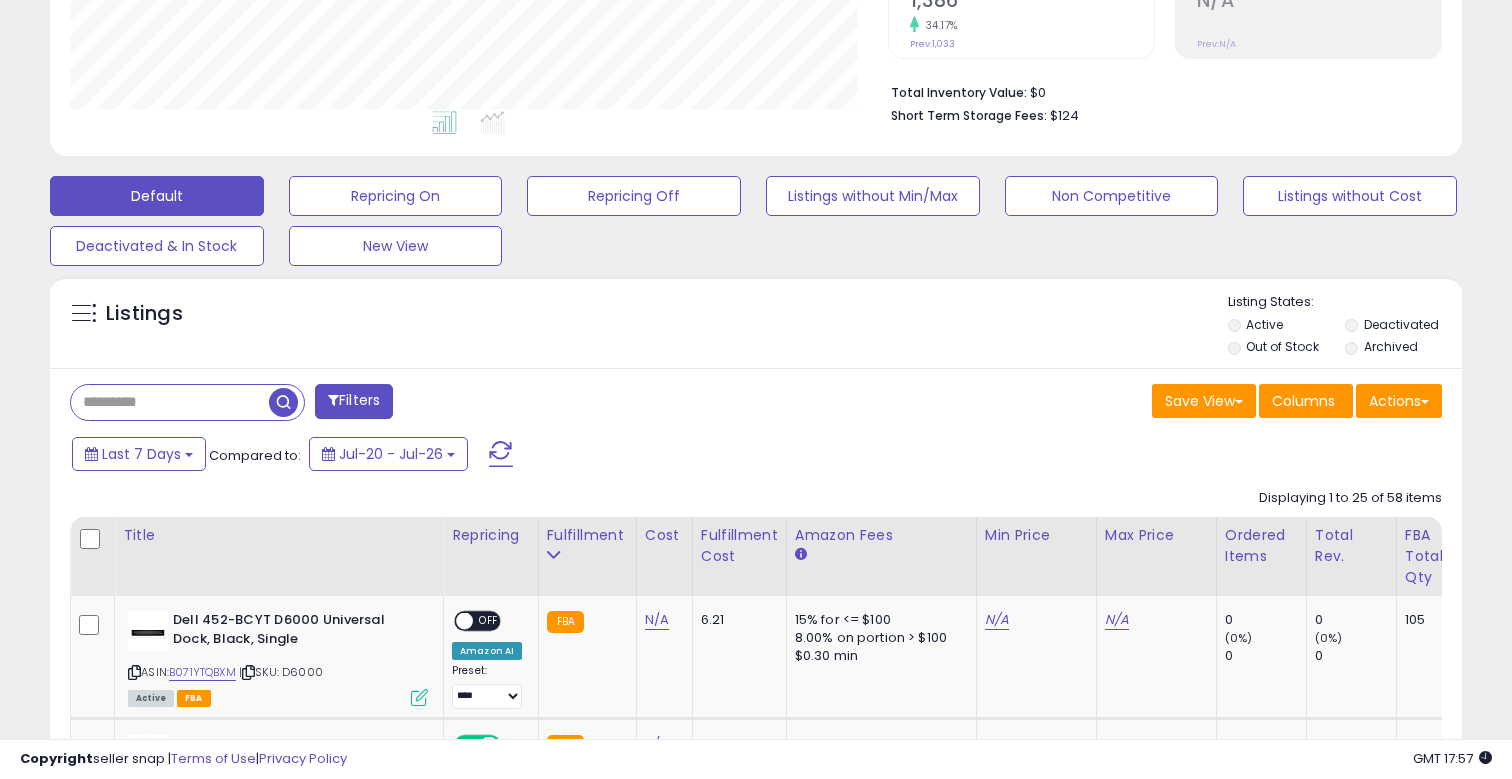 click on "Filters
Save View
Save As New View
Update Current View
Columns" at bounding box center (756, 2199) 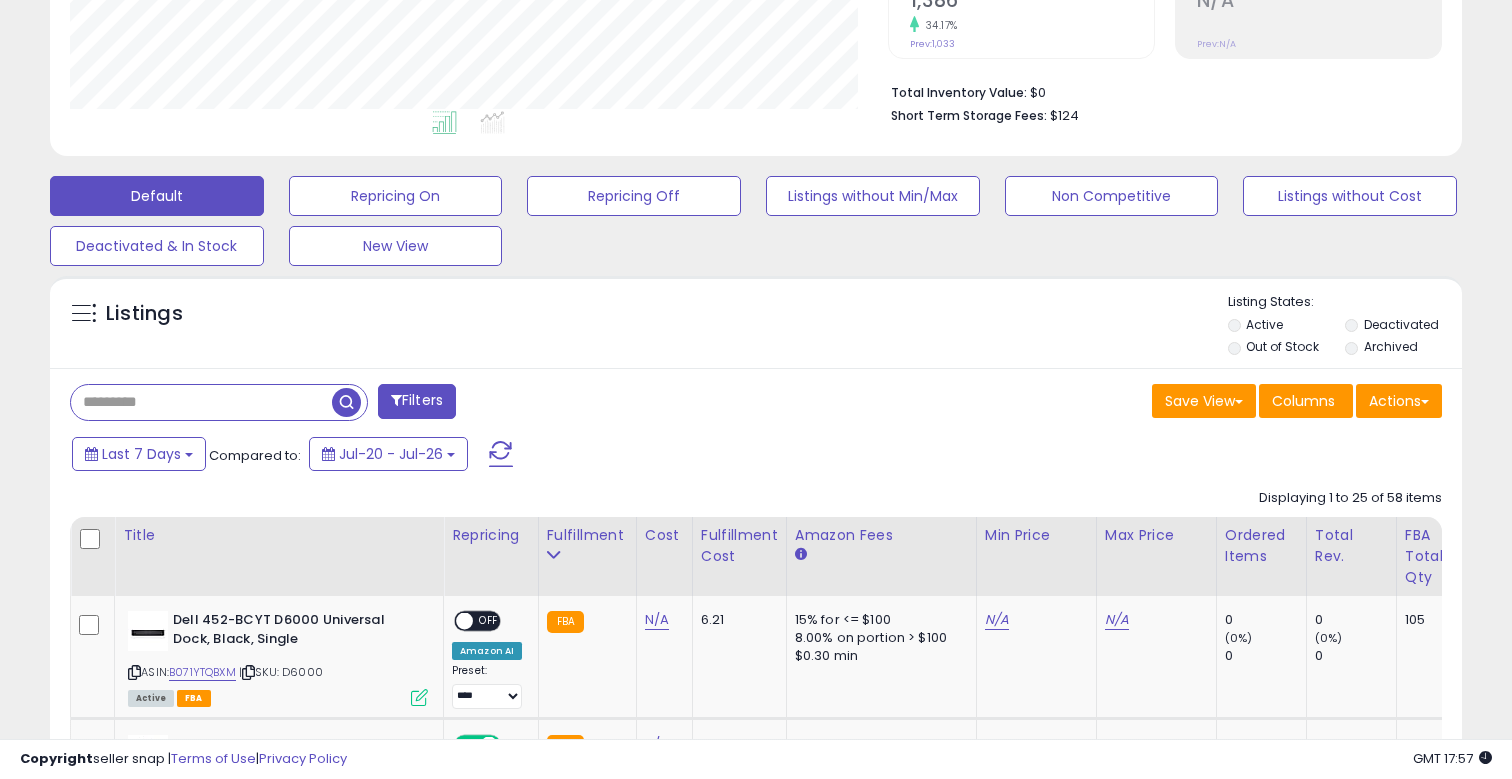 click at bounding box center (201, 402) 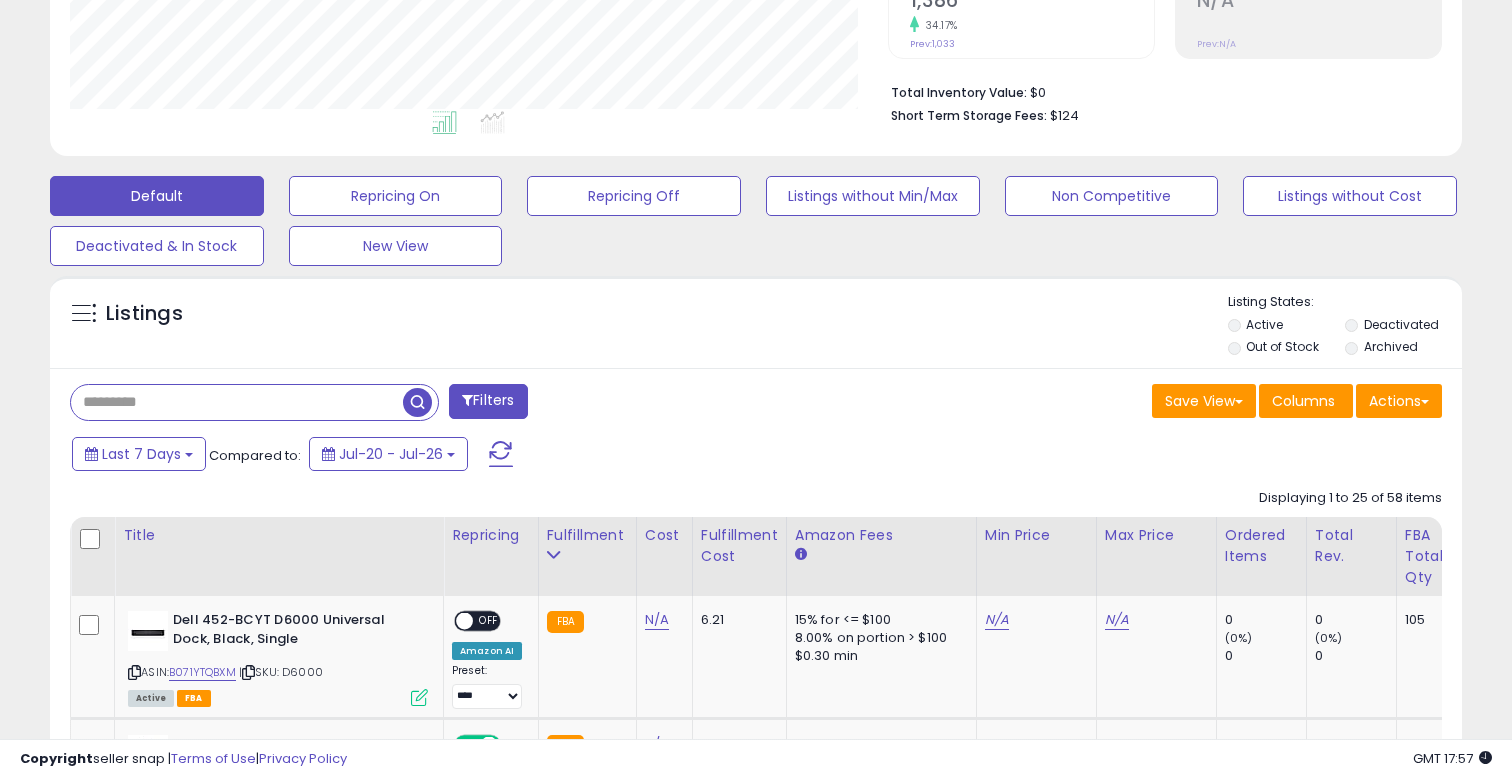paste on "**********" 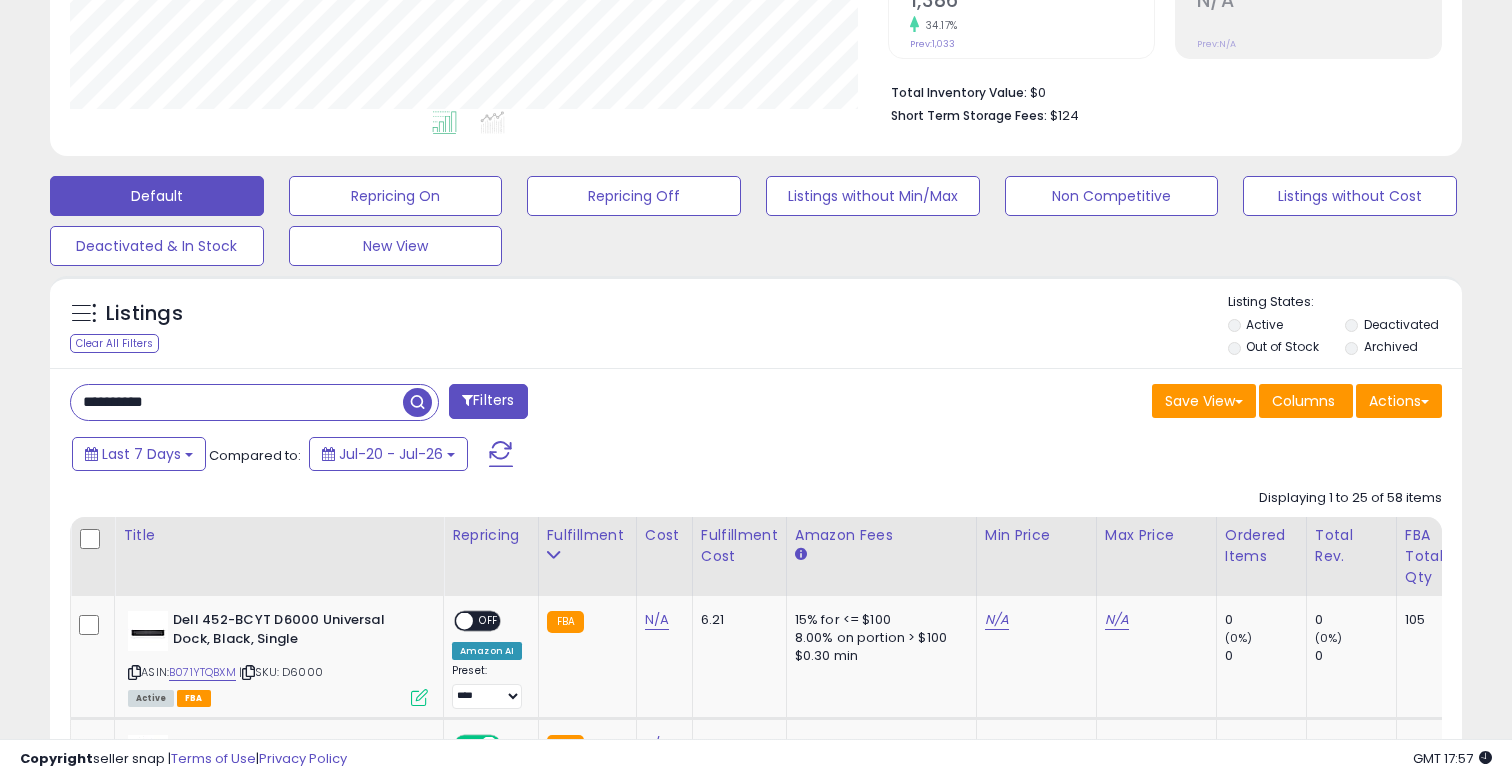 type on "**********" 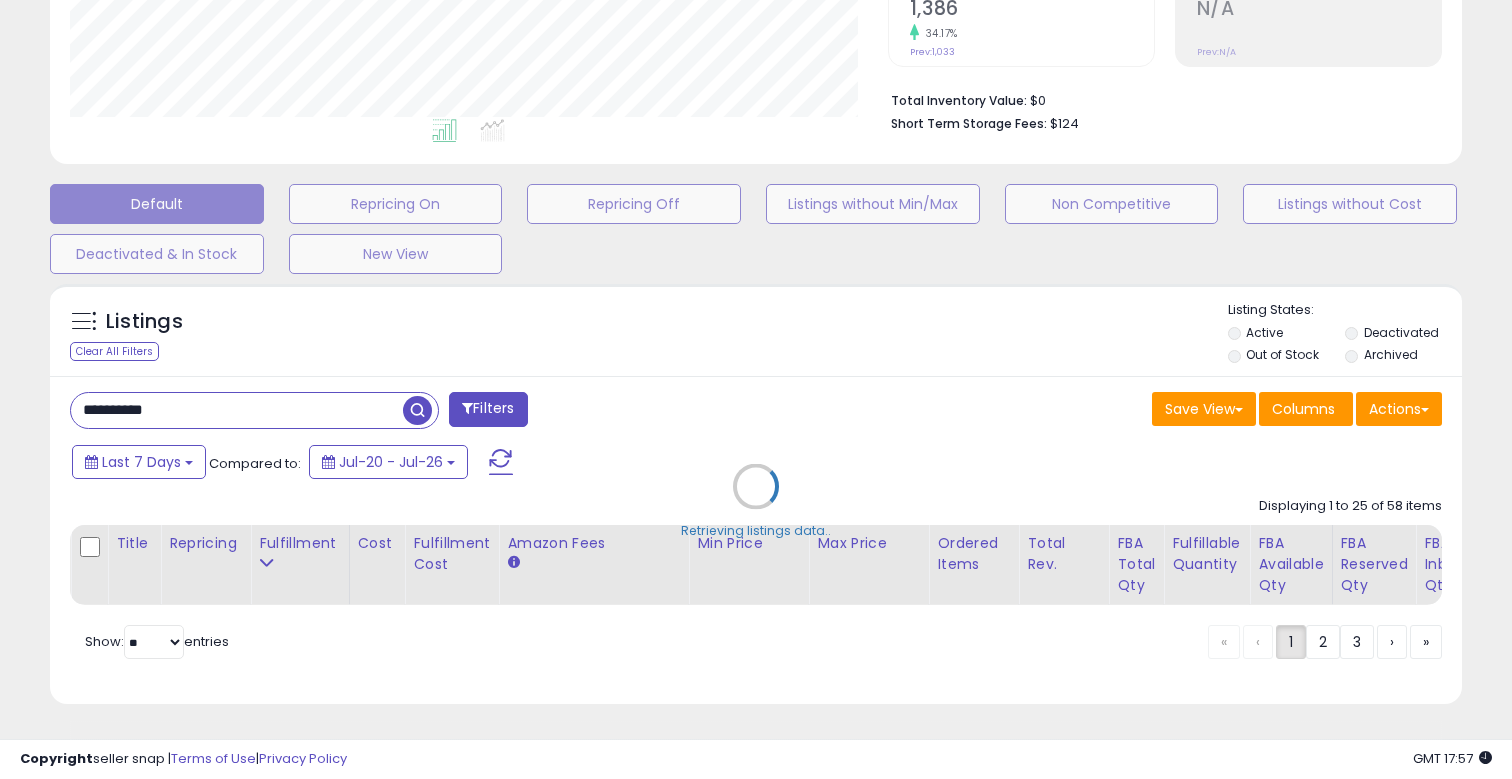 scroll, scrollTop: 439, scrollLeft: 0, axis: vertical 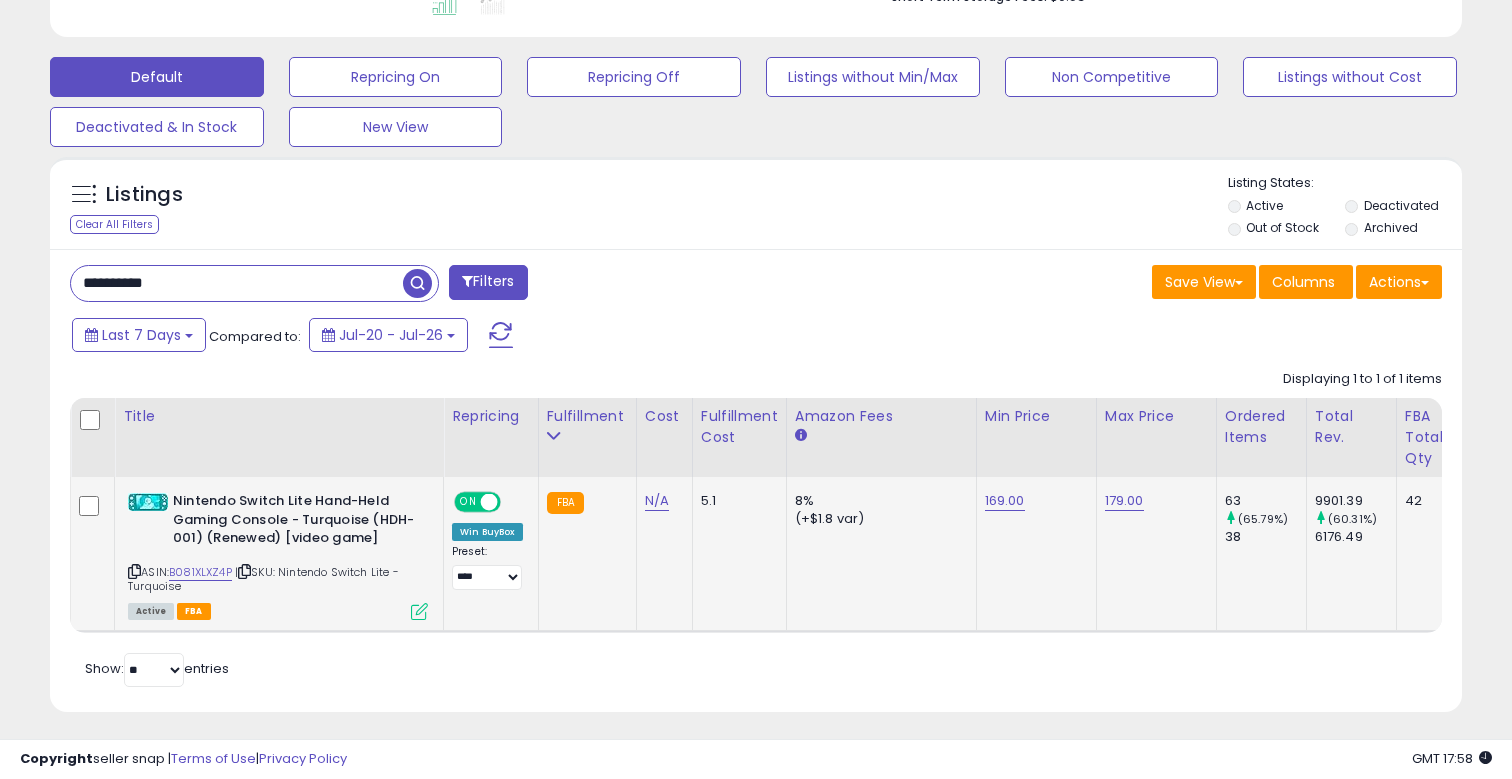 click at bounding box center (419, 611) 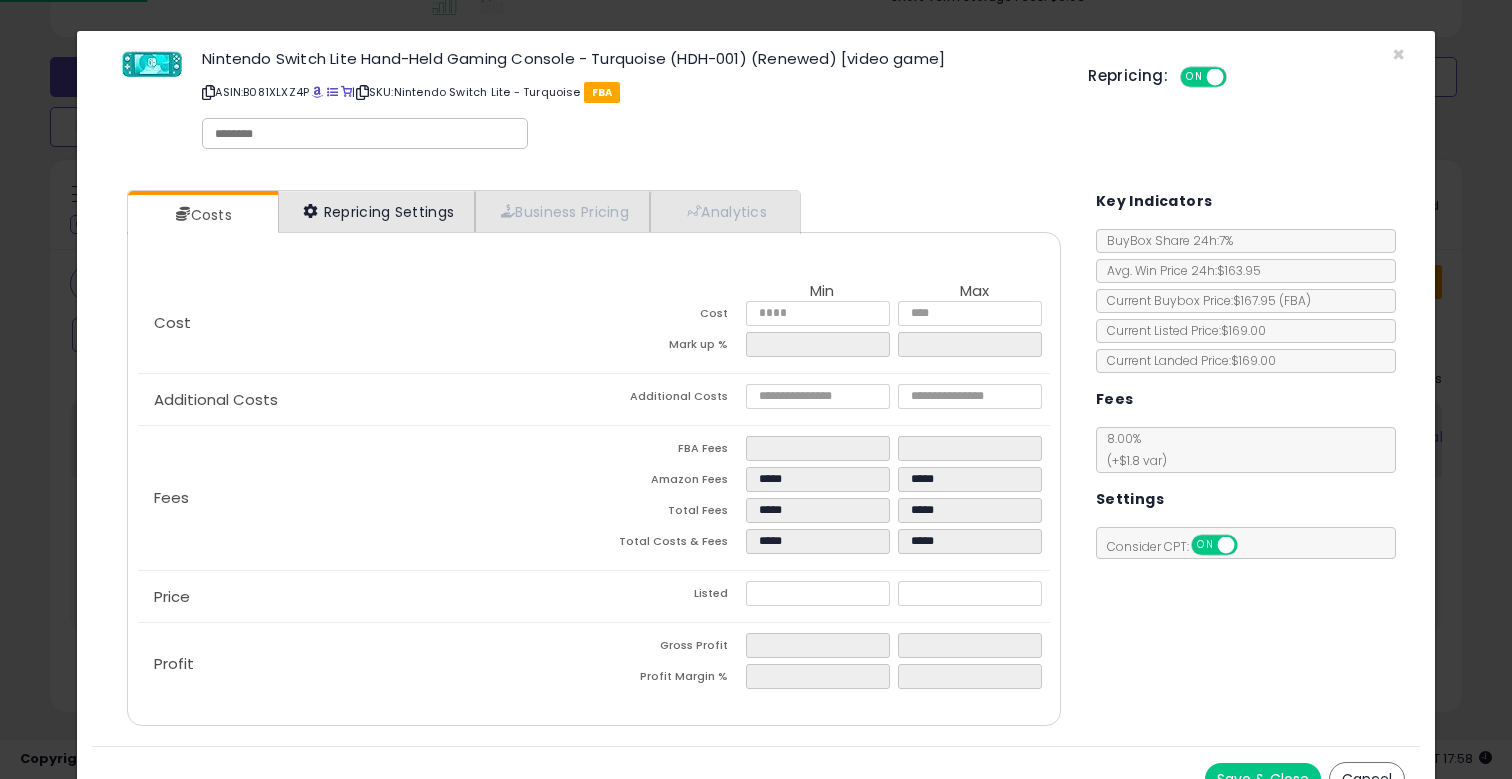 click on "Repricing Settings" at bounding box center [377, 211] 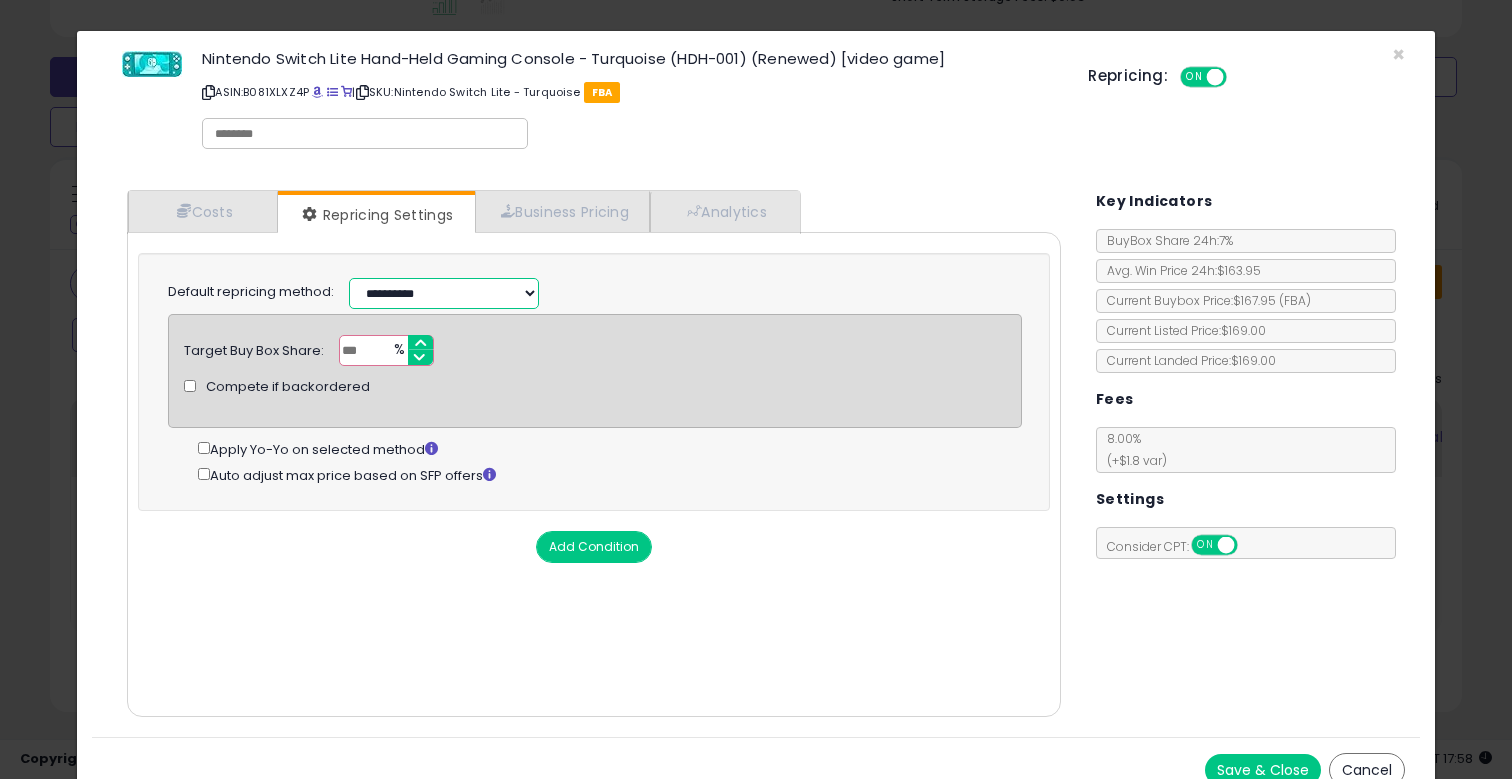 select on "*********" 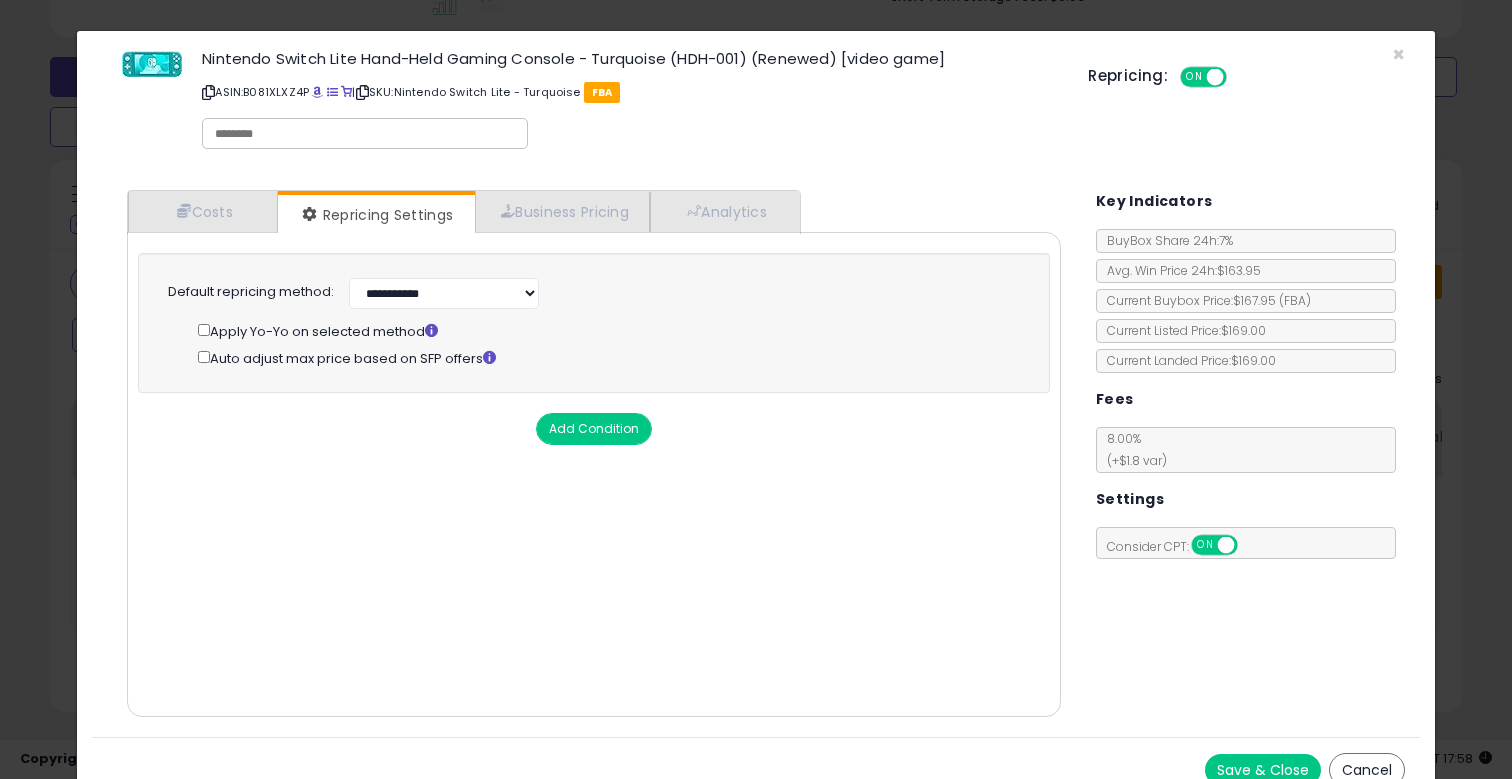 click on "Save & Close" at bounding box center (1263, 770) 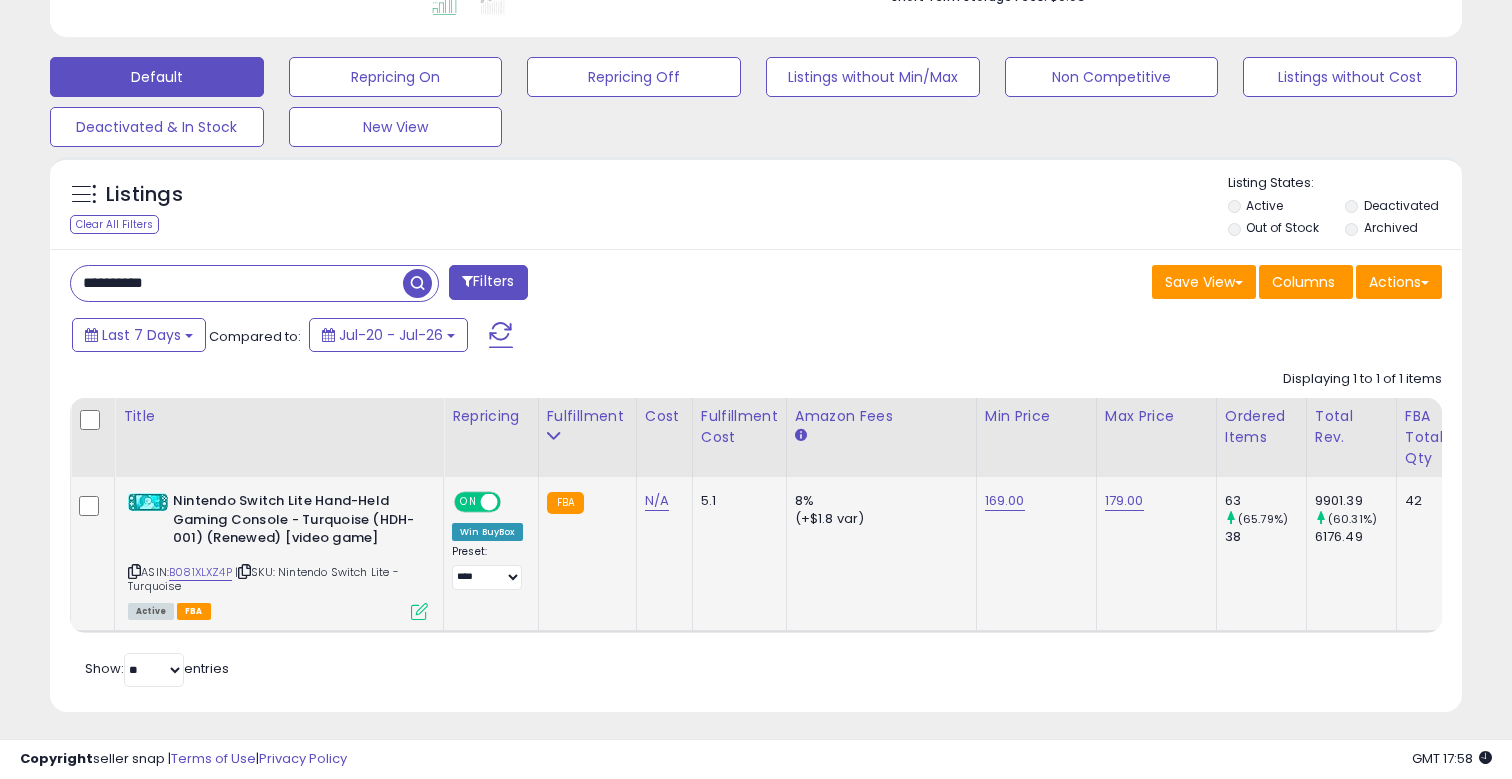 click on "169.00" at bounding box center [1005, 501] 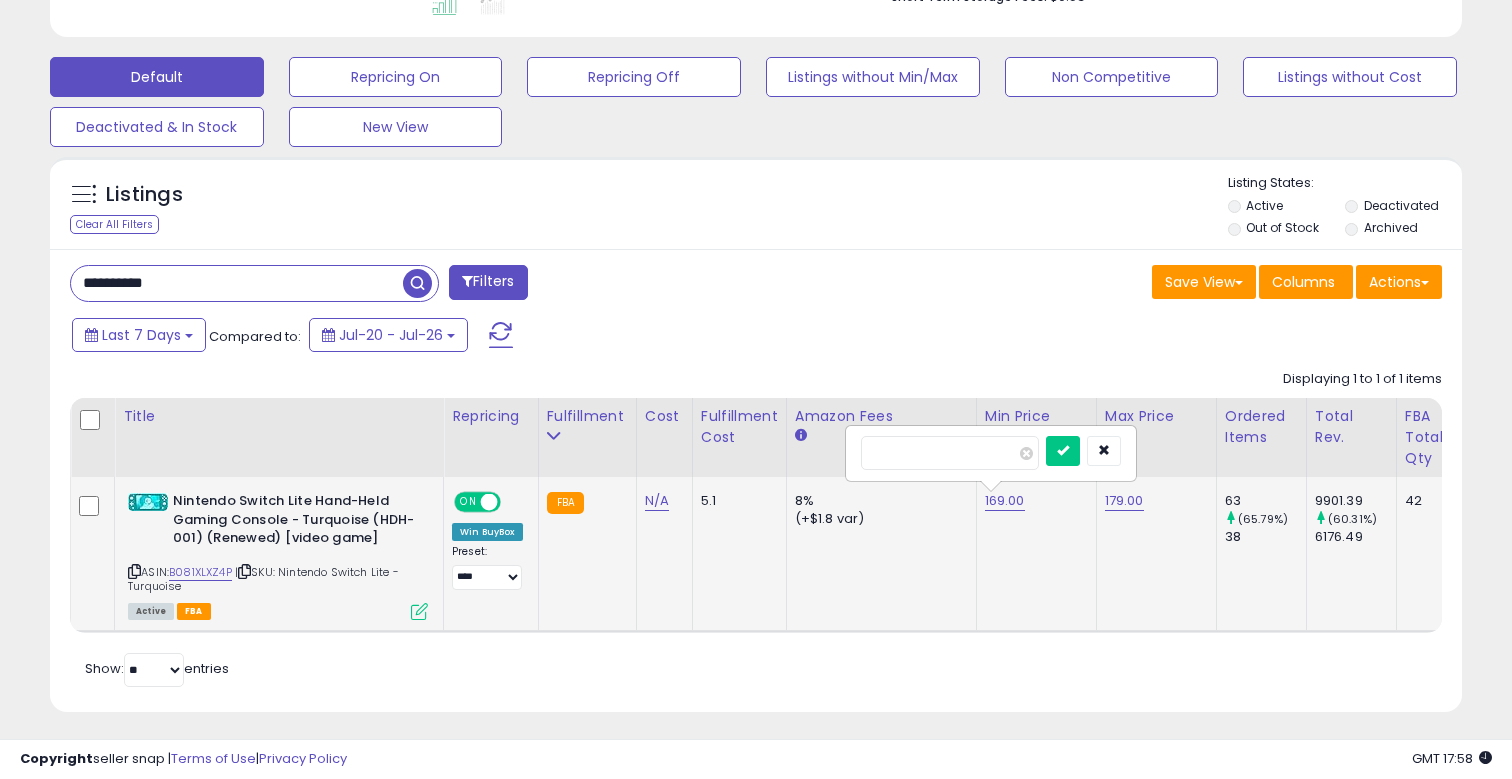 drag, startPoint x: 964, startPoint y: 443, endPoint x: 847, endPoint y: 447, distance: 117.06836 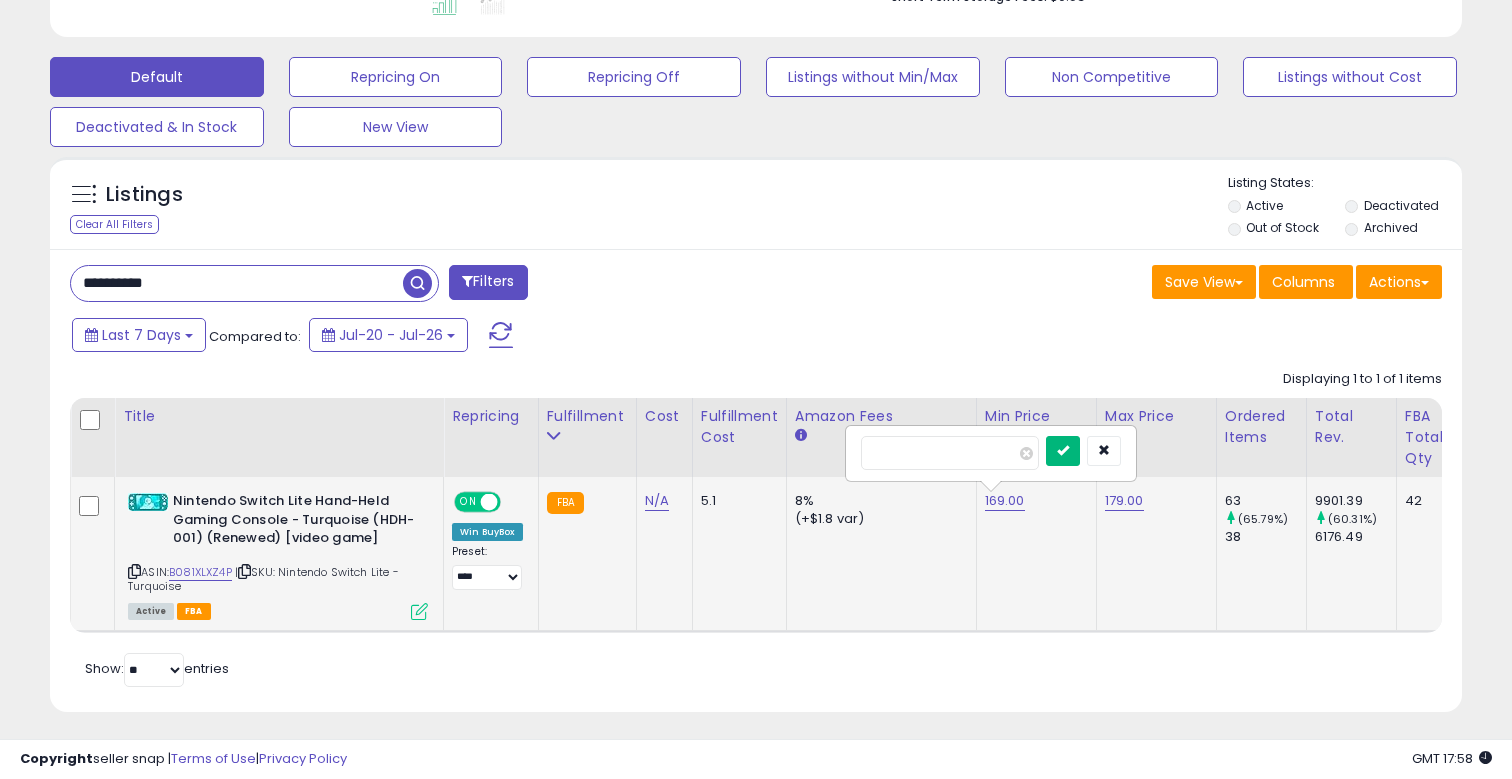 type on "******" 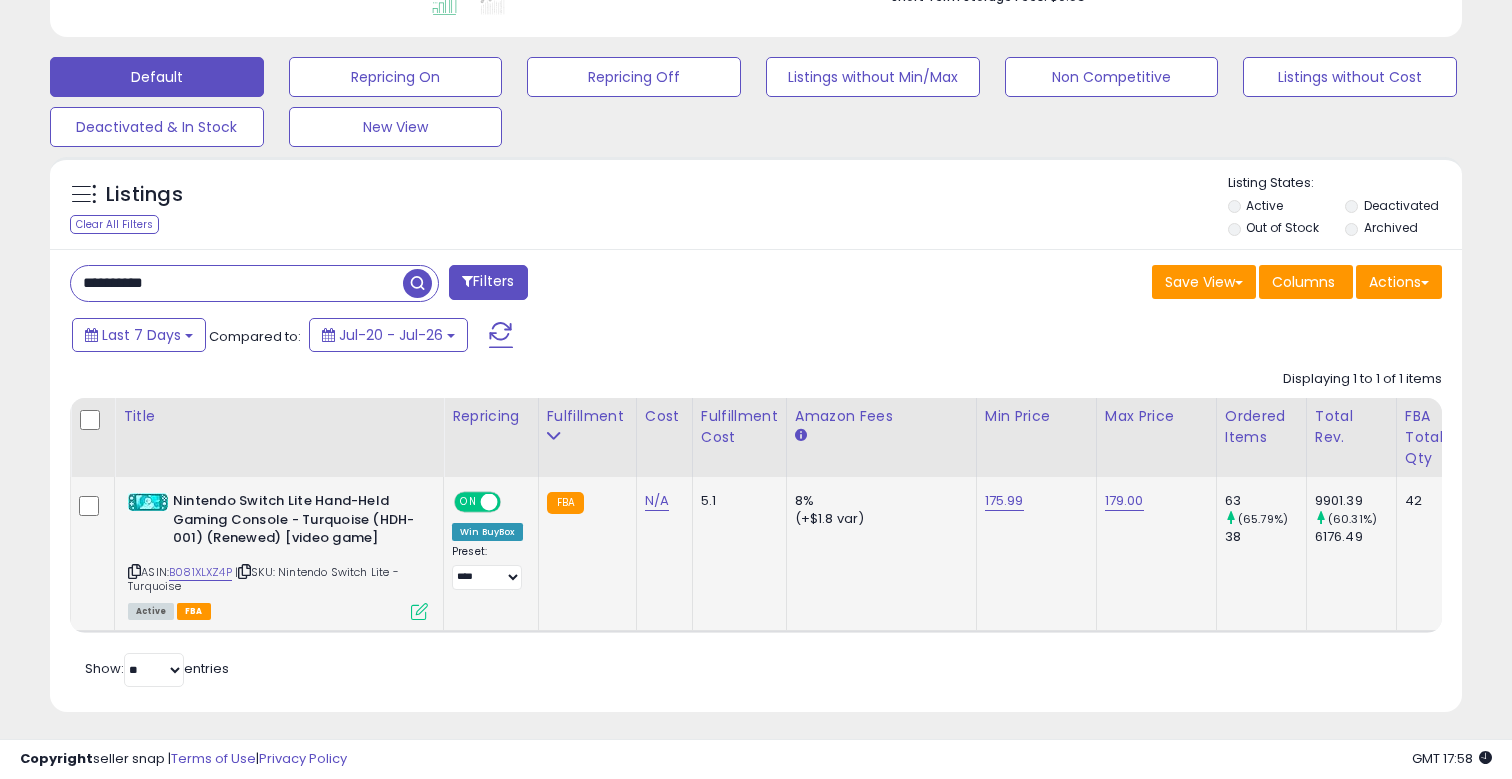 click on "179.00" at bounding box center (1124, 501) 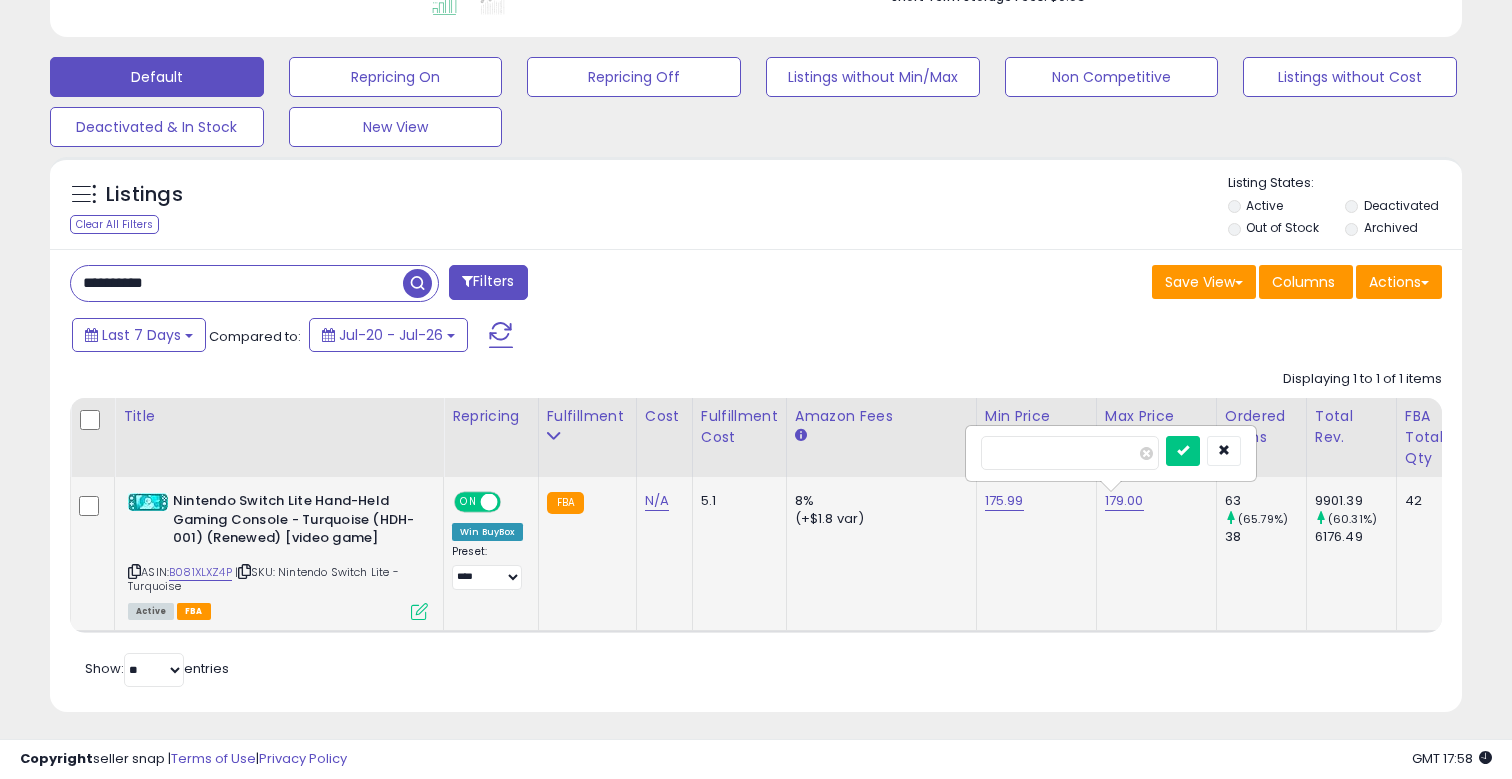 drag, startPoint x: 1086, startPoint y: 443, endPoint x: 992, endPoint y: 443, distance: 94 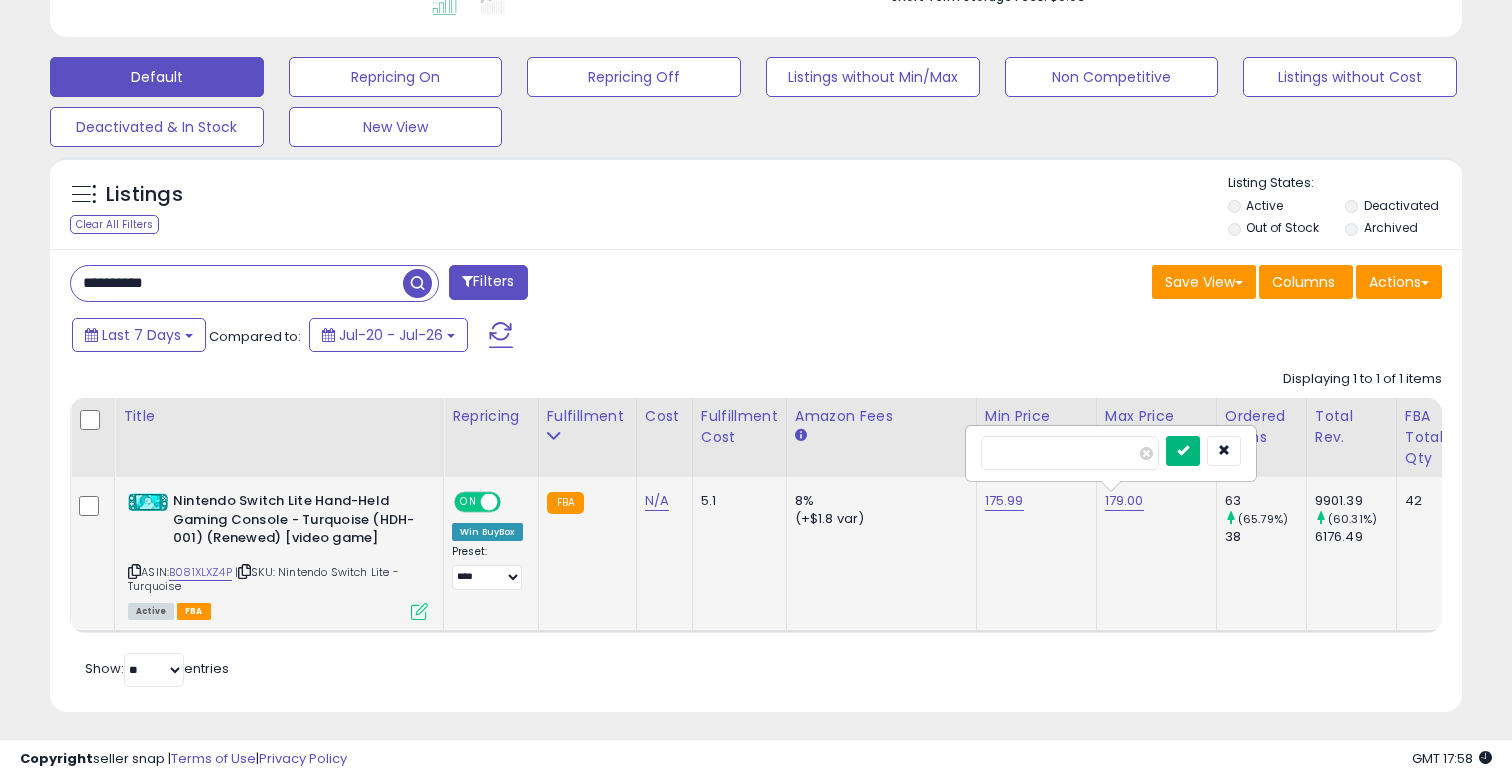 type on "******" 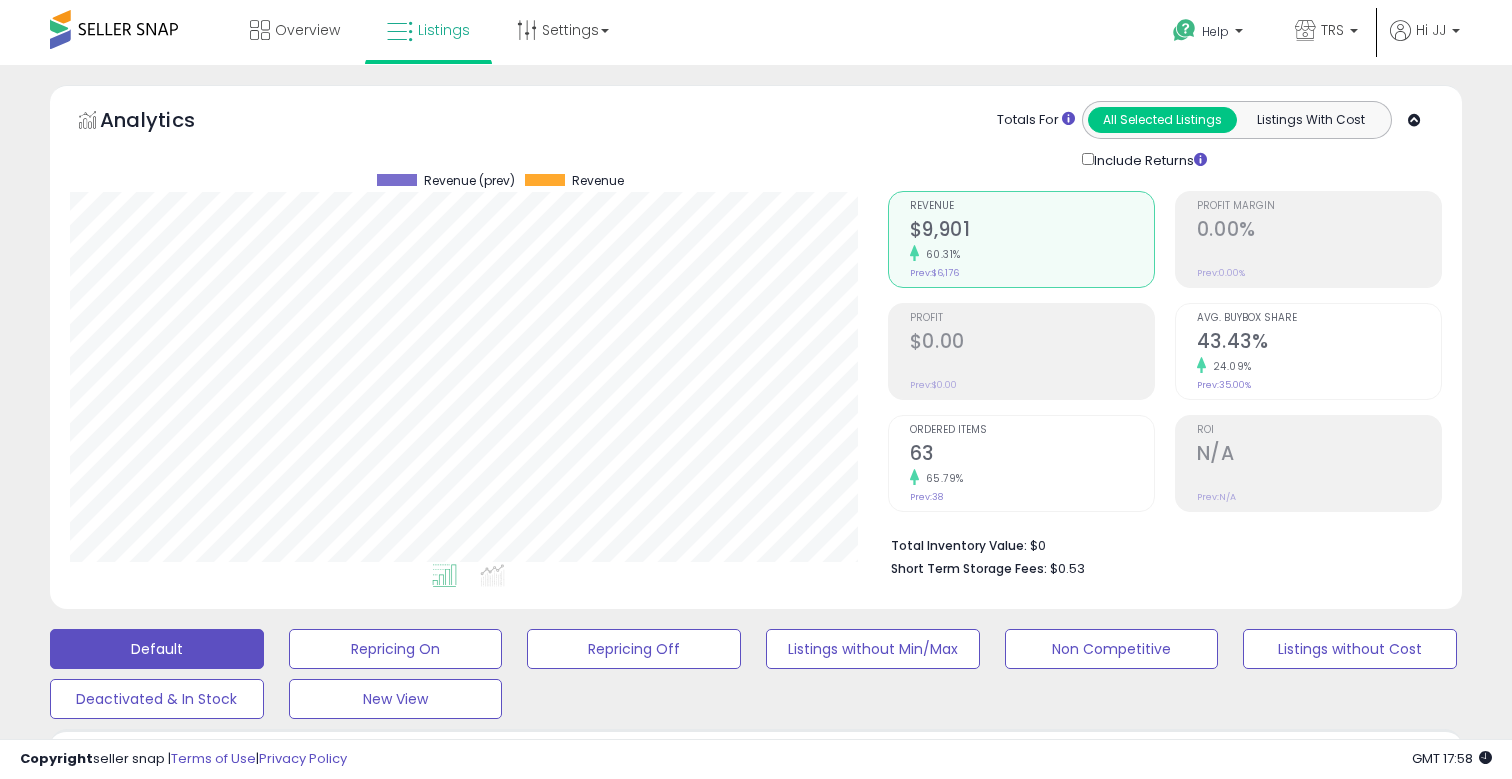 scroll, scrollTop: 0, scrollLeft: 0, axis: both 